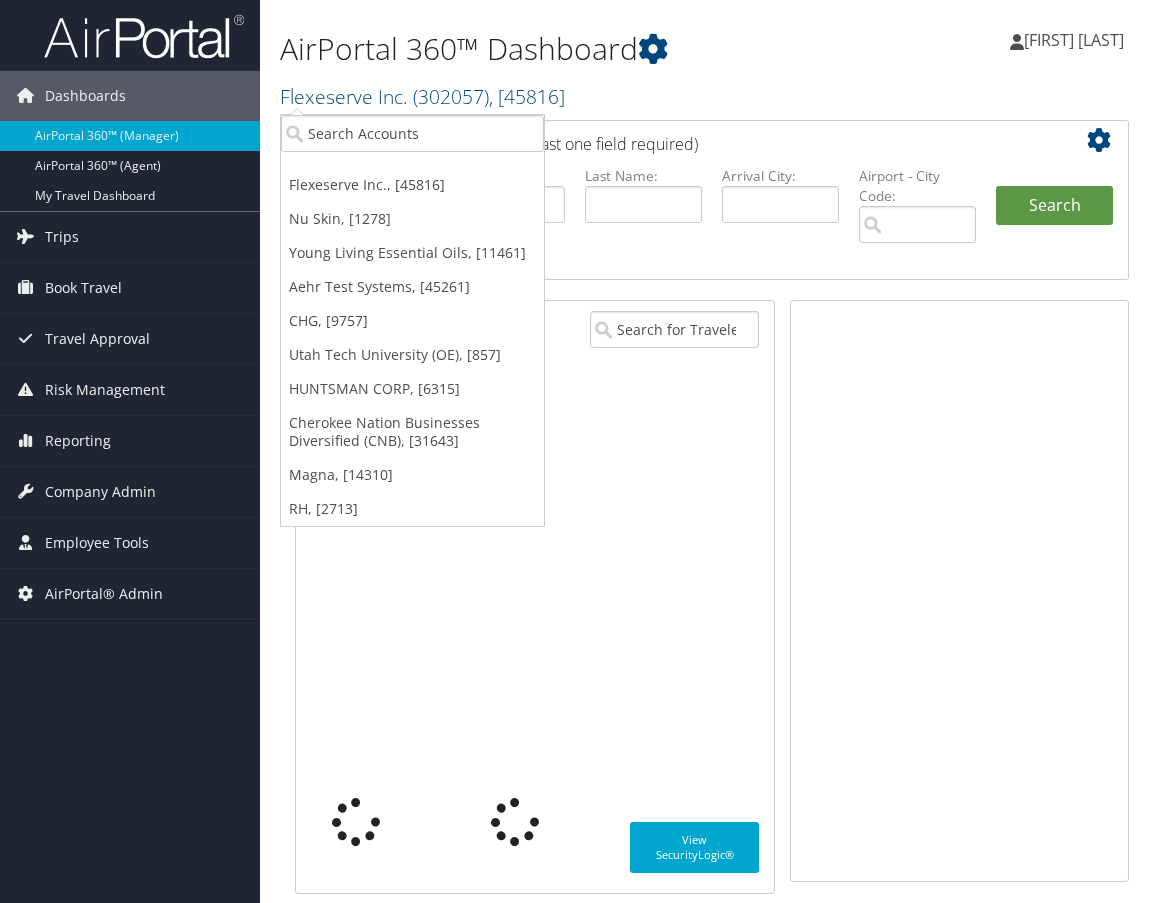 scroll, scrollTop: 0, scrollLeft: 0, axis: both 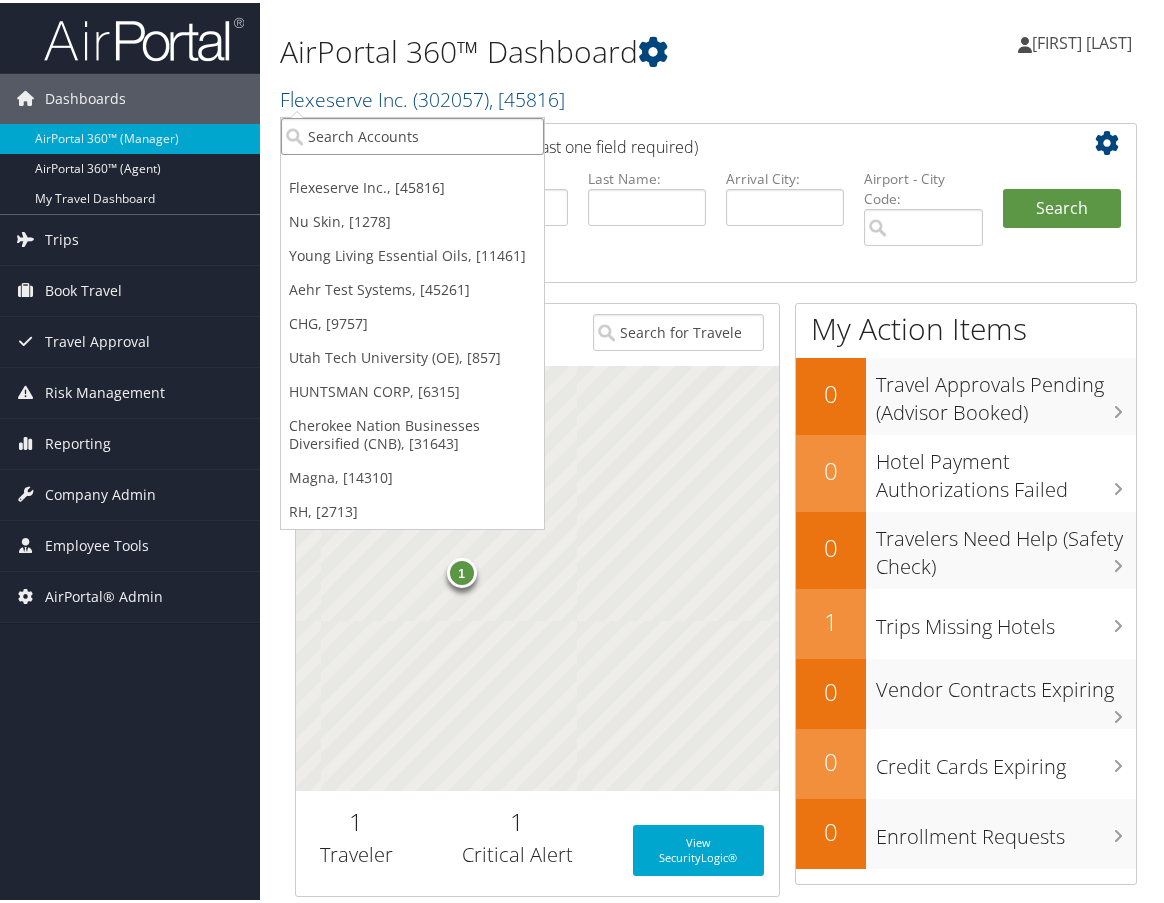 click at bounding box center (412, 133) 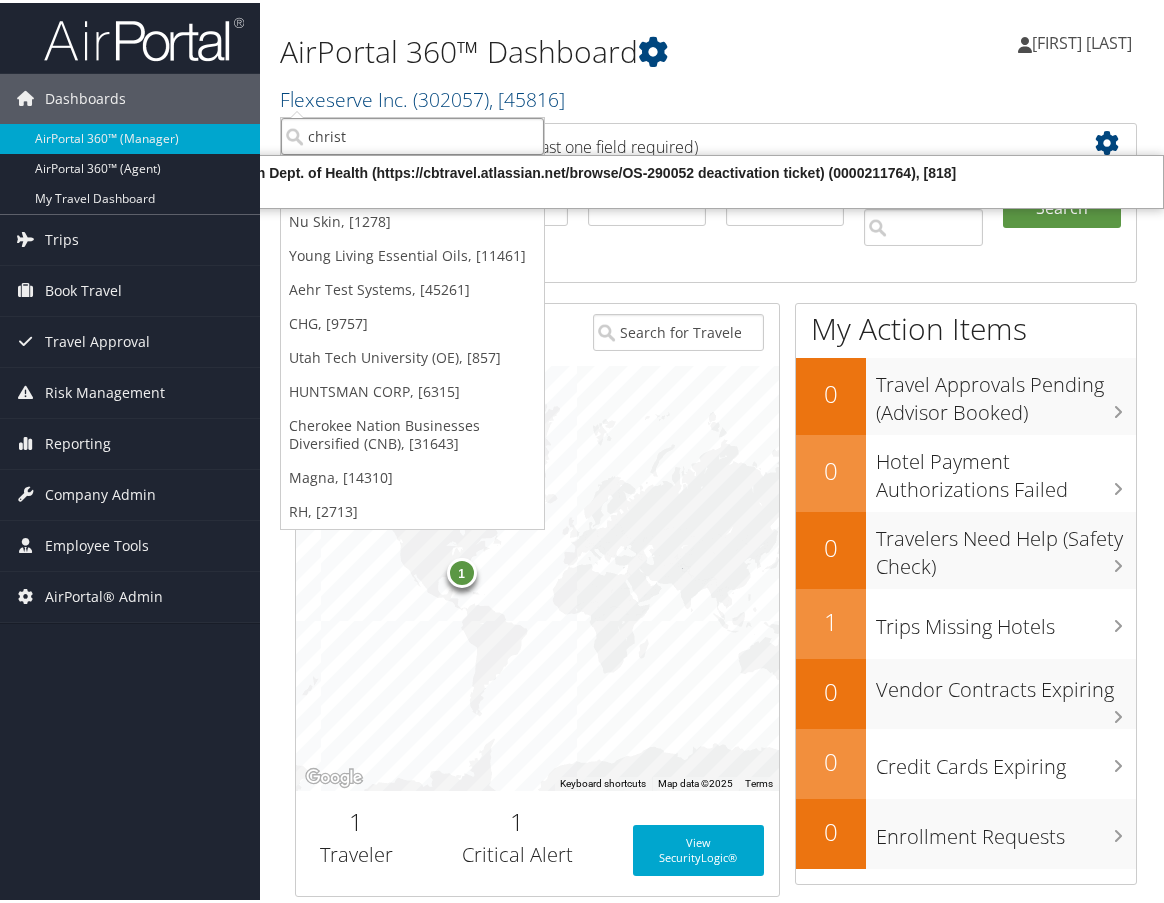 type on "christo" 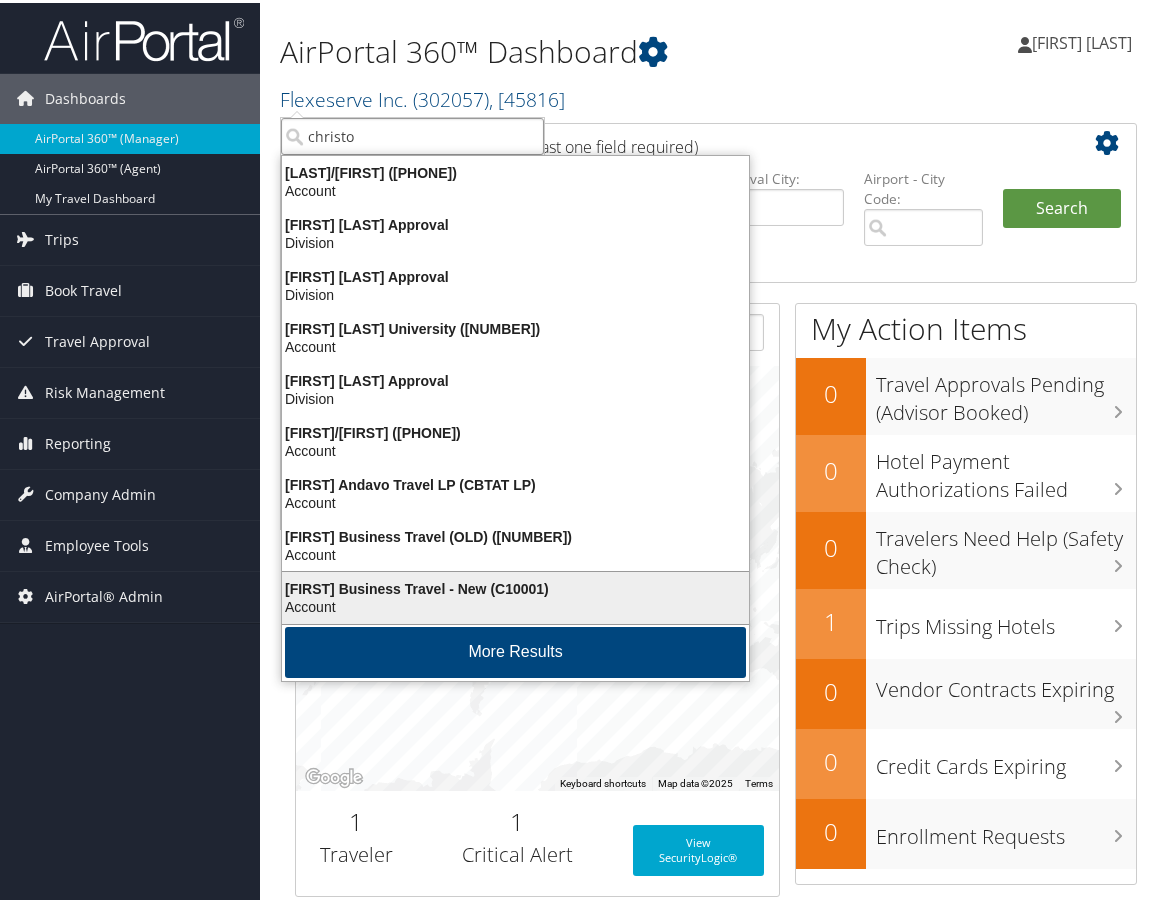 click on "[FIRST] Business Travel - New (C10001)" at bounding box center (515, 586) 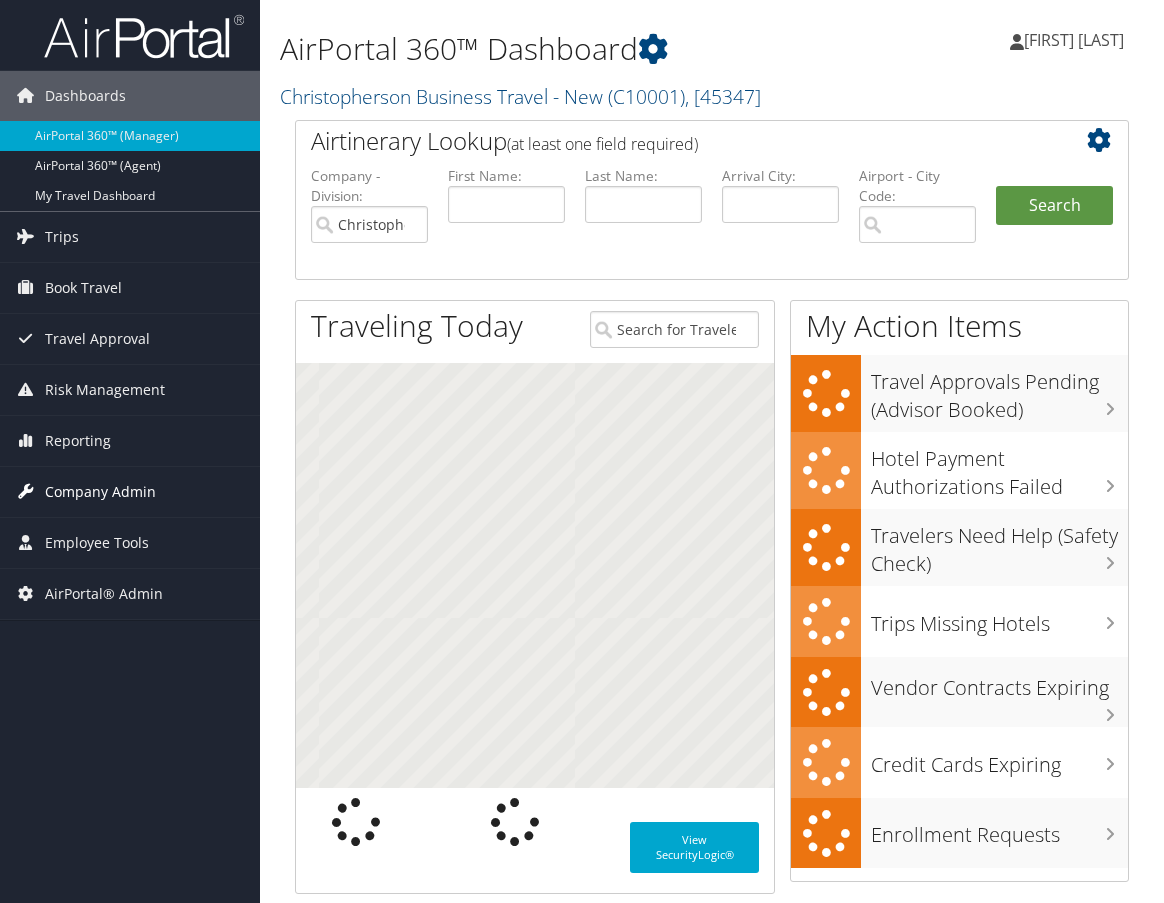 scroll, scrollTop: 0, scrollLeft: 0, axis: both 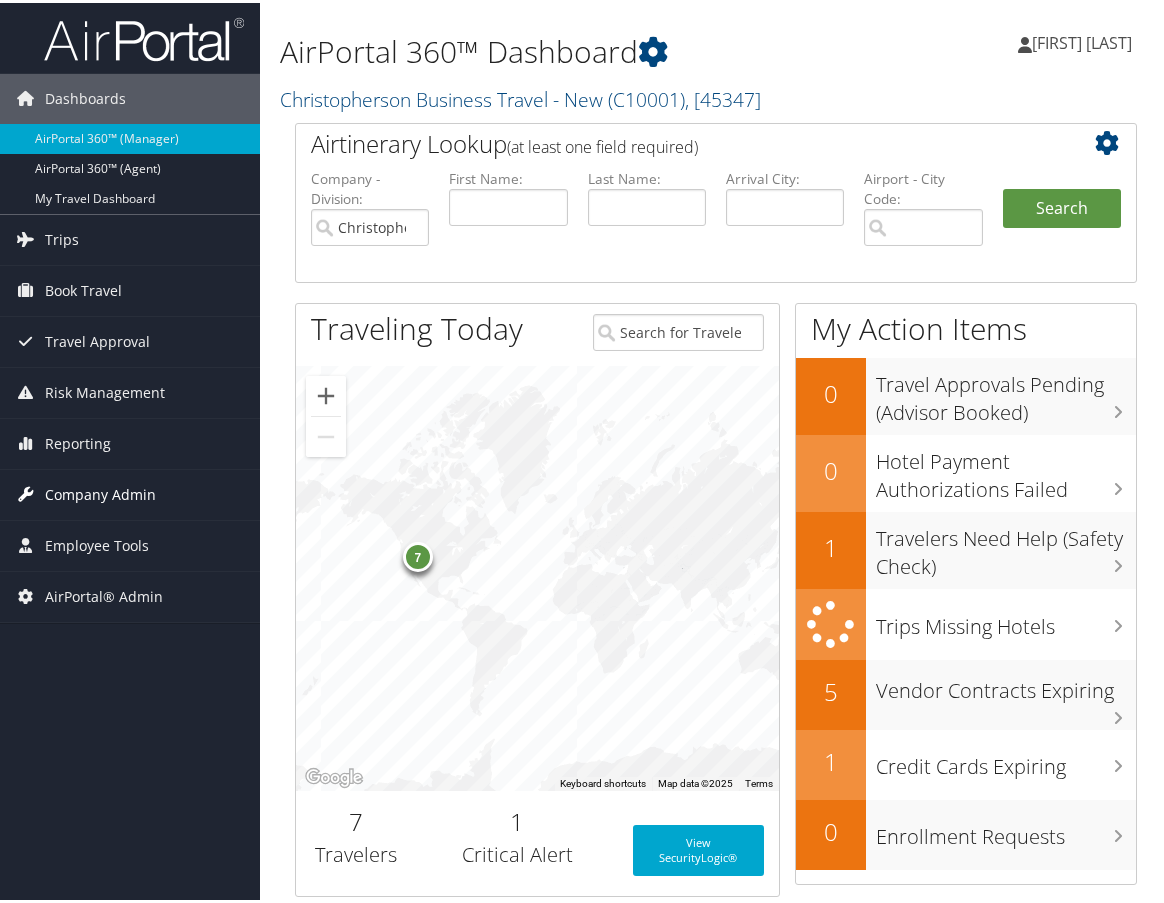 click on "Company Admin" at bounding box center (100, 492) 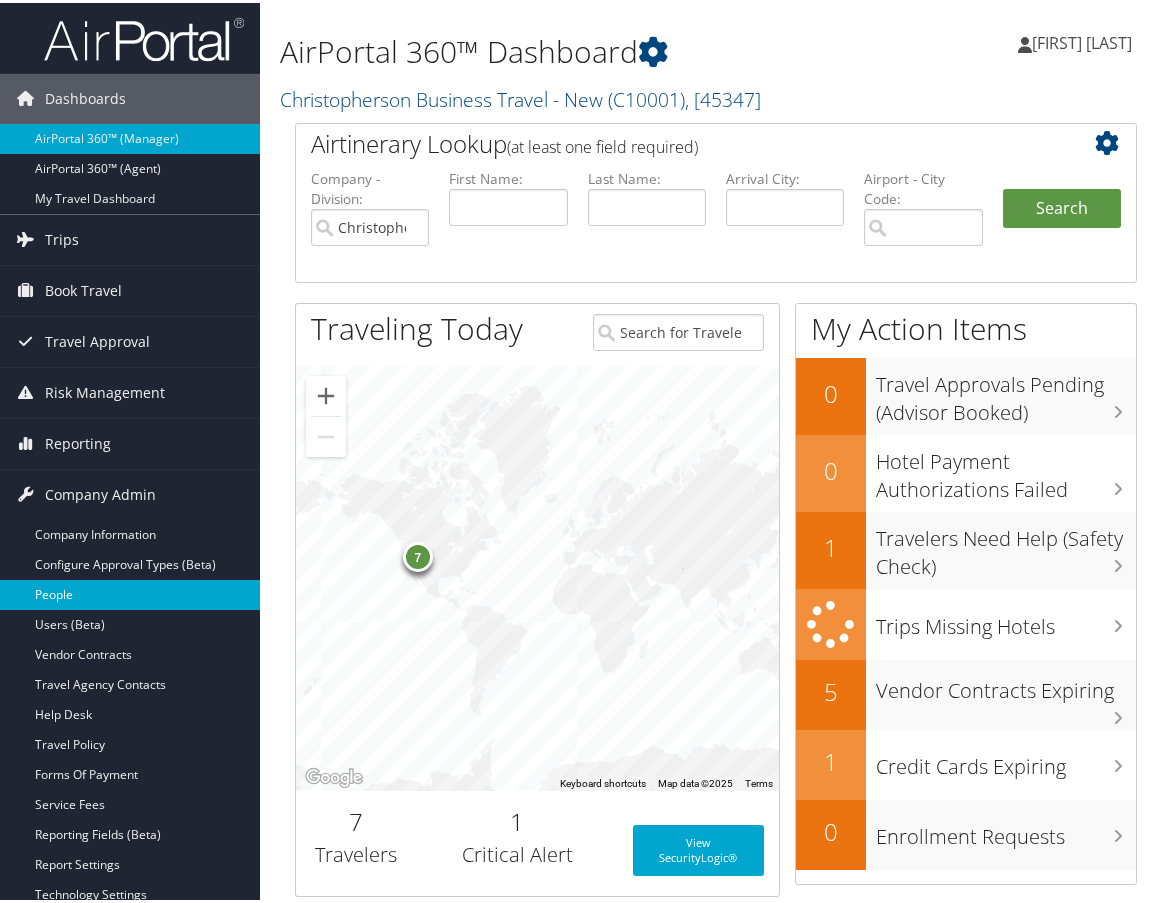 click on "People" at bounding box center [130, 592] 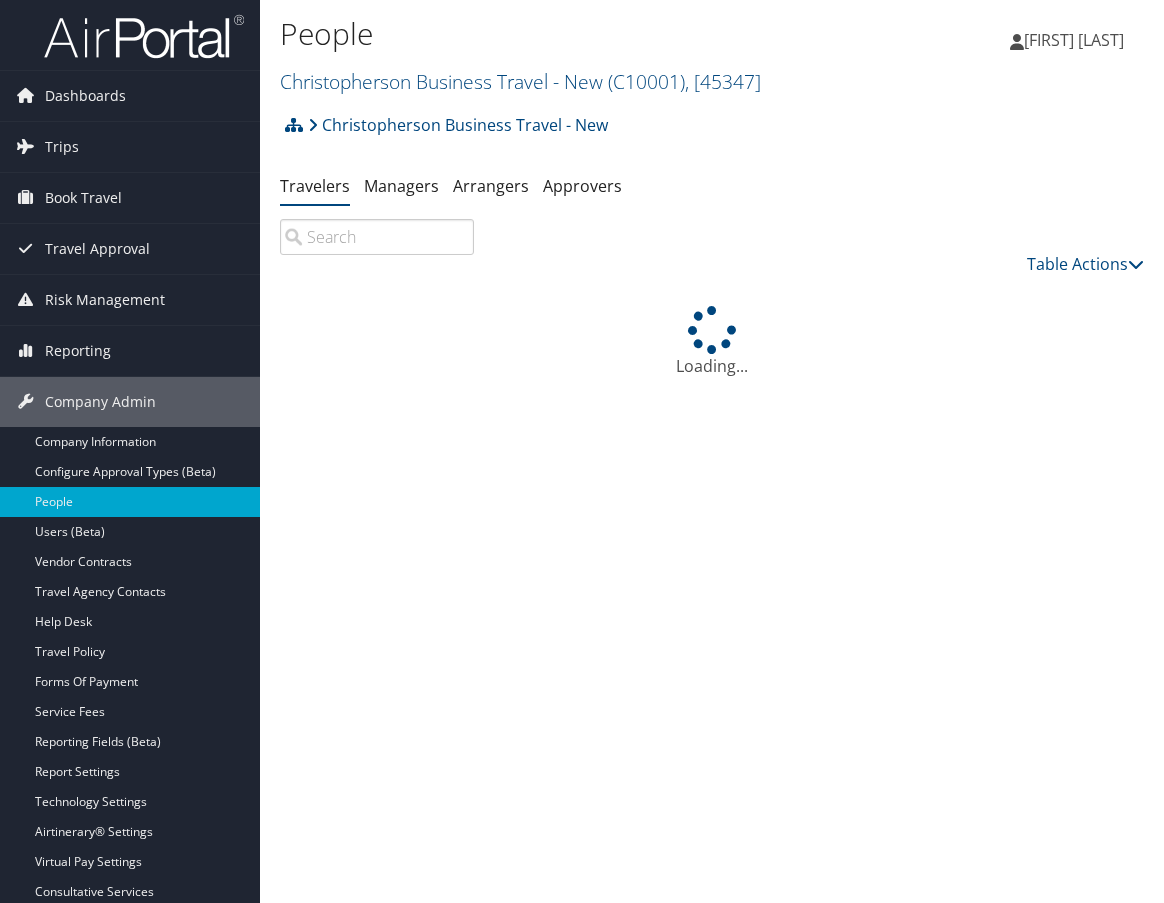 scroll, scrollTop: 0, scrollLeft: 0, axis: both 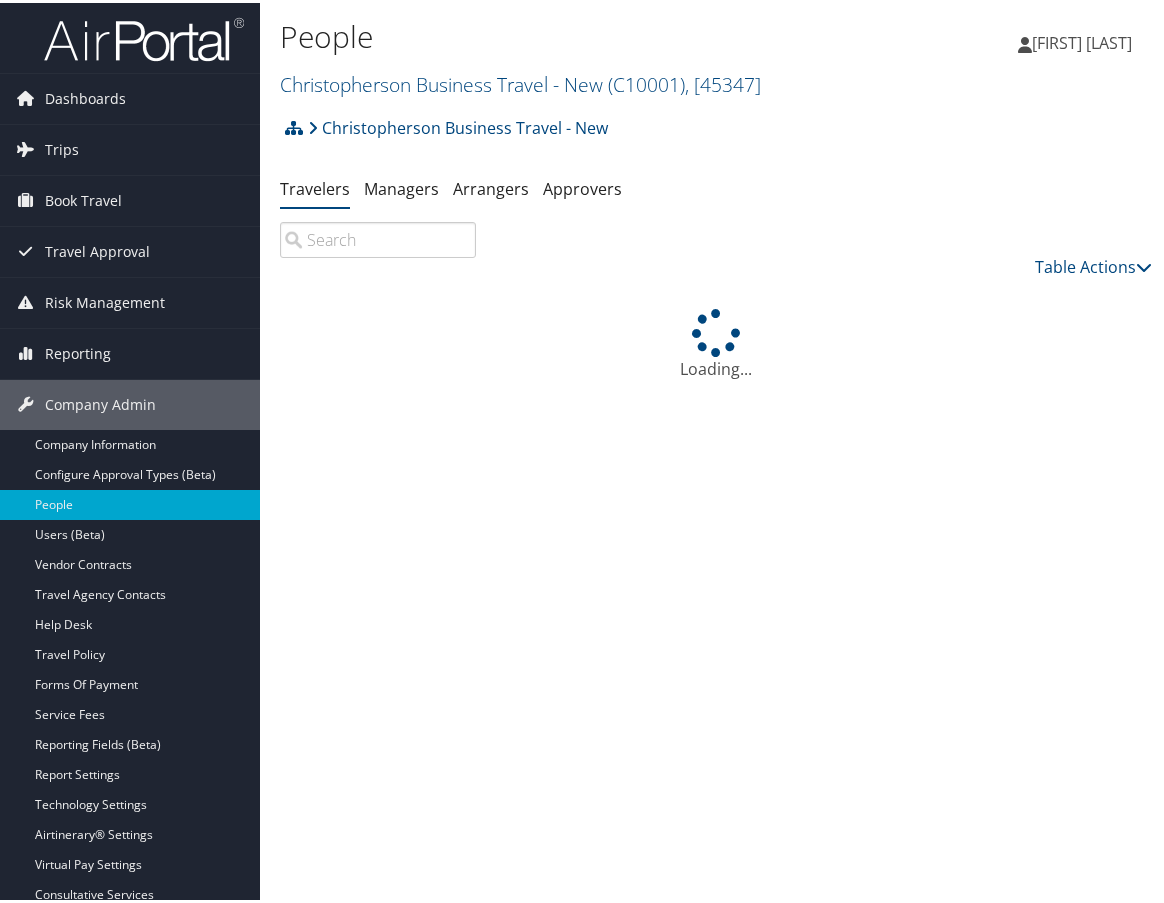click at bounding box center [378, 237] 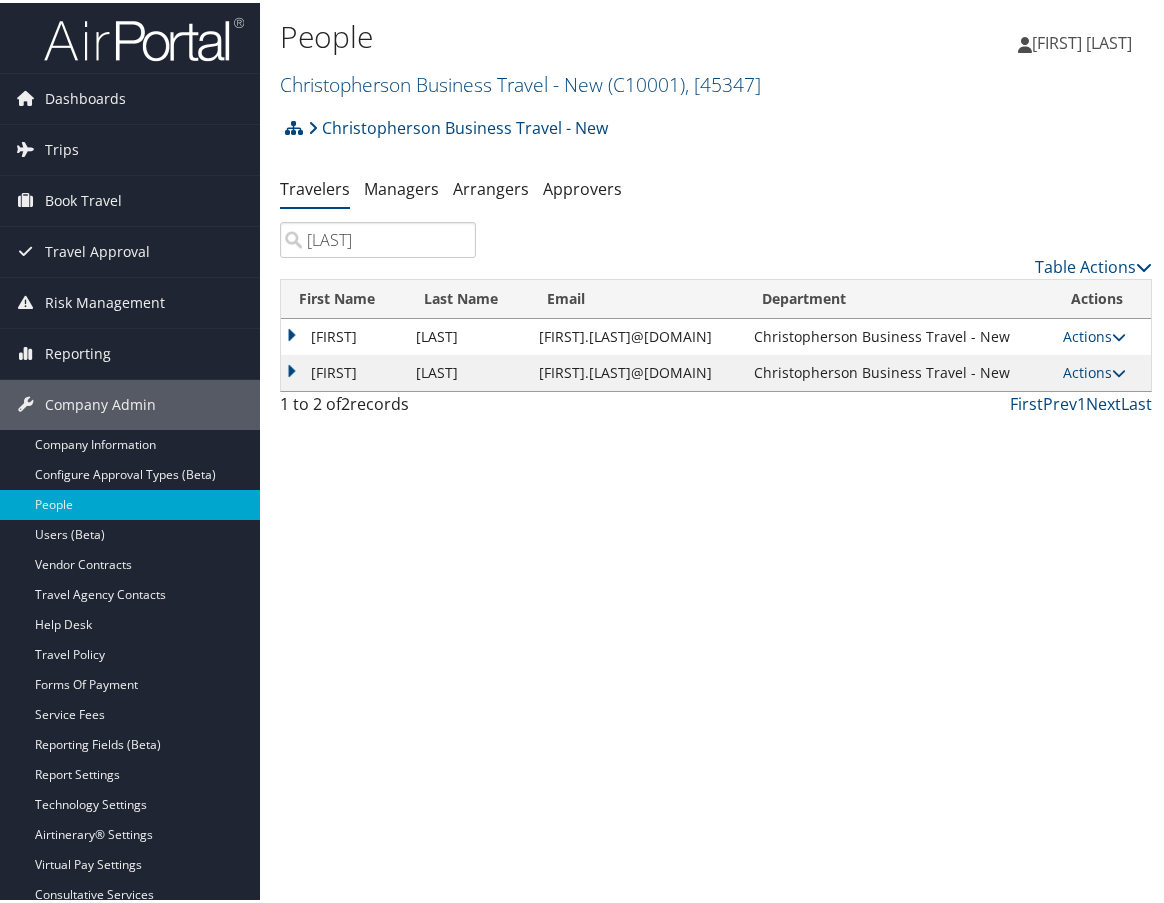 type on "weir" 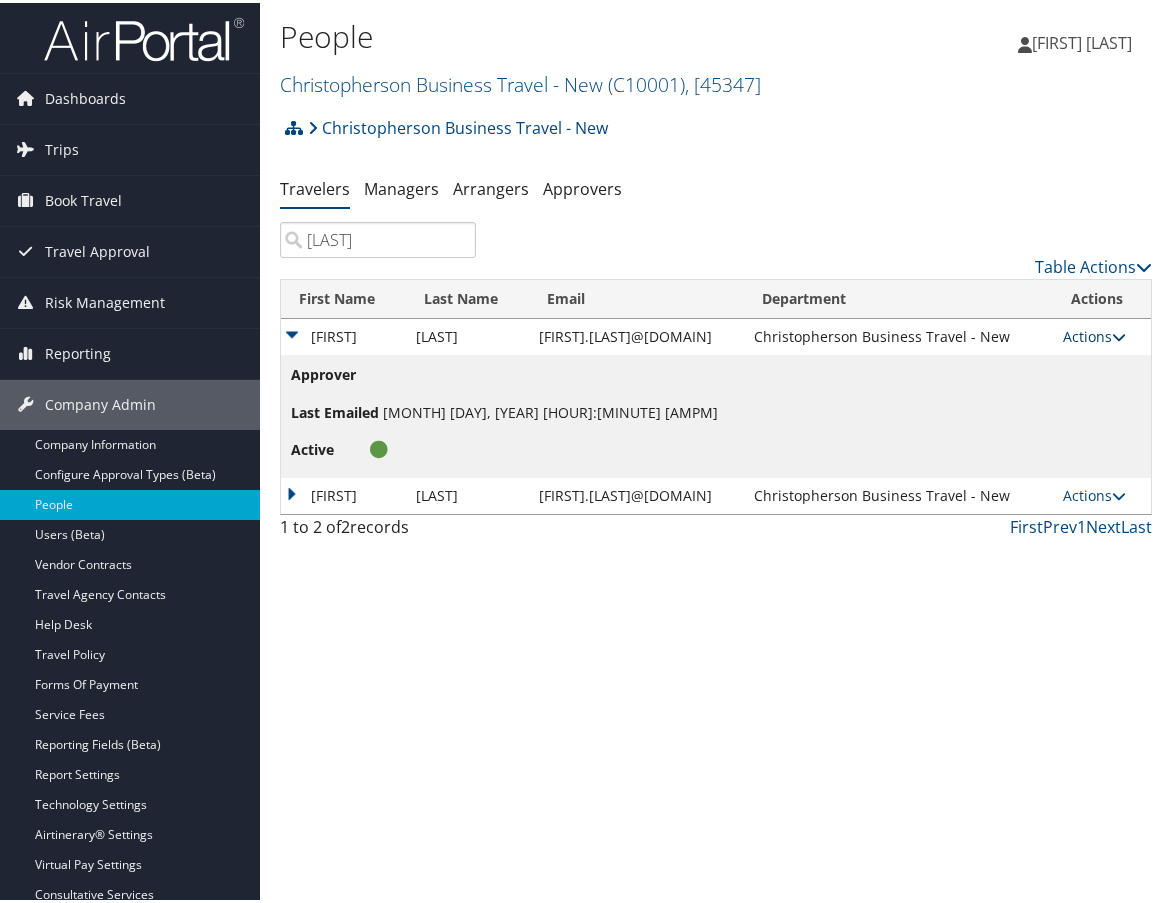 click on "Actions" at bounding box center (1094, 333) 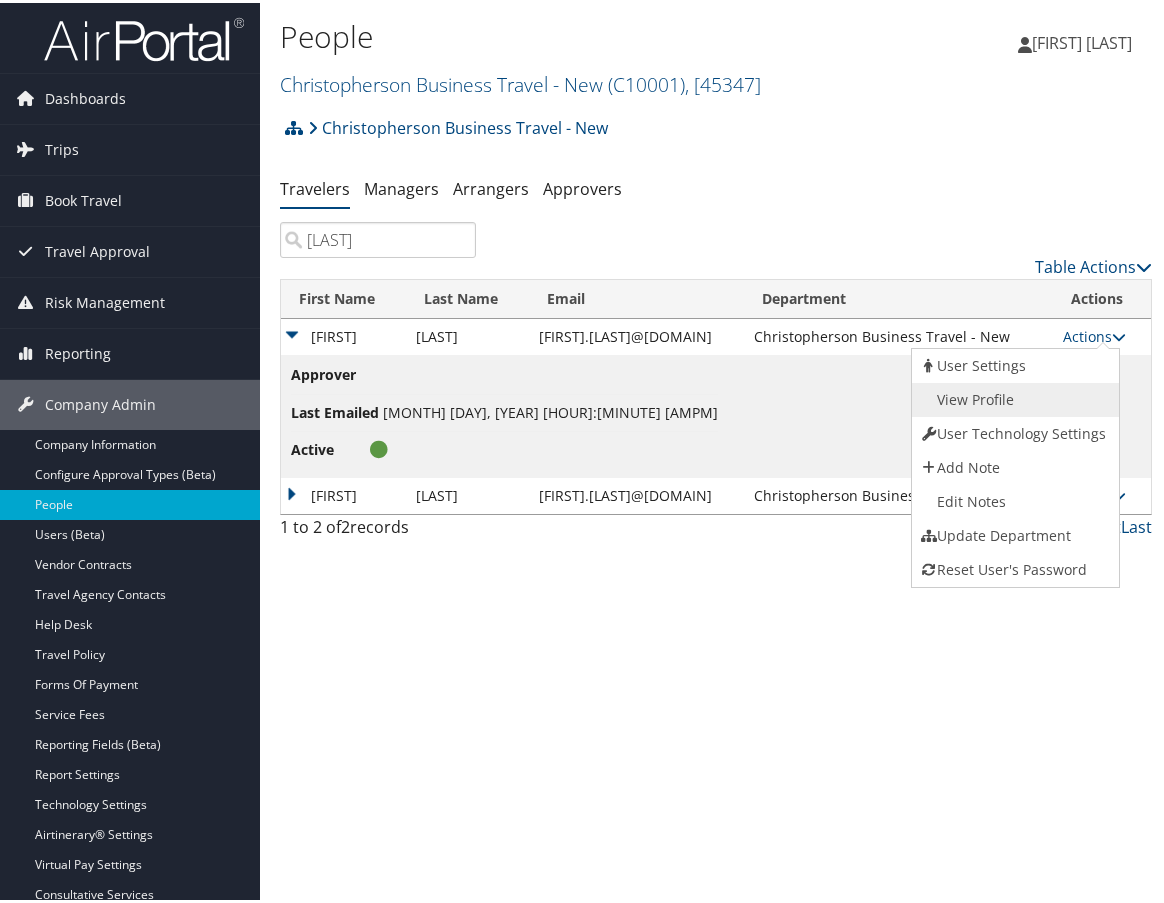 click on "View Profile" at bounding box center (1013, 397) 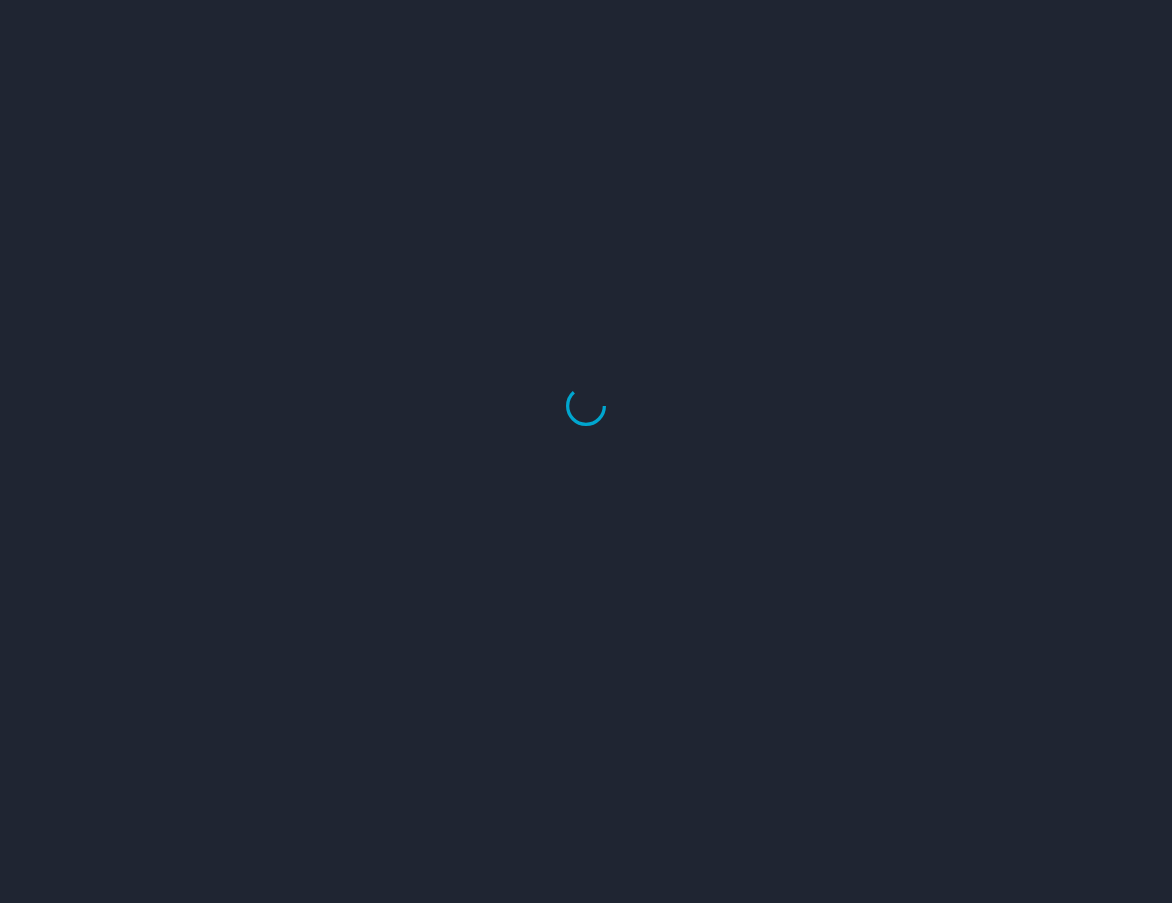 scroll, scrollTop: 0, scrollLeft: 0, axis: both 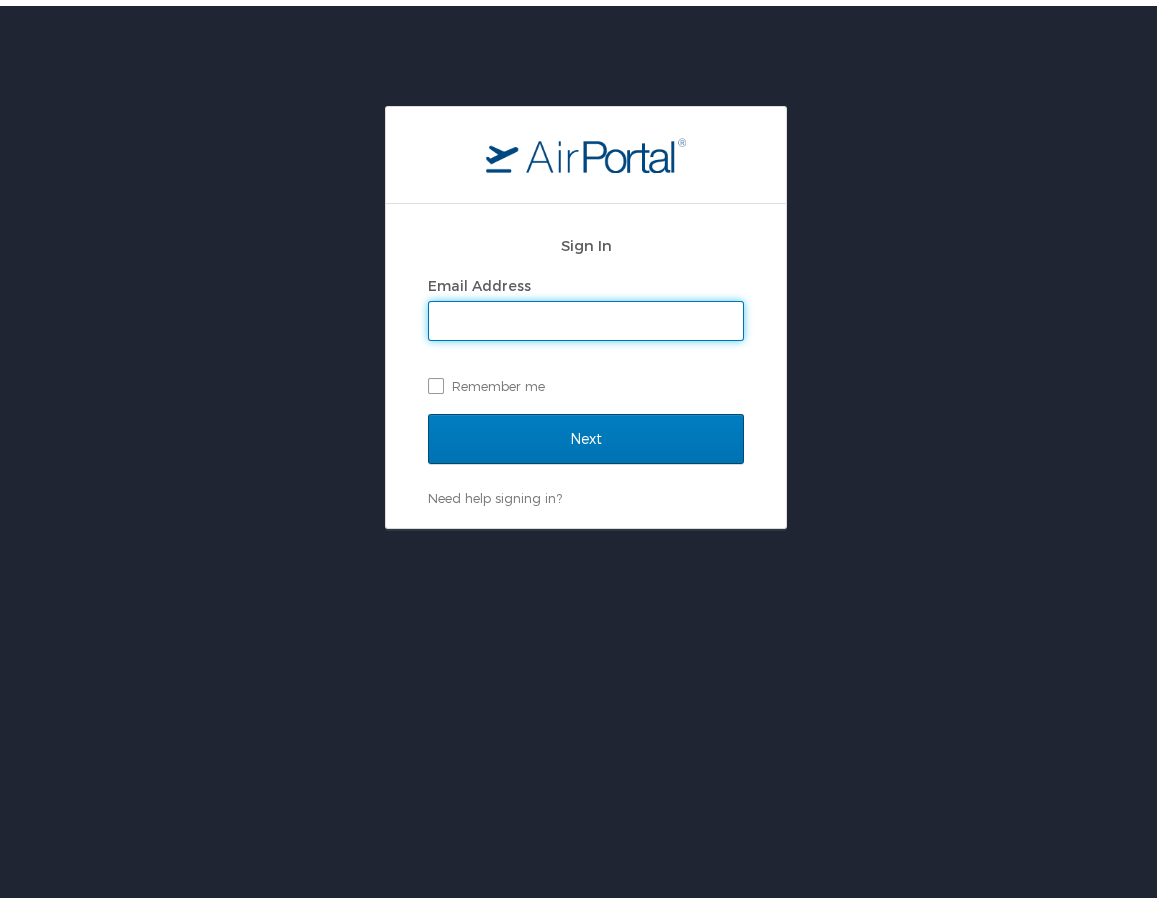 type on "emily.drees@cbtravel.com" 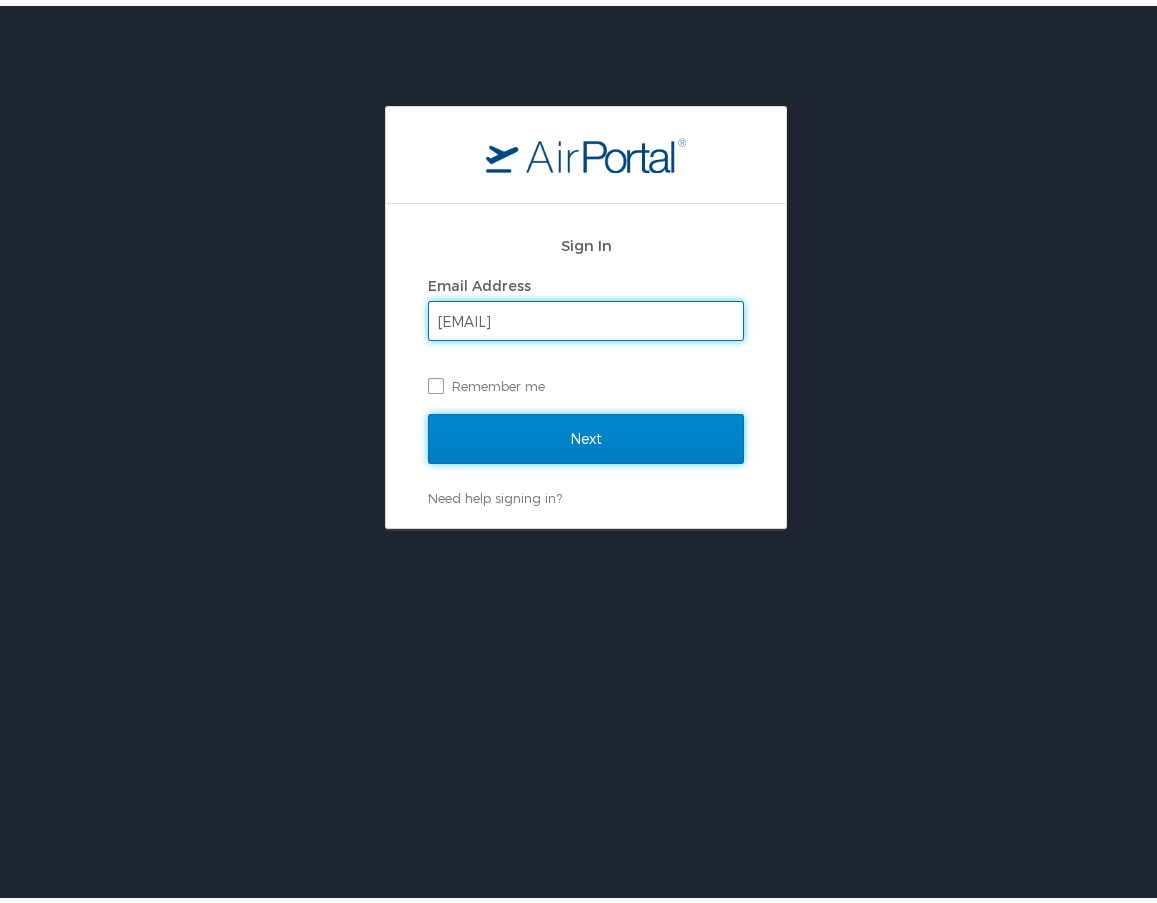click on "Next" at bounding box center (586, 433) 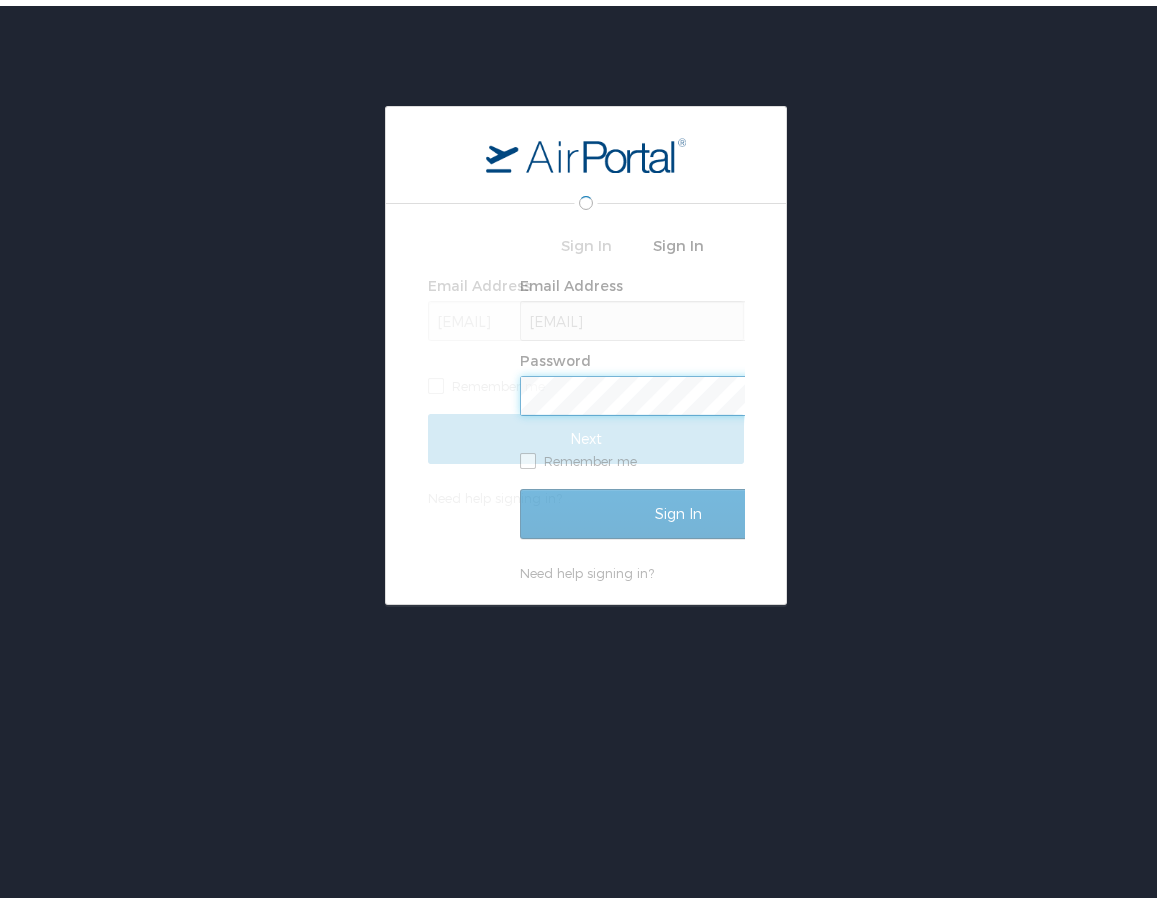 scroll, scrollTop: 0, scrollLeft: 0, axis: both 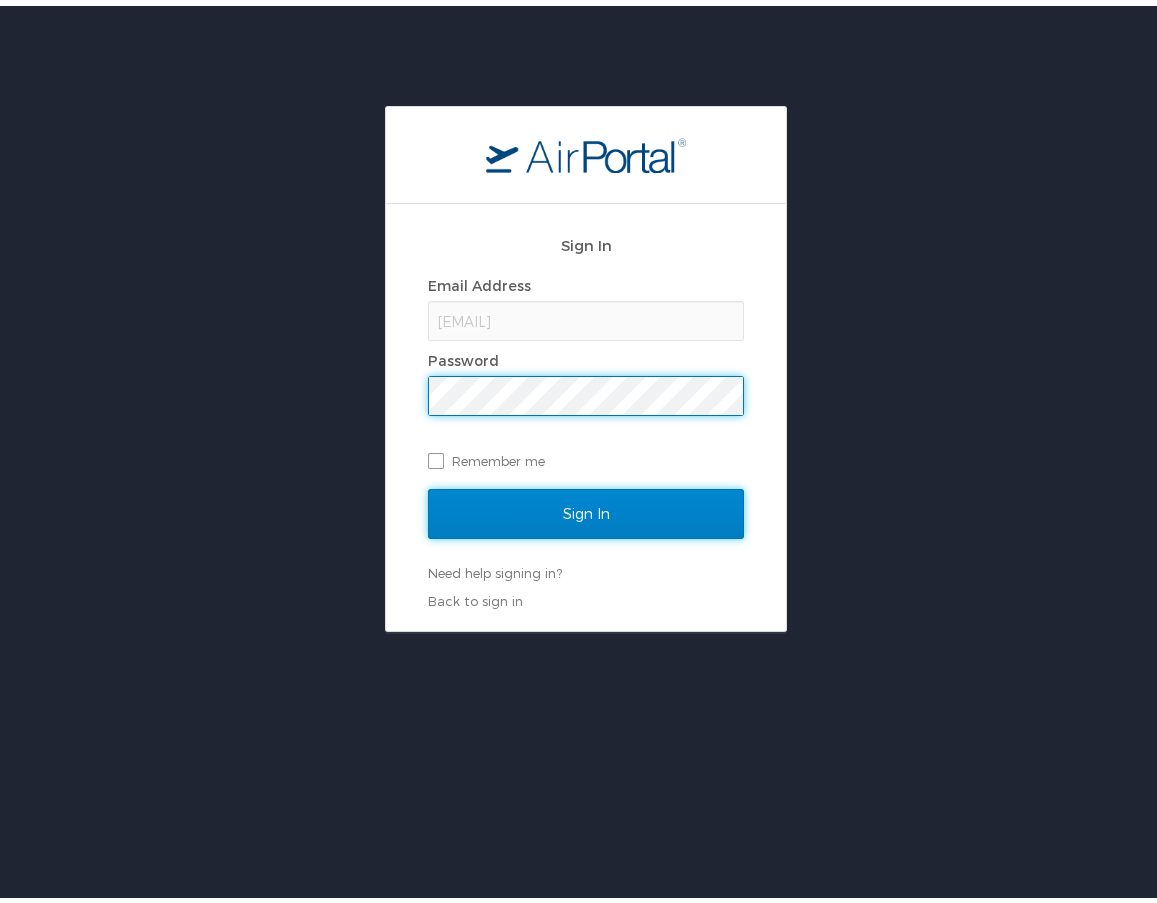 click on "Sign In" at bounding box center [586, 508] 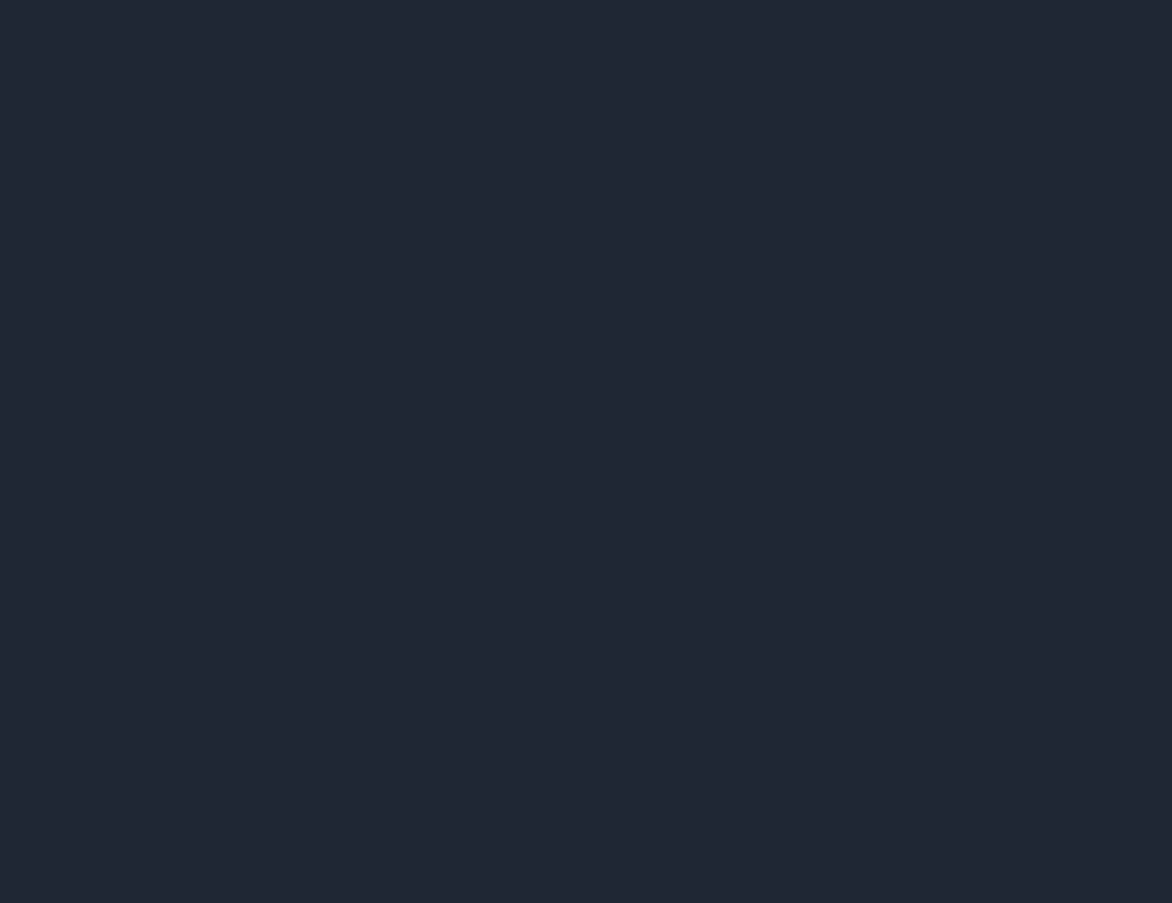 scroll, scrollTop: 0, scrollLeft: 0, axis: both 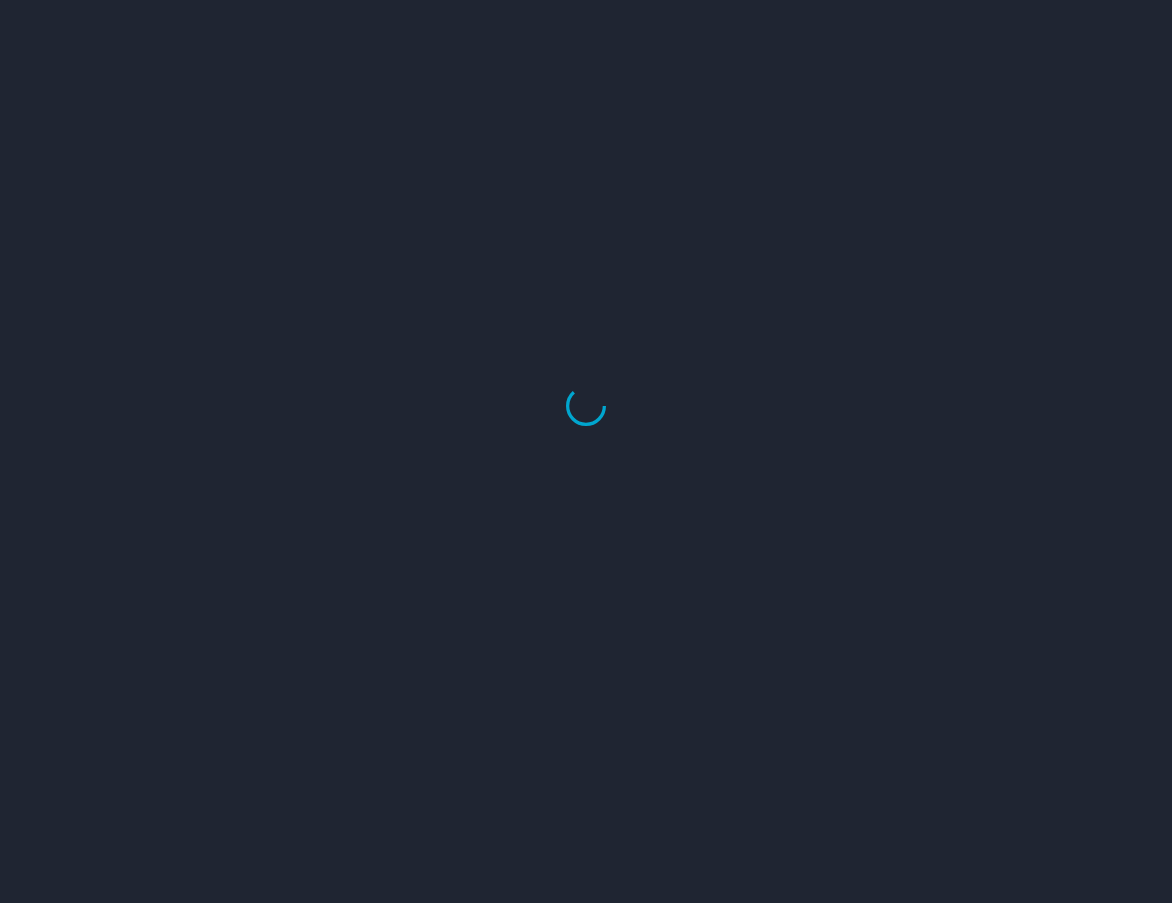select on "US" 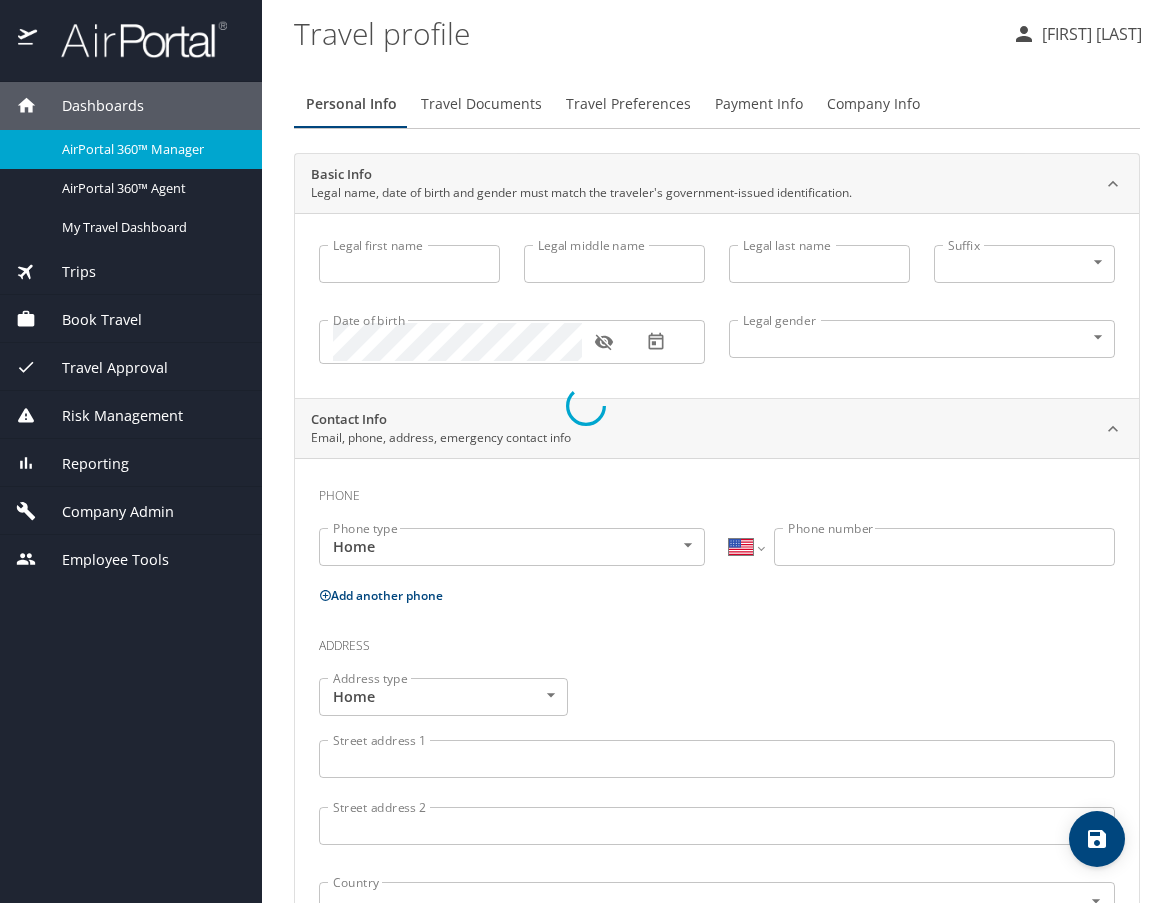 type on "Kelly" 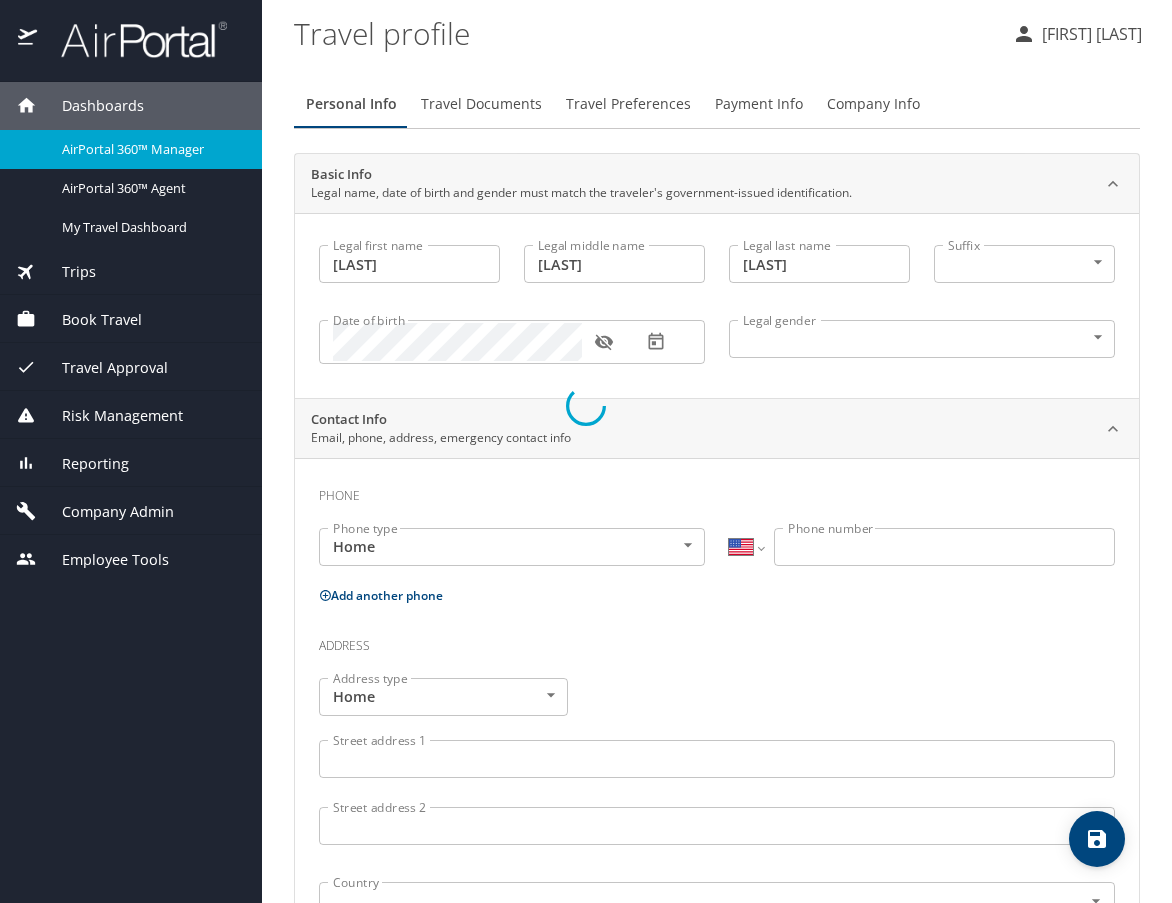 select on "US" 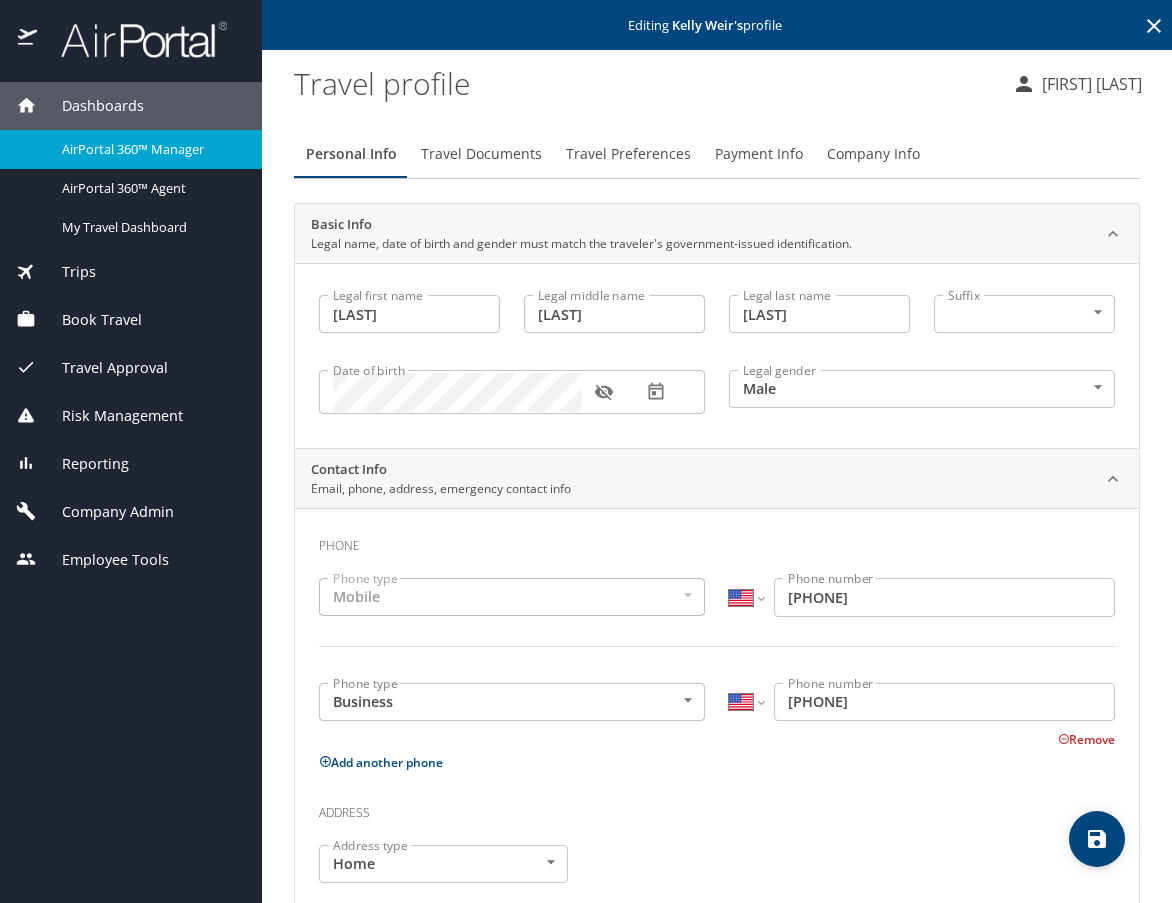 click on "Travel Preferences" at bounding box center [628, 154] 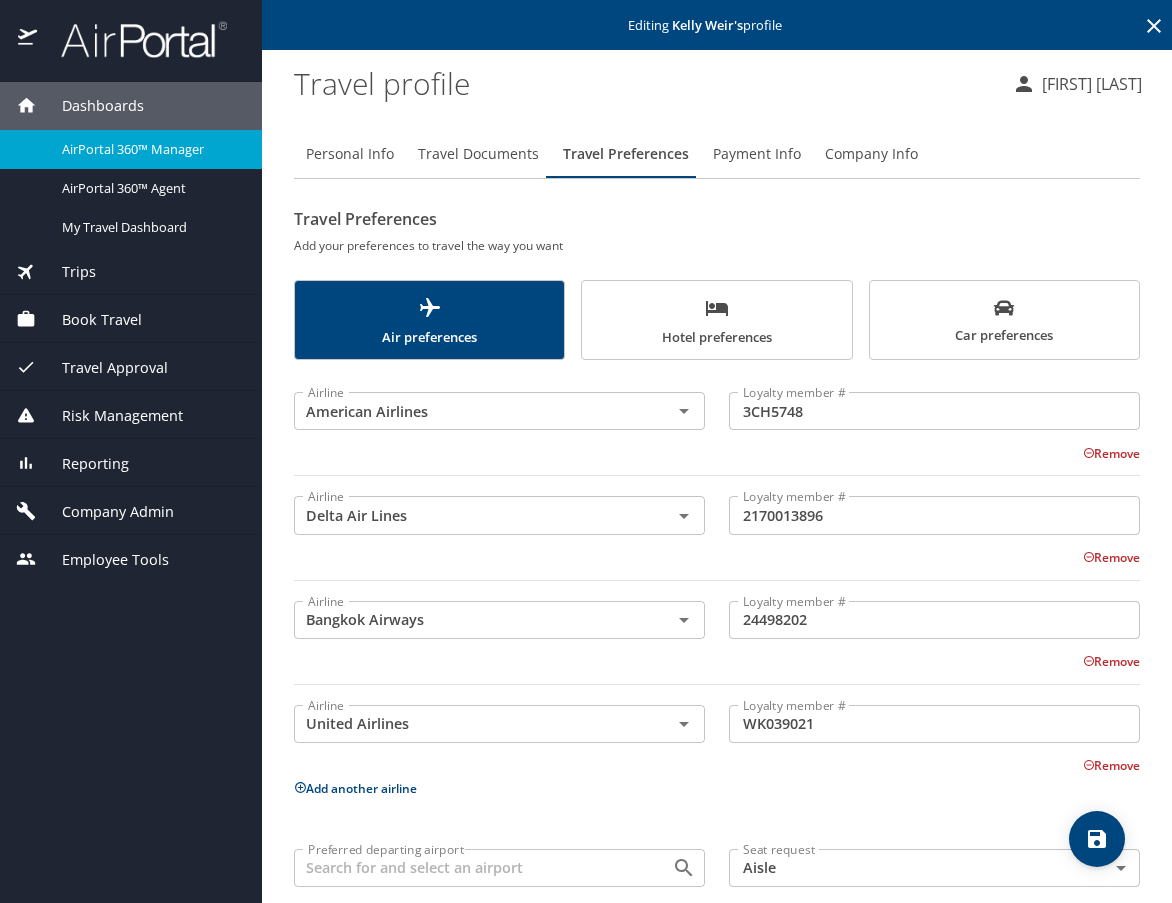 click on "Payment Info" at bounding box center [757, 154] 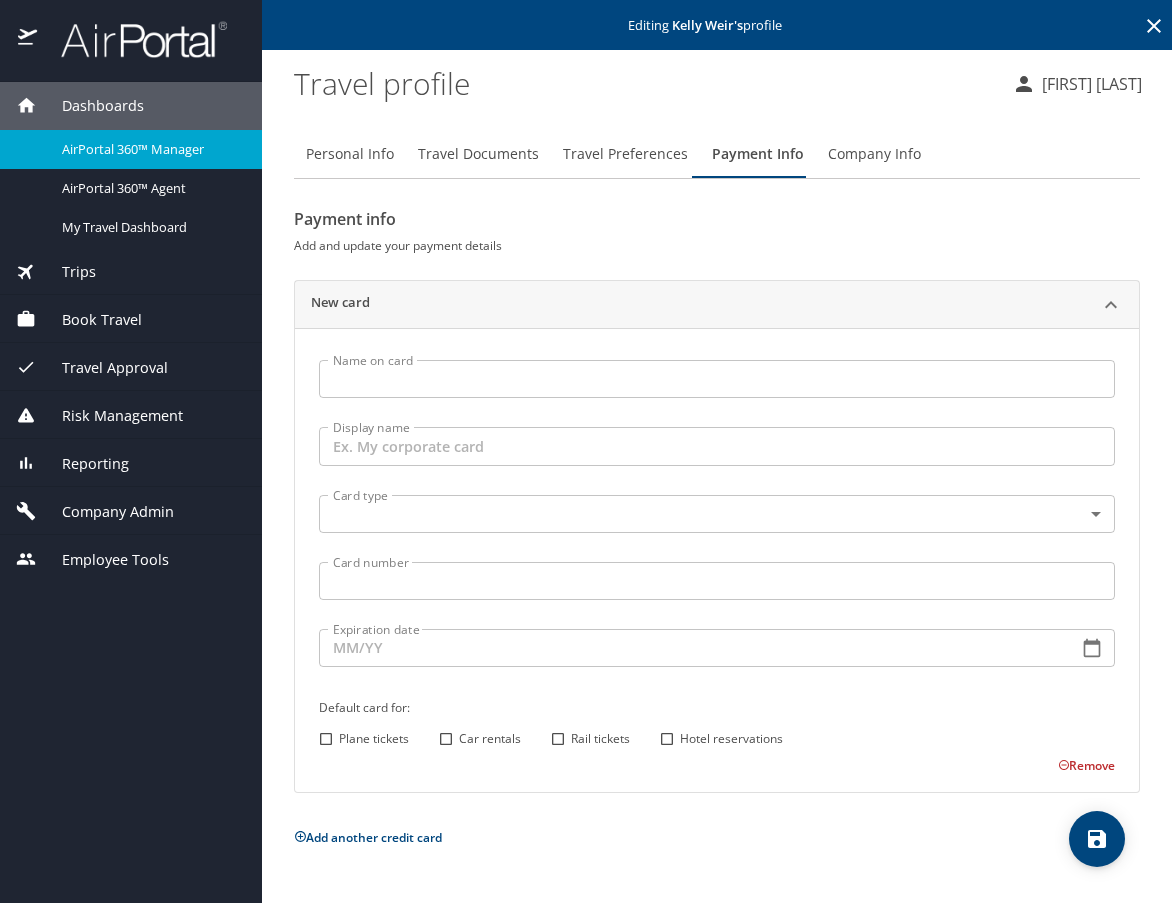 click on "Travel Preferences" at bounding box center [625, 154] 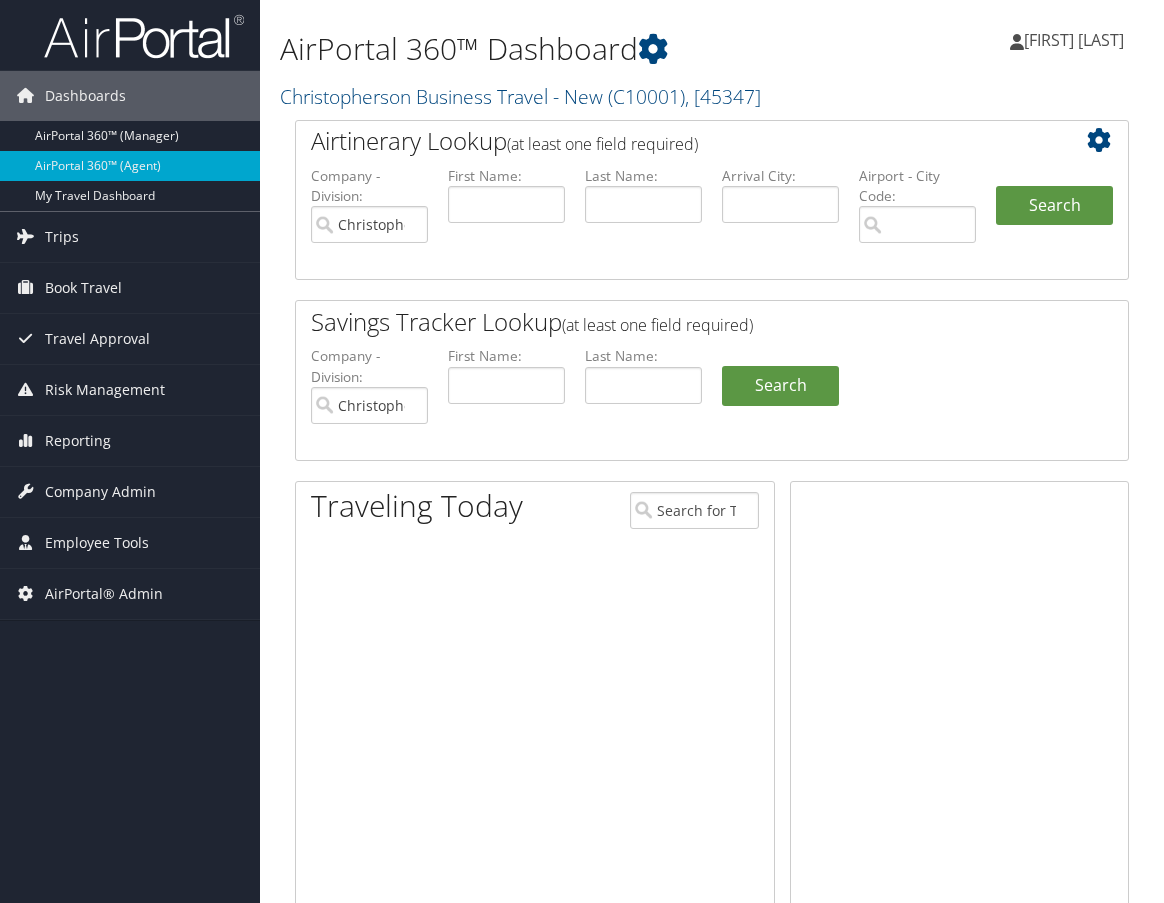 scroll, scrollTop: 0, scrollLeft: 0, axis: both 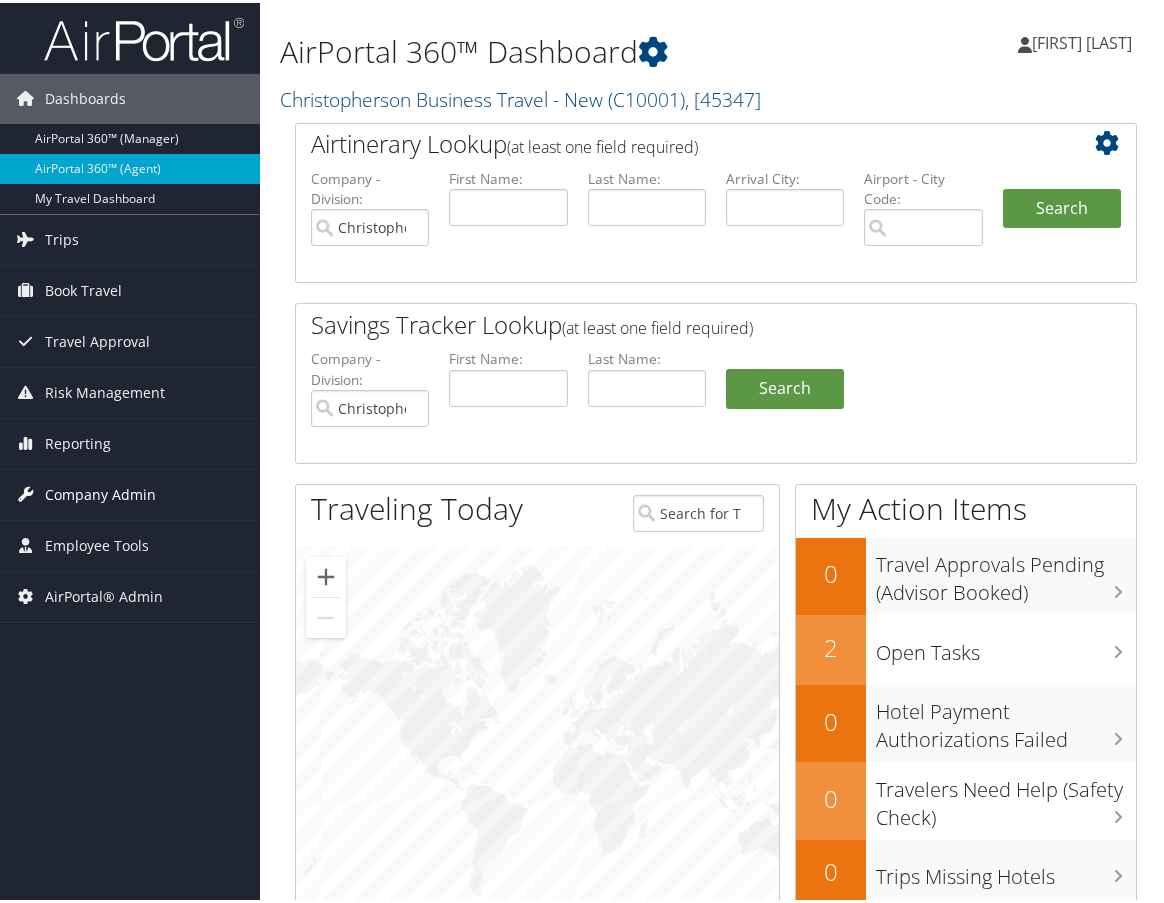 click on "Company Admin" at bounding box center (100, 492) 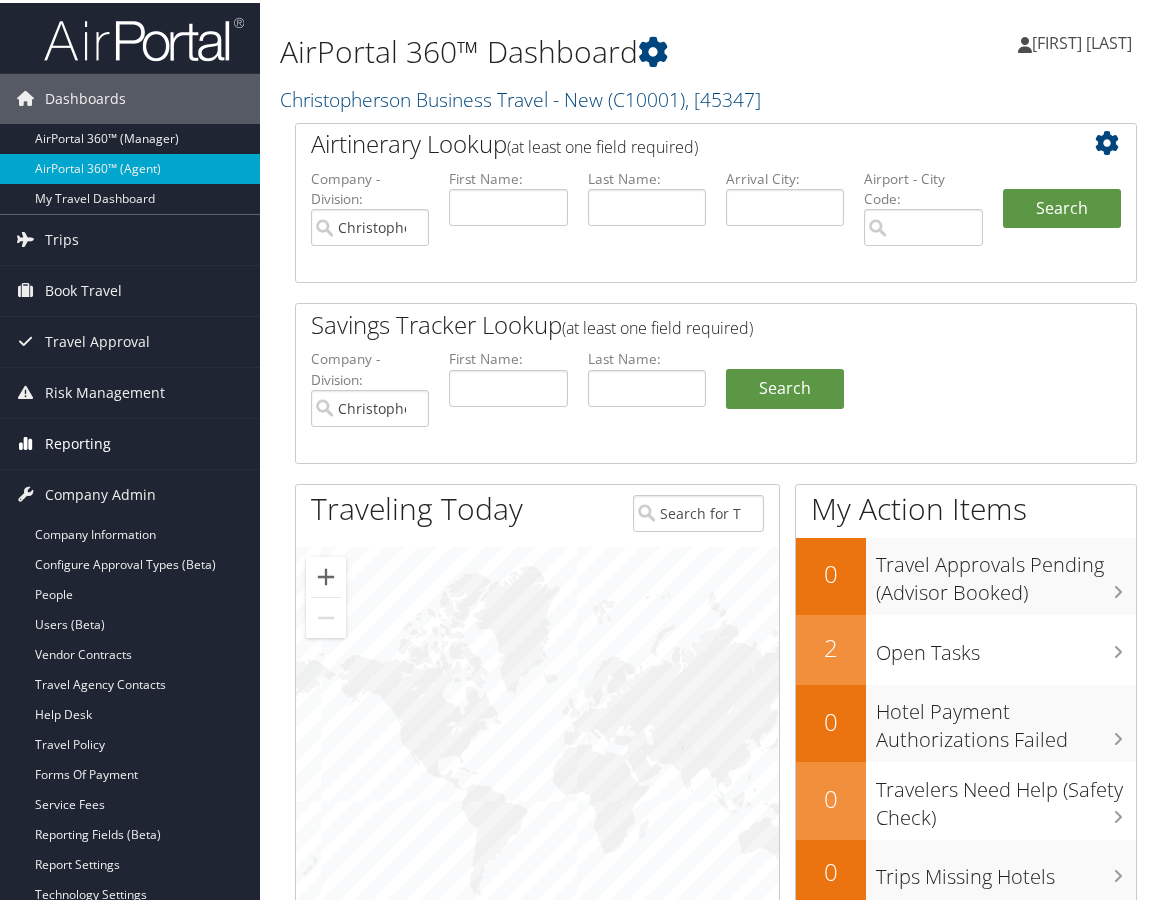 click on "Reporting" at bounding box center (78, 441) 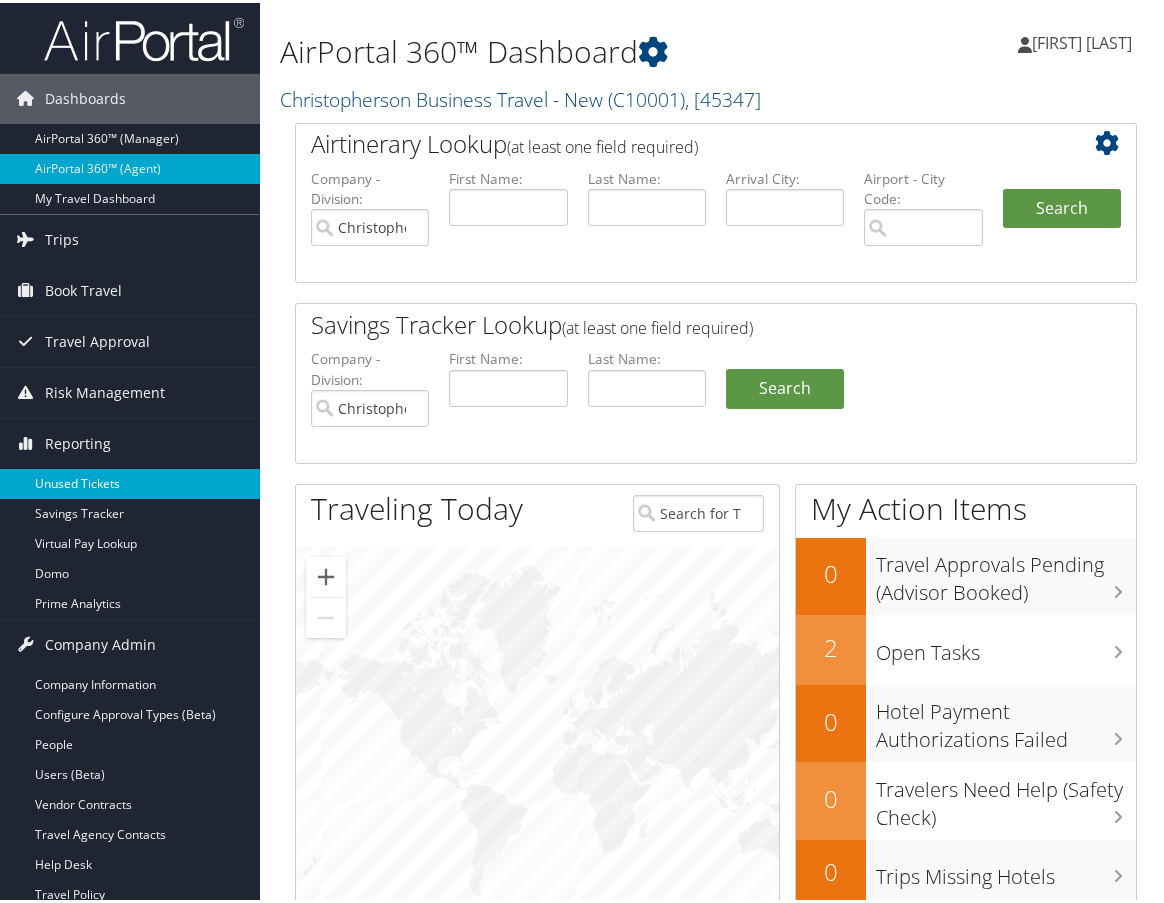 click on "Unused Tickets" at bounding box center (130, 481) 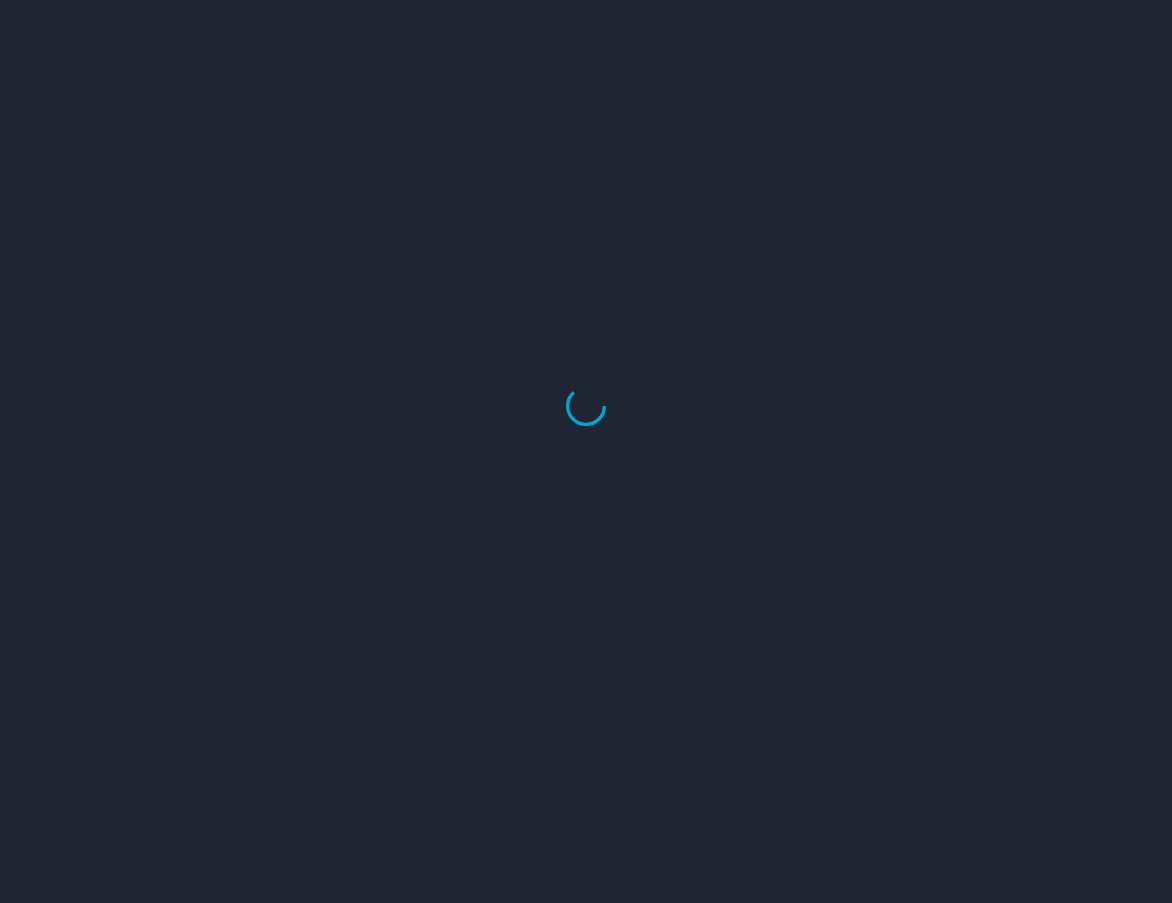 scroll, scrollTop: 0, scrollLeft: 0, axis: both 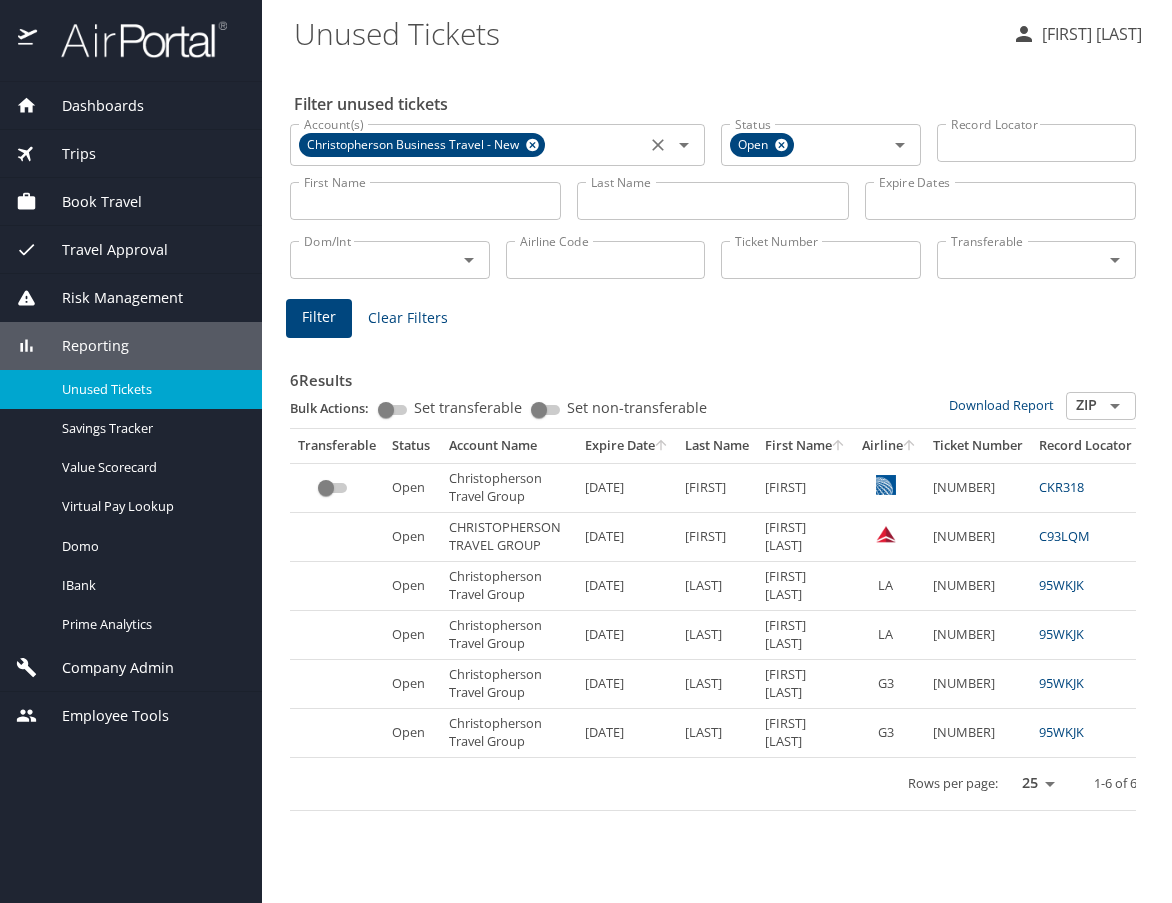 click 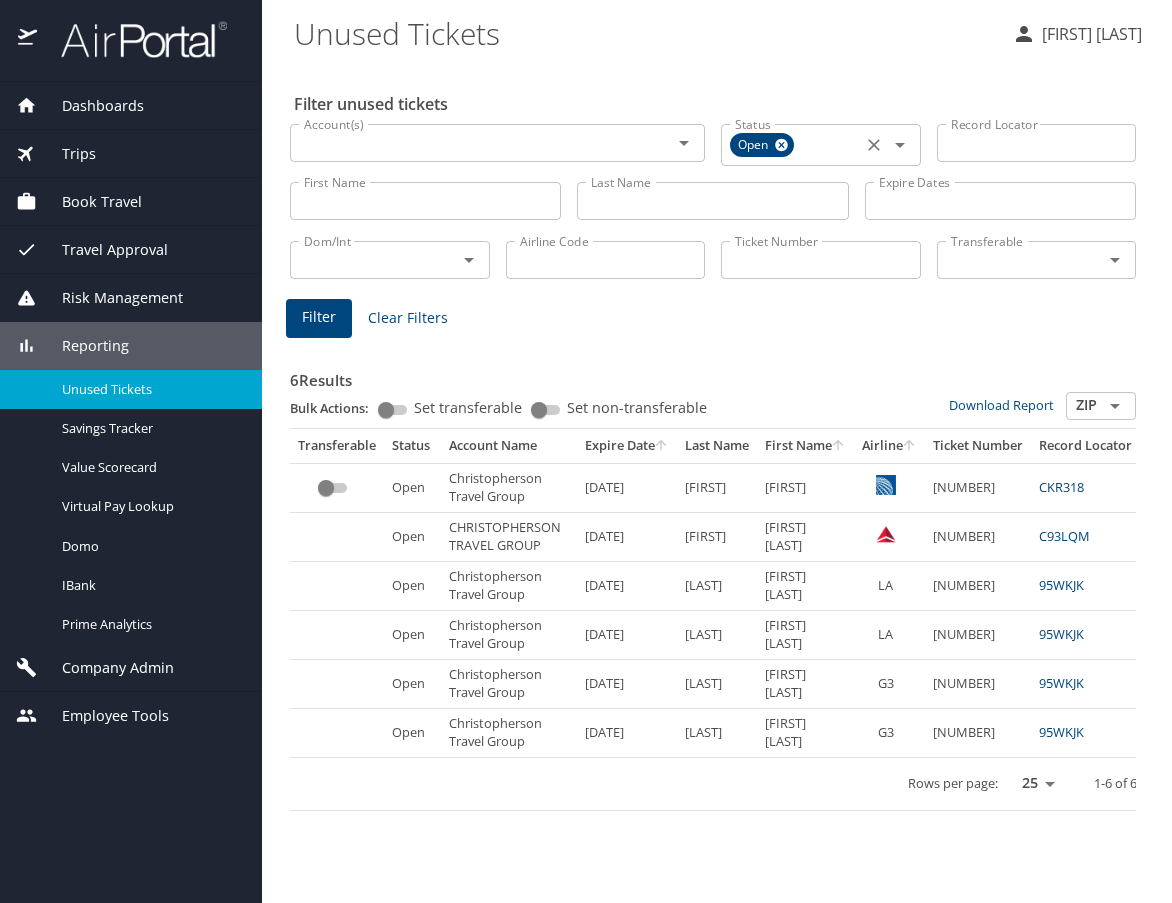 click 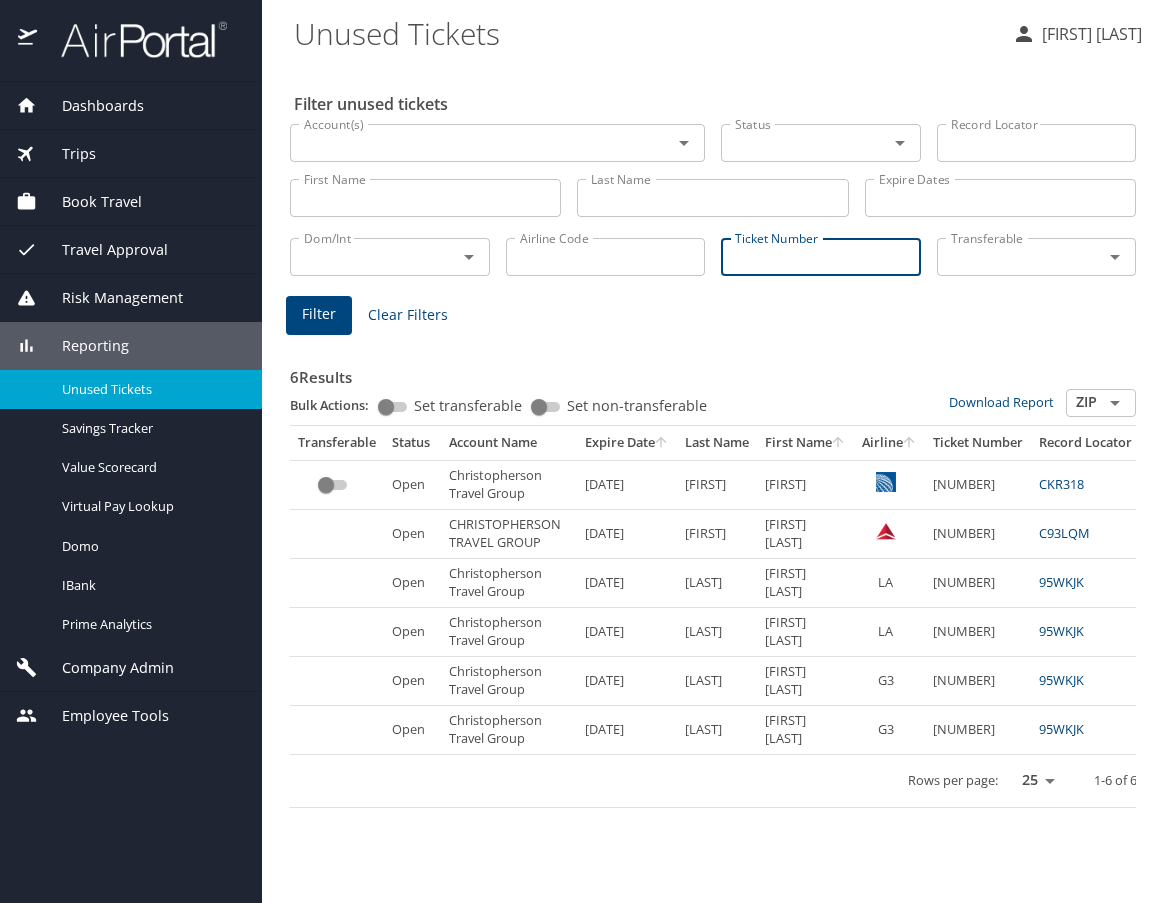 paste on "[NUMBER]" 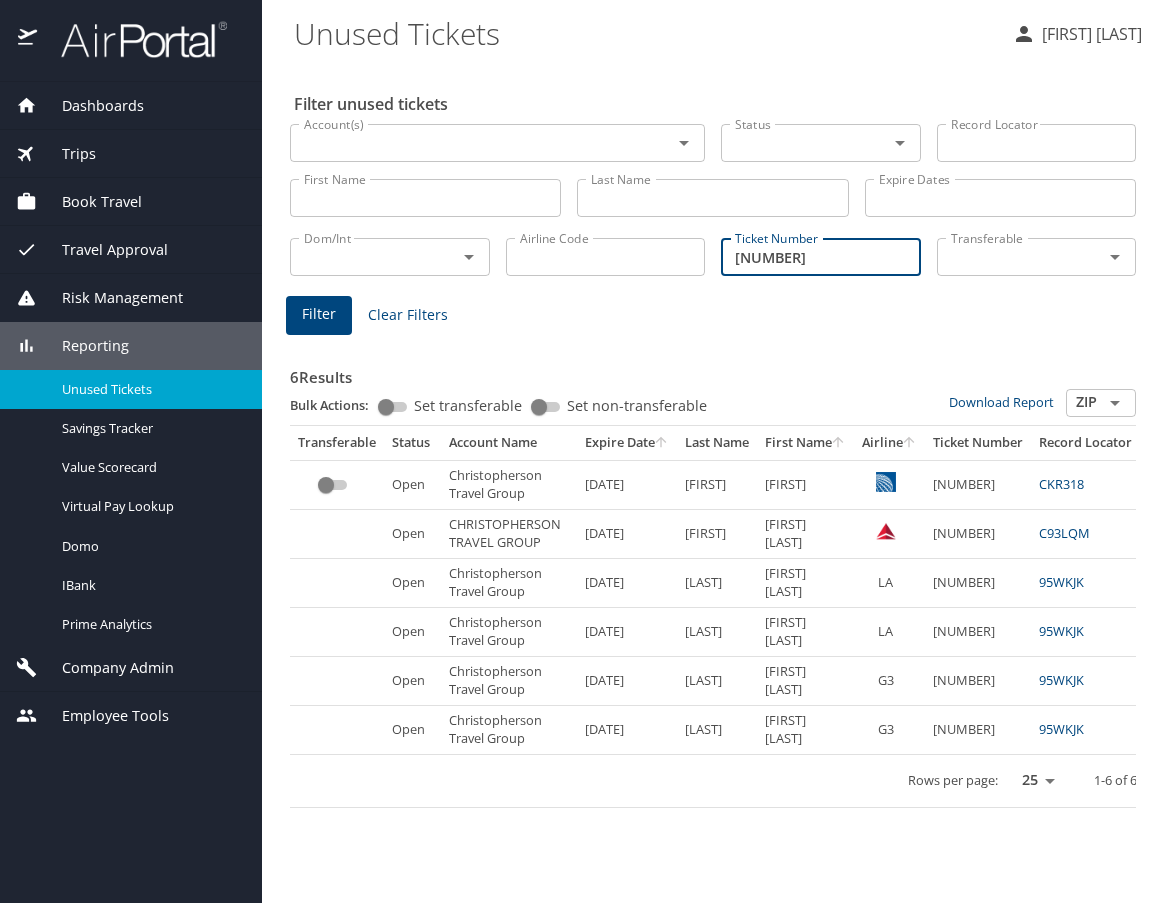 click on "Filter" at bounding box center [319, 315] 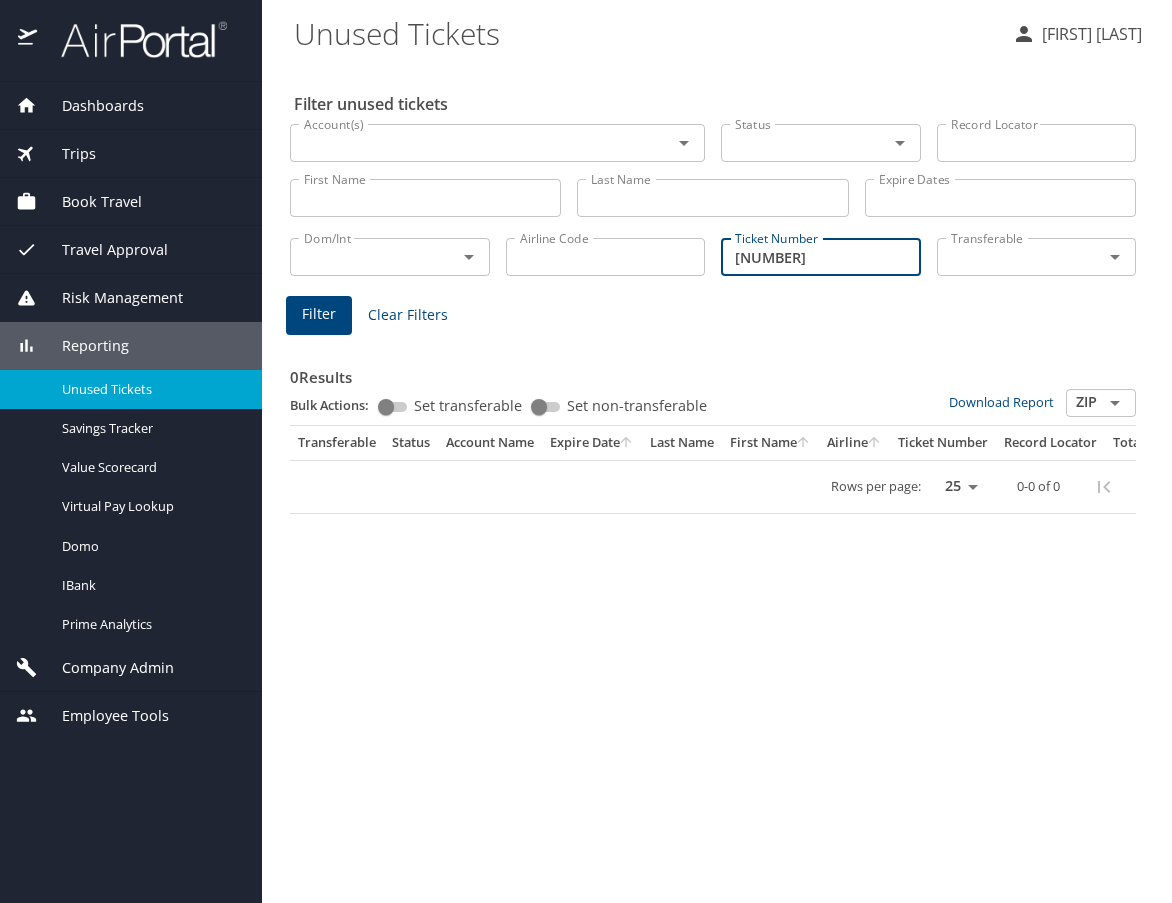 click on "8900909784808" at bounding box center [821, 257] 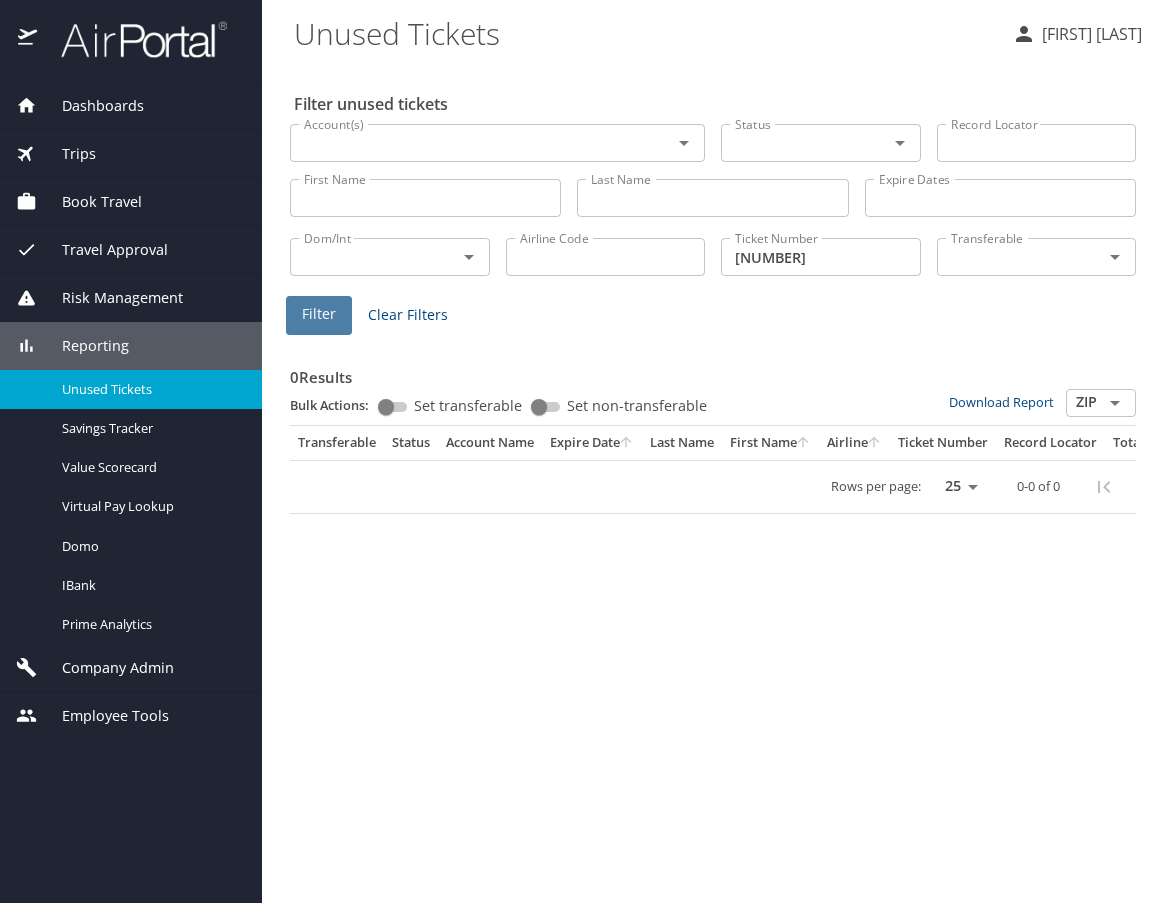 click on "Filter" at bounding box center (319, 315) 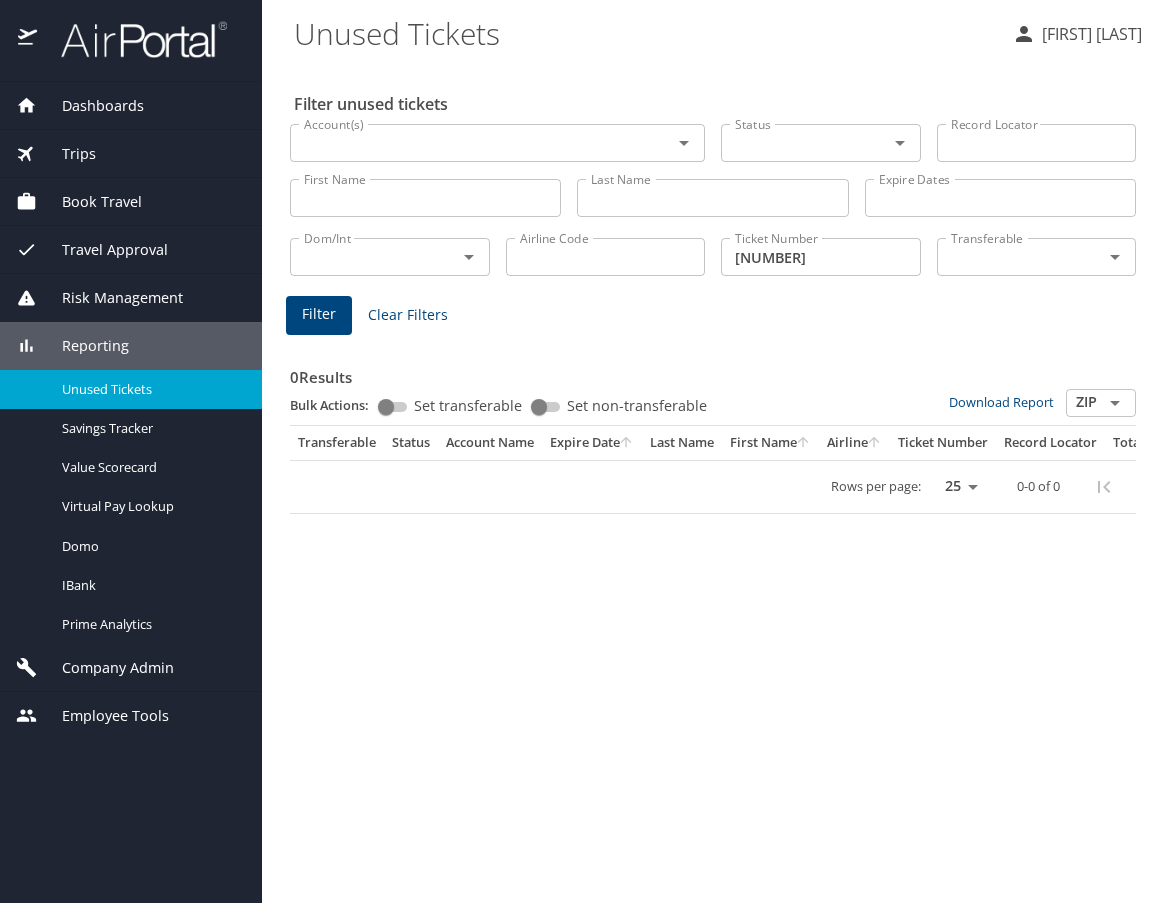 click on "890090978480" at bounding box center [821, 257] 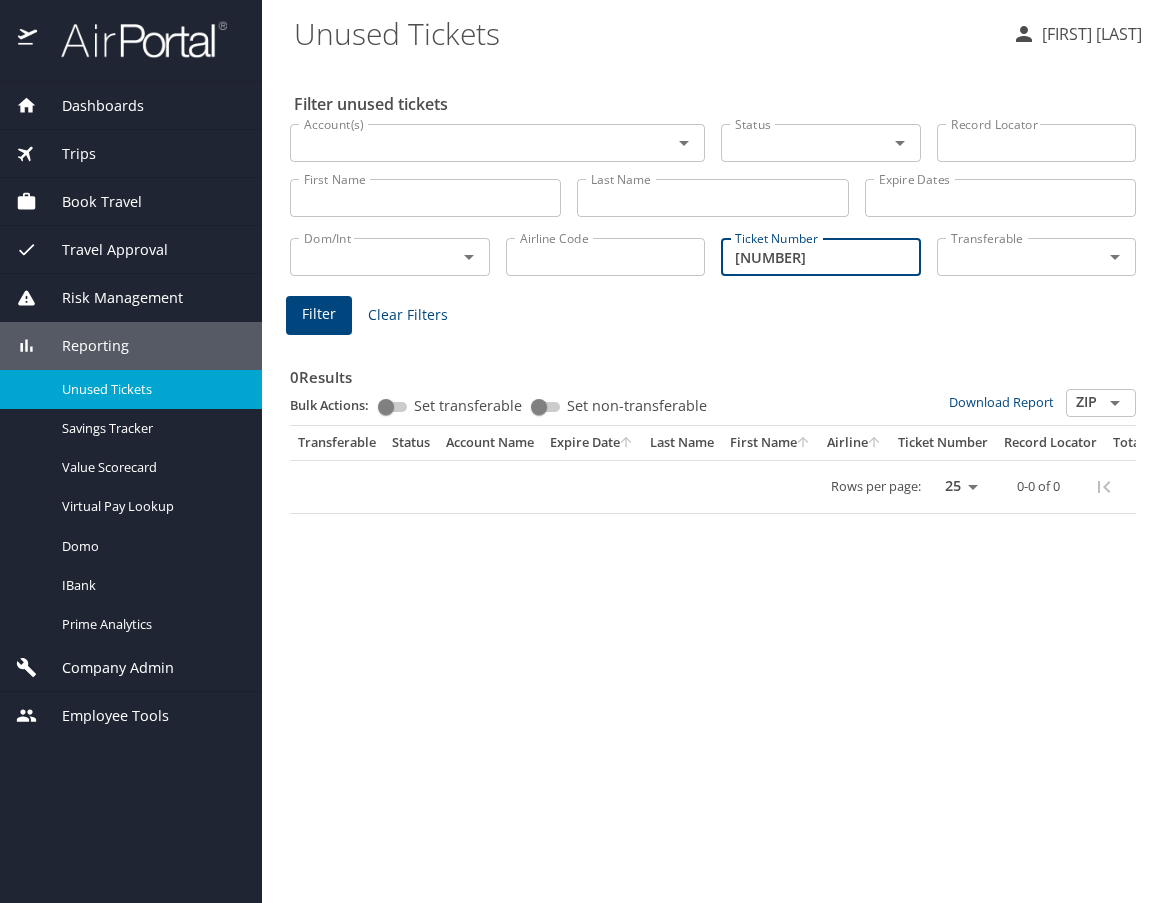 type on "8900909784808" 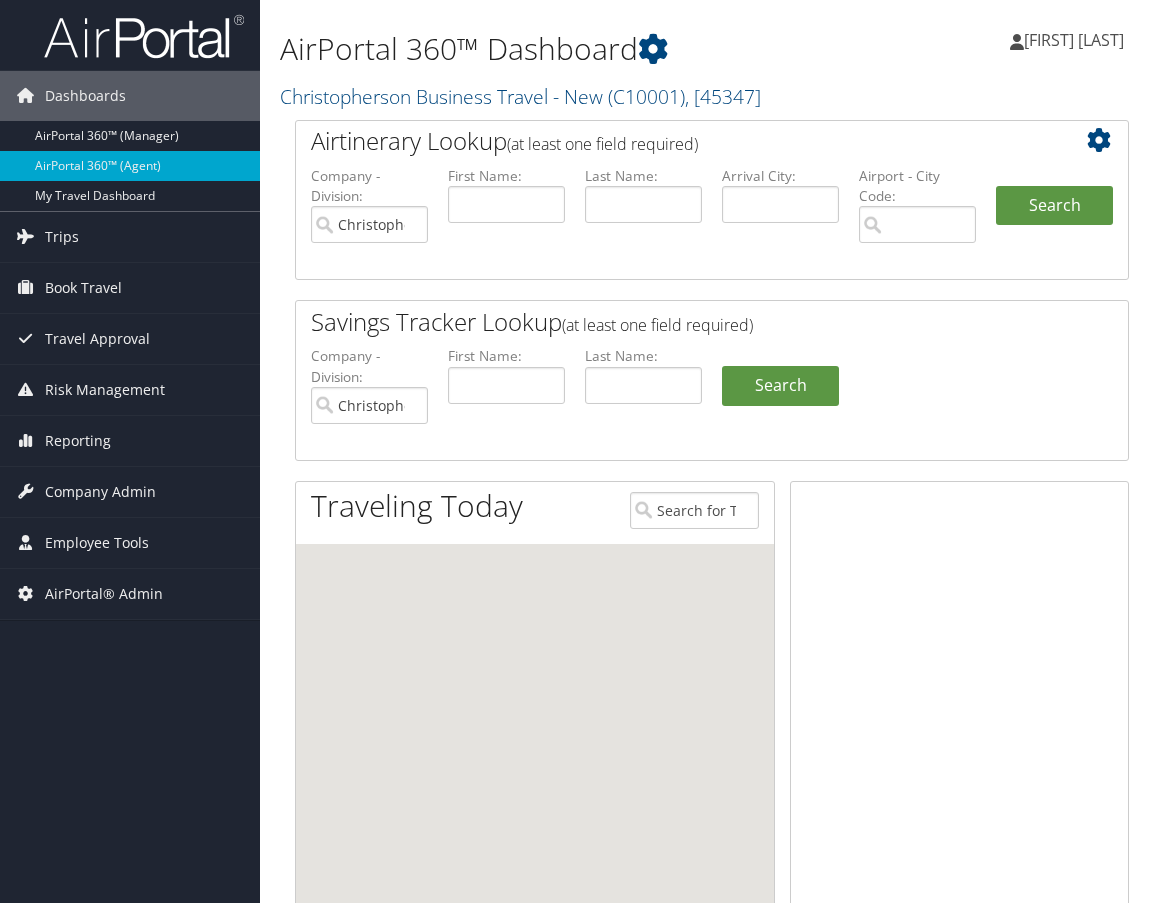 scroll, scrollTop: 0, scrollLeft: 0, axis: both 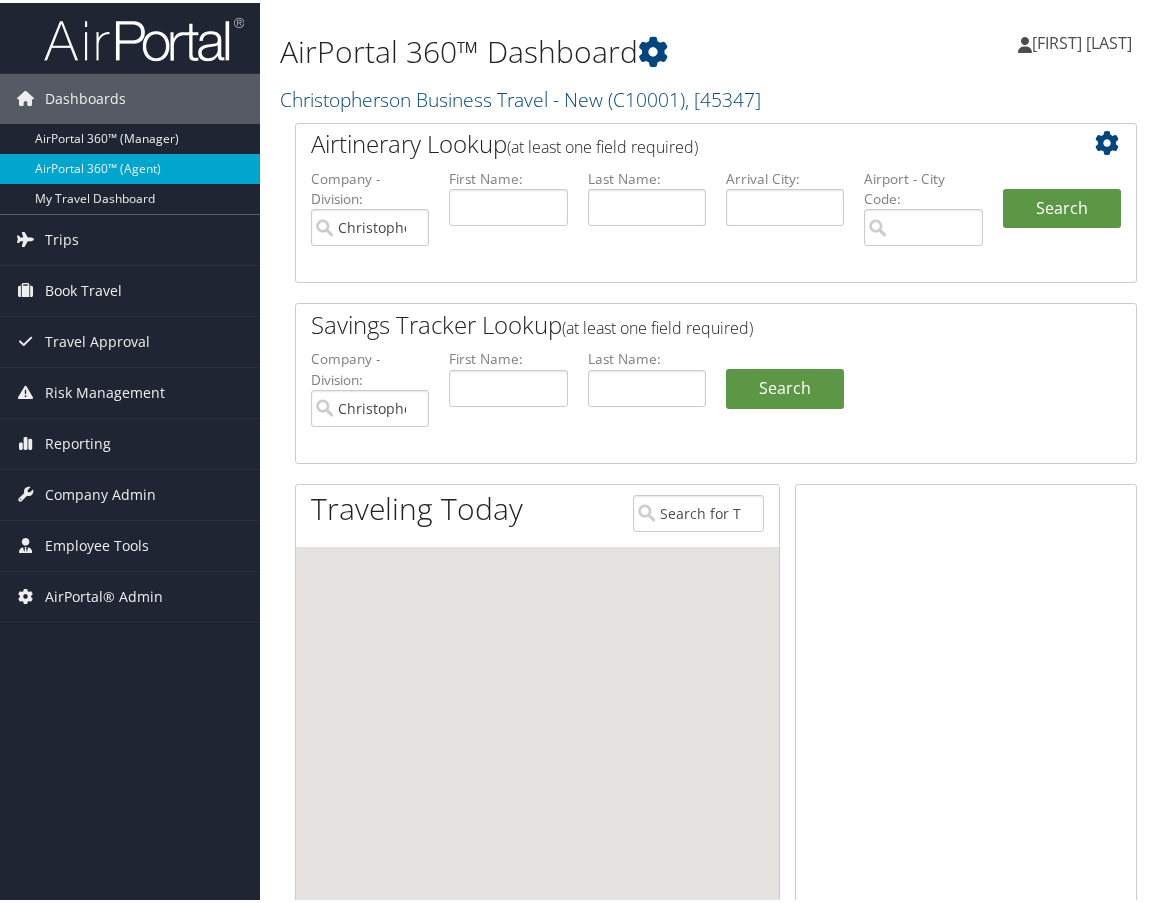 click on "Christopherson Business Travel - New   ( C10001 )  , [ 45347 ]" at bounding box center [520, 96] 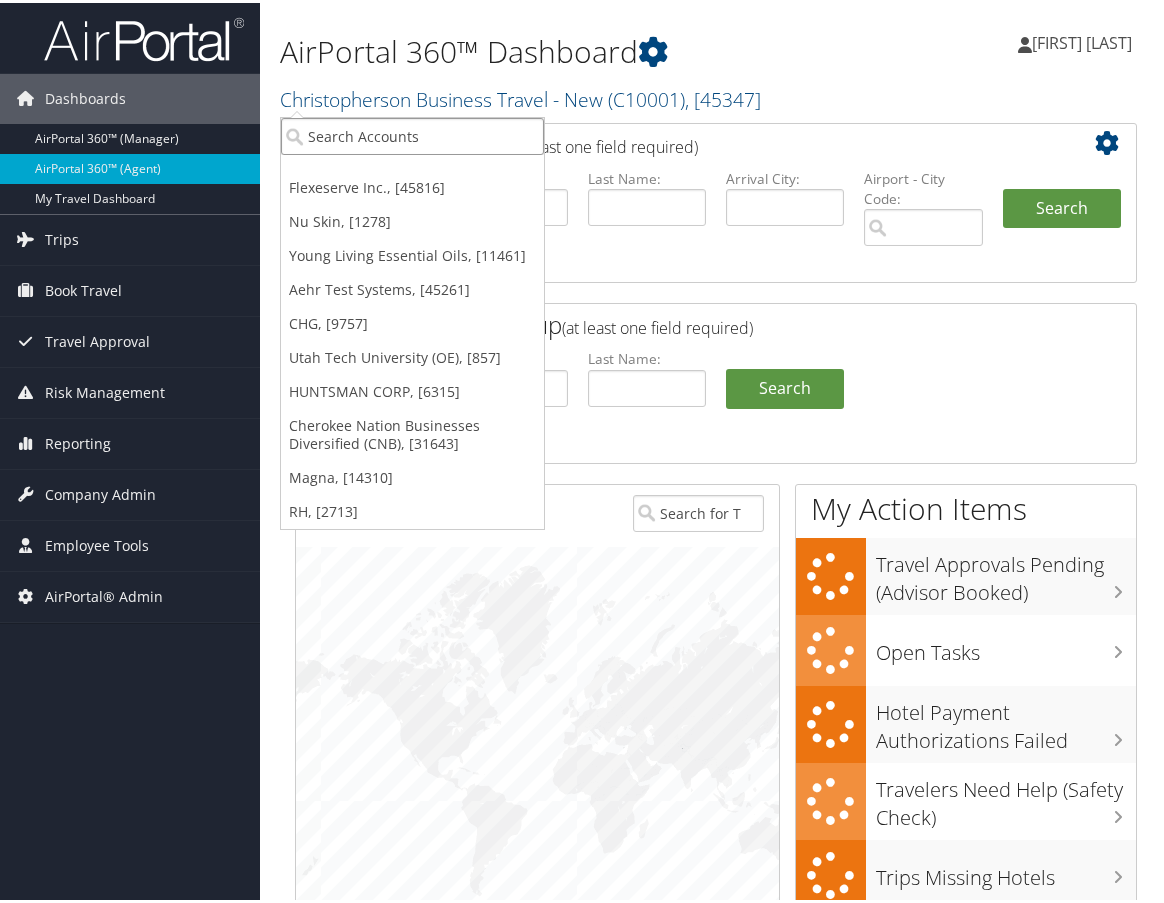 click at bounding box center [412, 133] 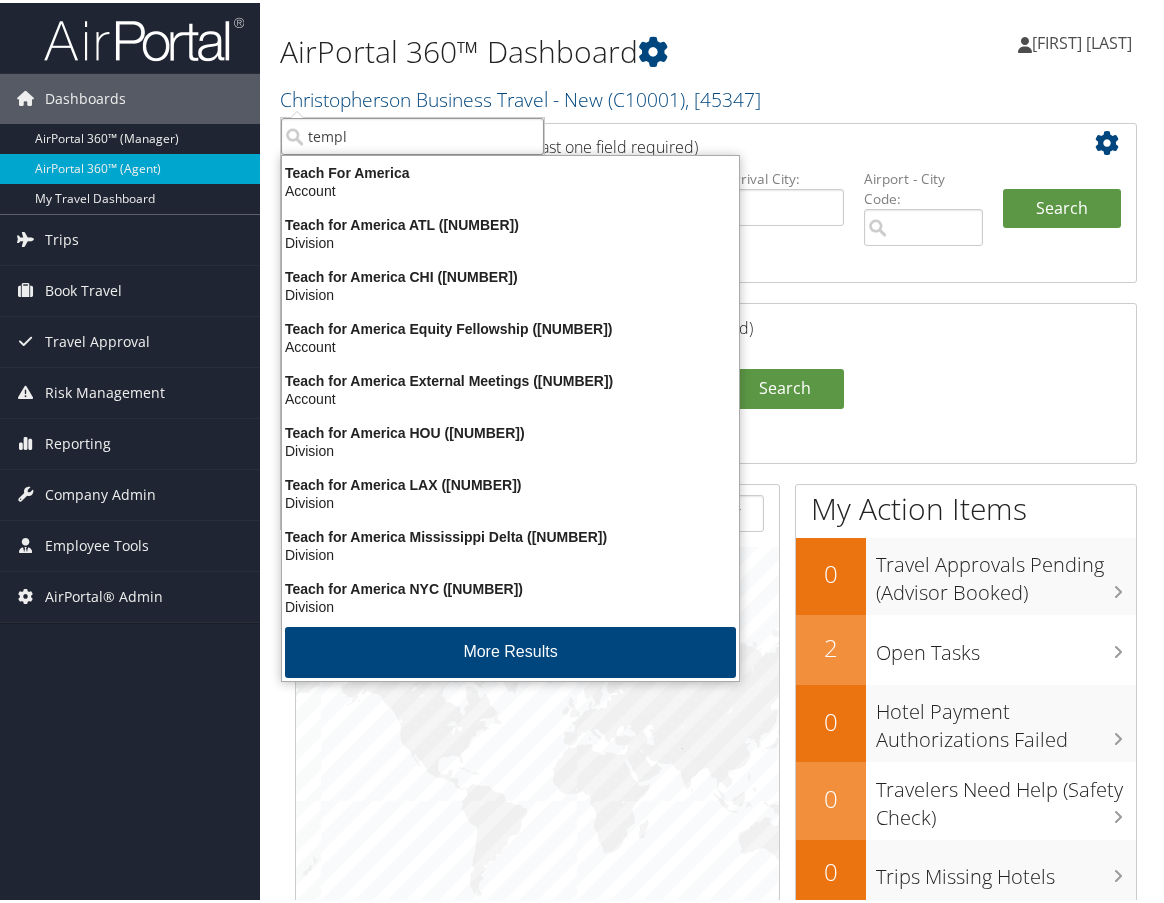type on "temple" 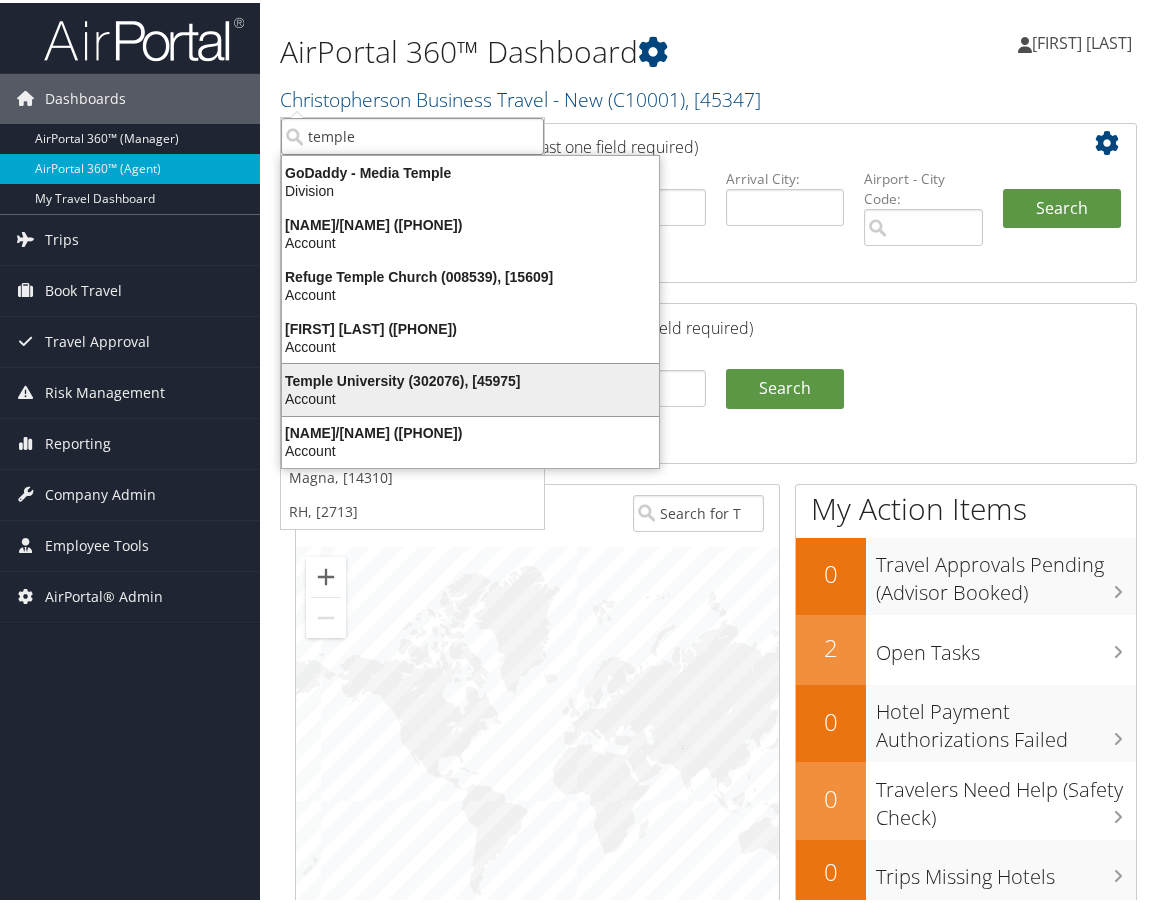 click on "Temple University (302076), [45975]" at bounding box center (470, 378) 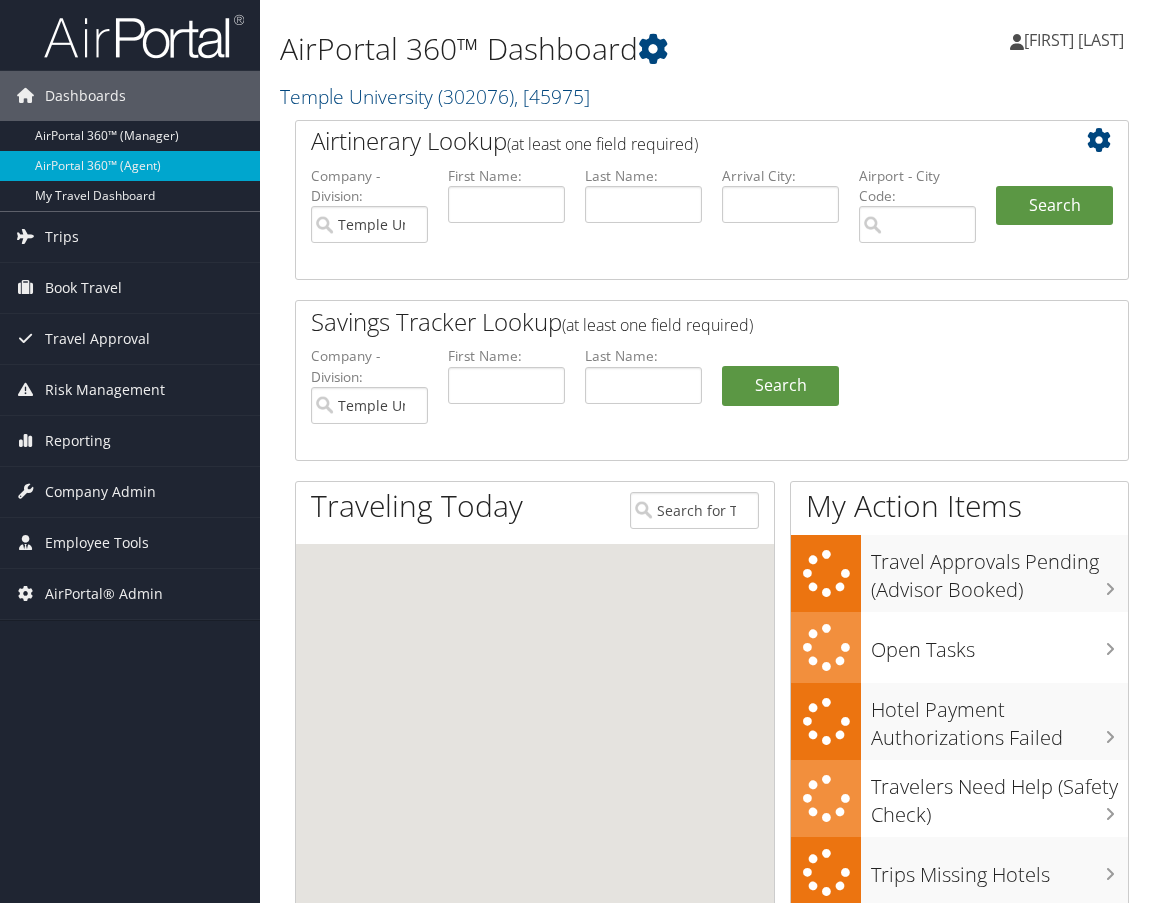 scroll, scrollTop: 0, scrollLeft: 0, axis: both 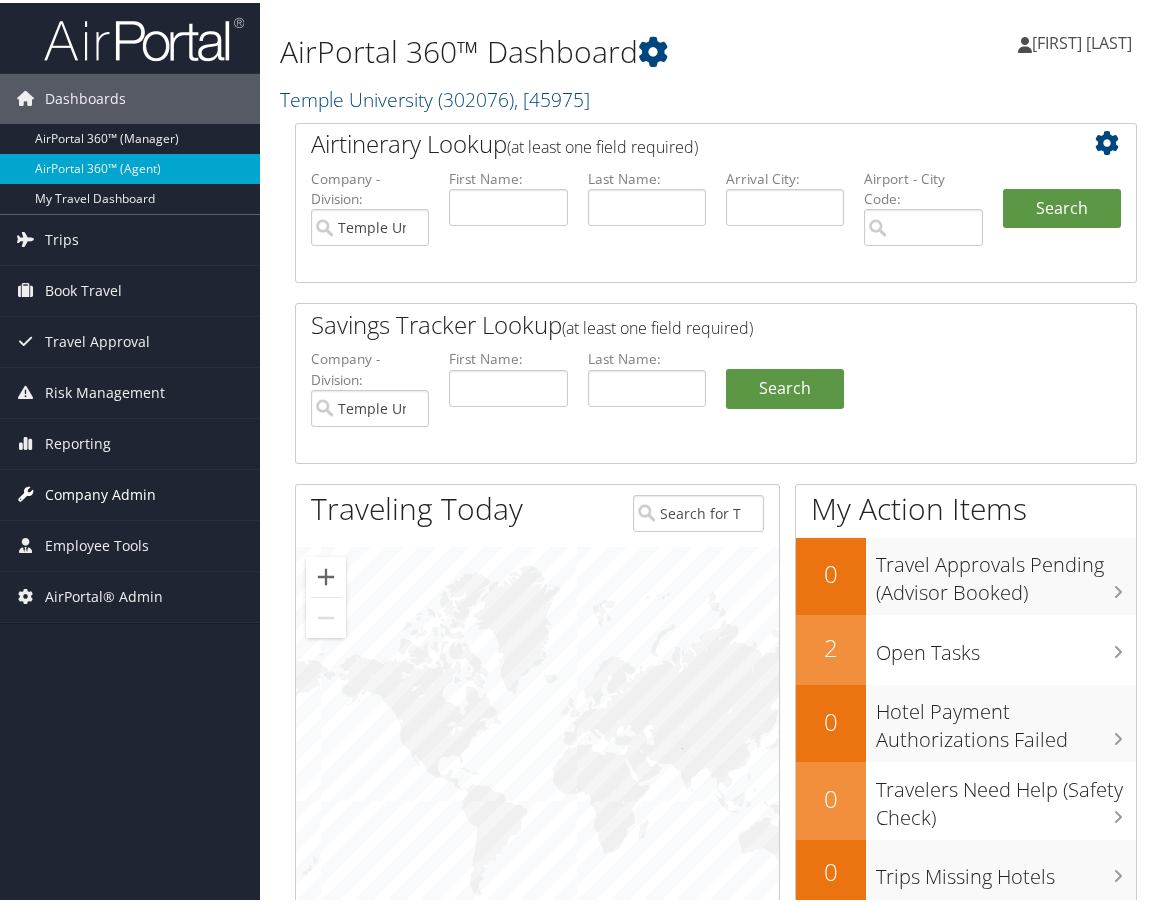 click on "Company Admin" at bounding box center [100, 492] 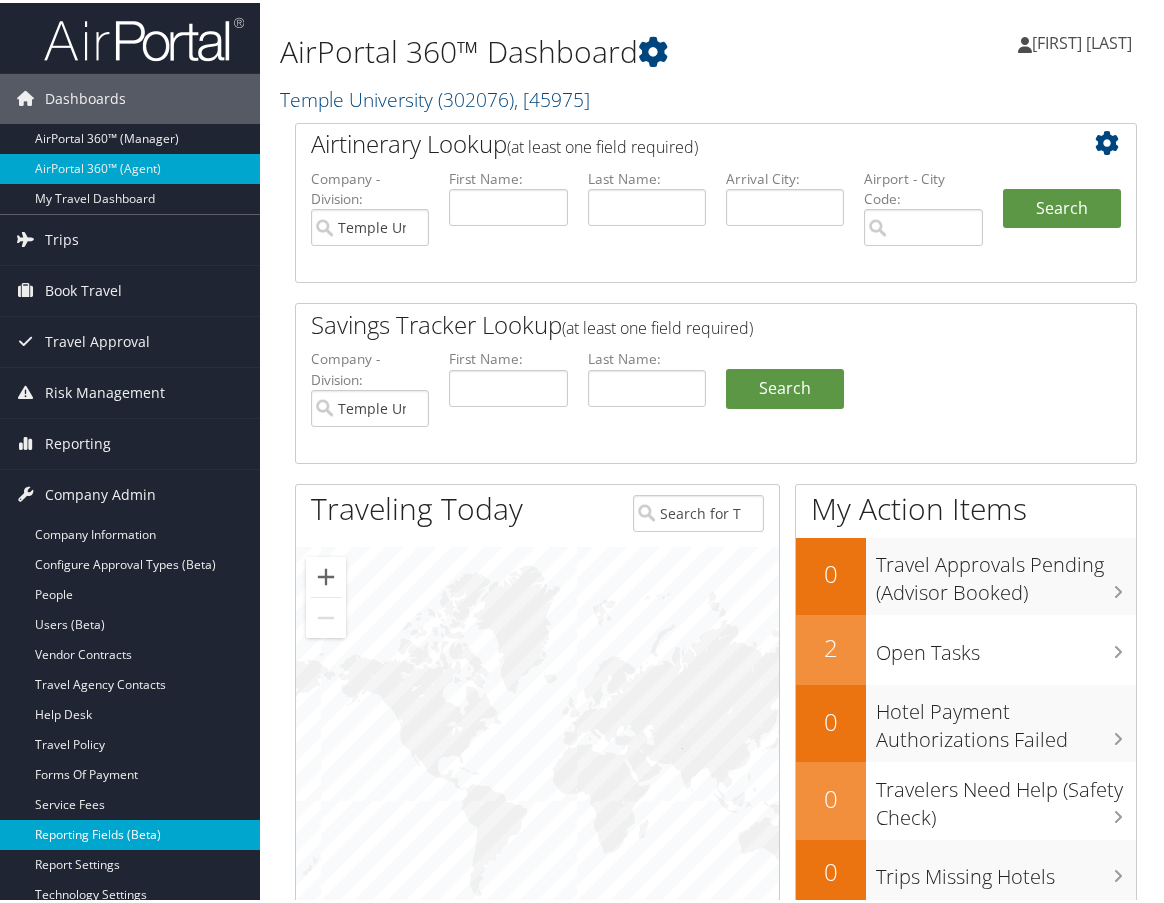 click on "Reporting Fields (Beta)" at bounding box center (130, 832) 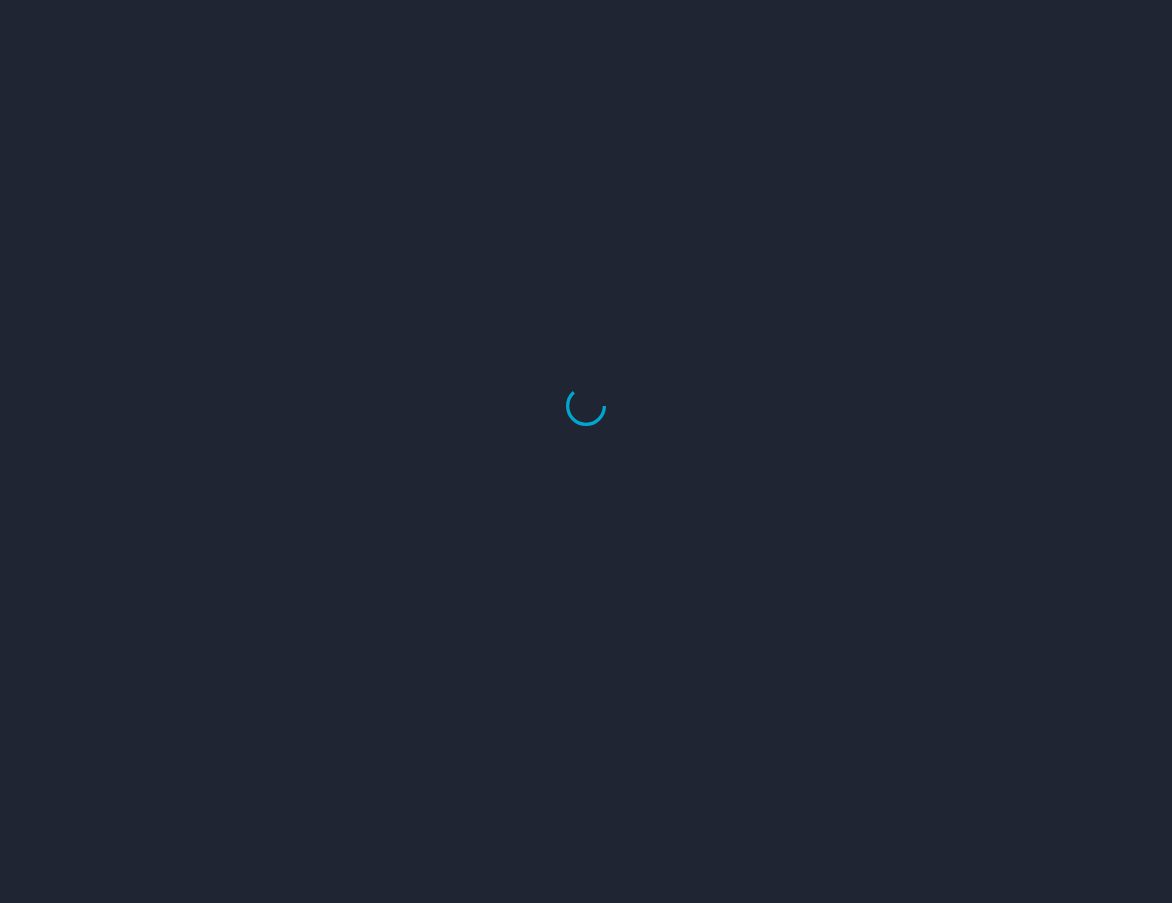 scroll, scrollTop: 0, scrollLeft: 0, axis: both 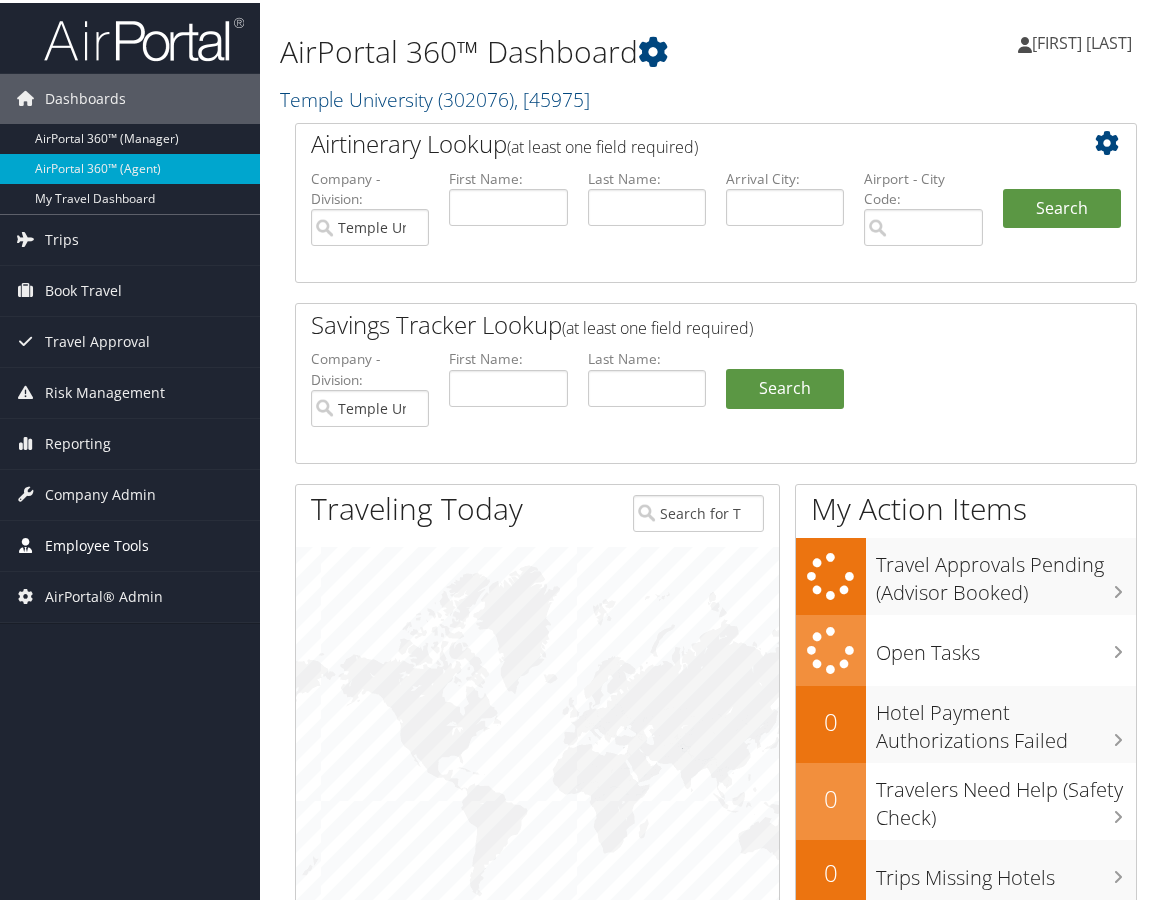 click on "Employee Tools" at bounding box center [97, 543] 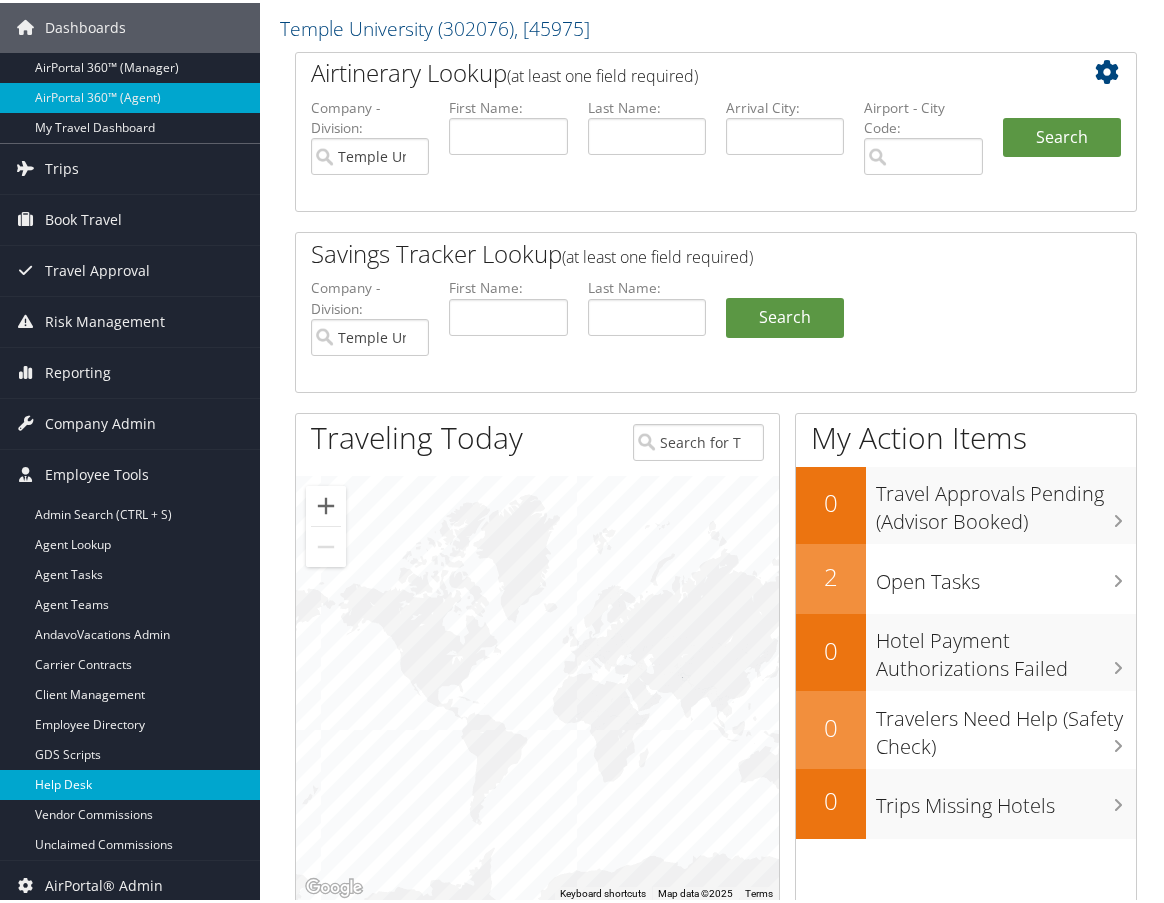scroll, scrollTop: 200, scrollLeft: 0, axis: vertical 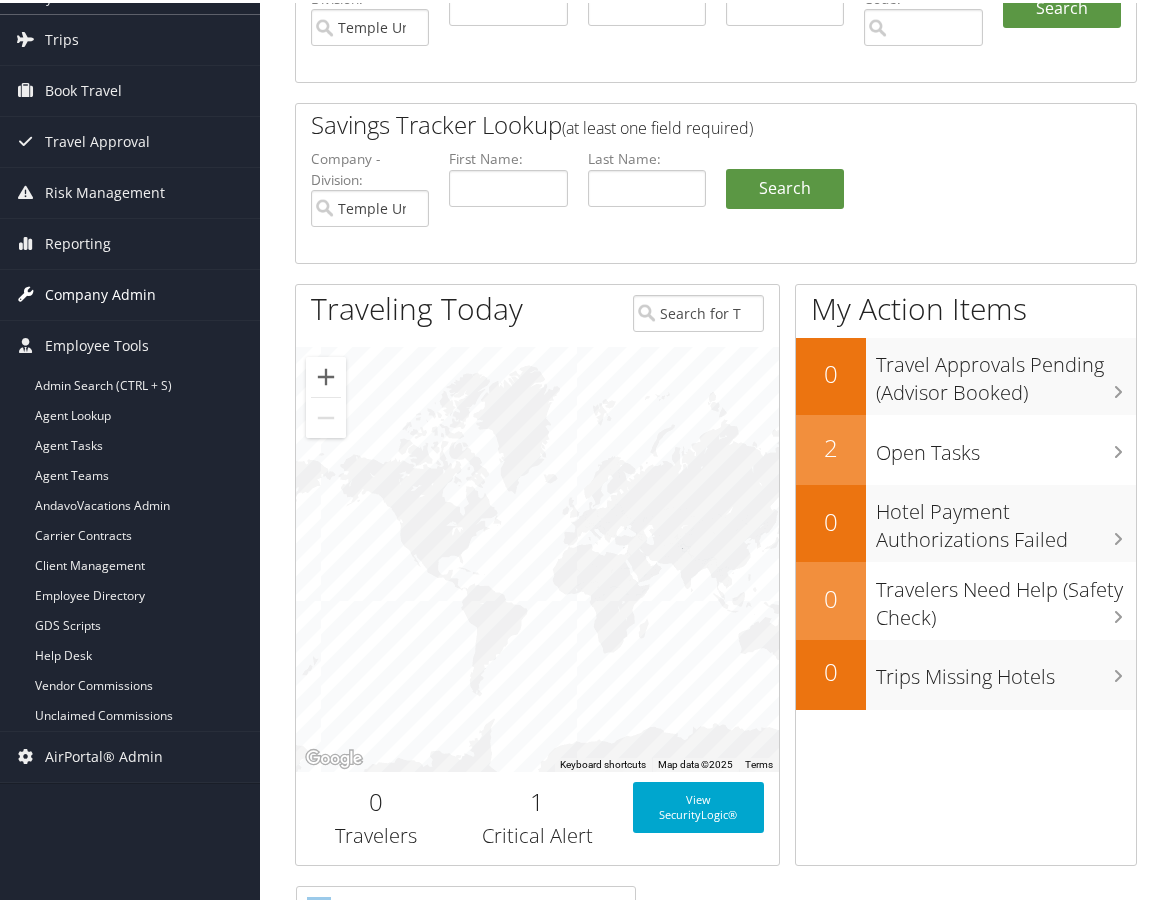 click on "Company Admin" at bounding box center (100, 292) 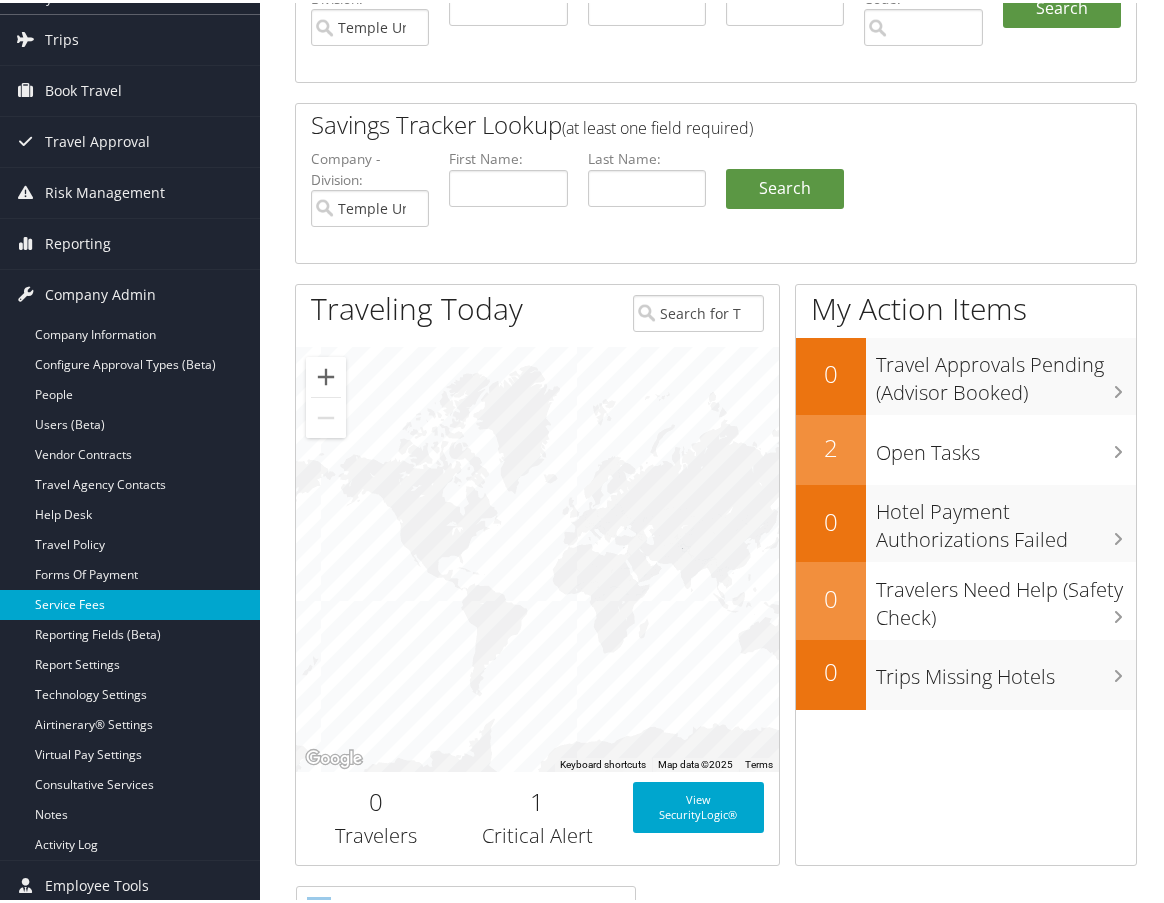 click on "Service Fees" at bounding box center (130, 602) 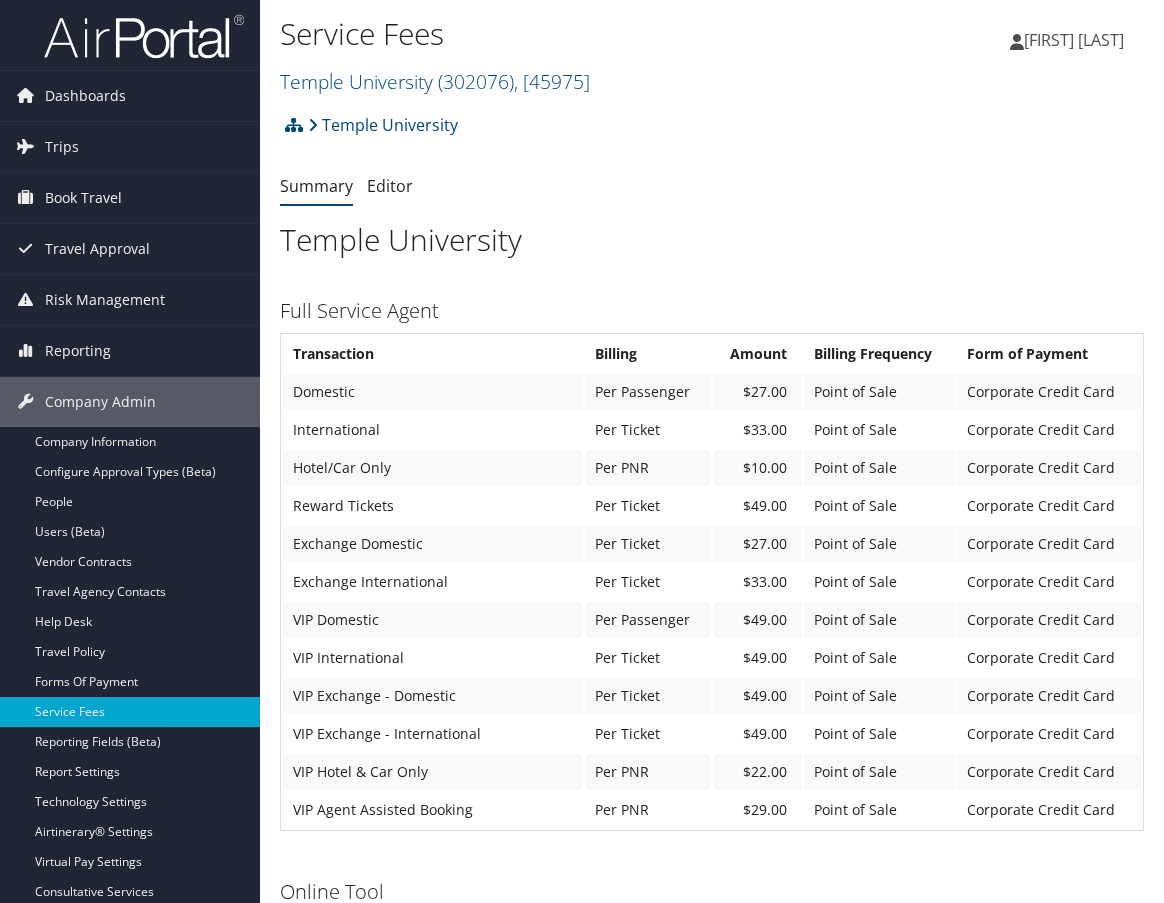 scroll, scrollTop: 0, scrollLeft: 0, axis: both 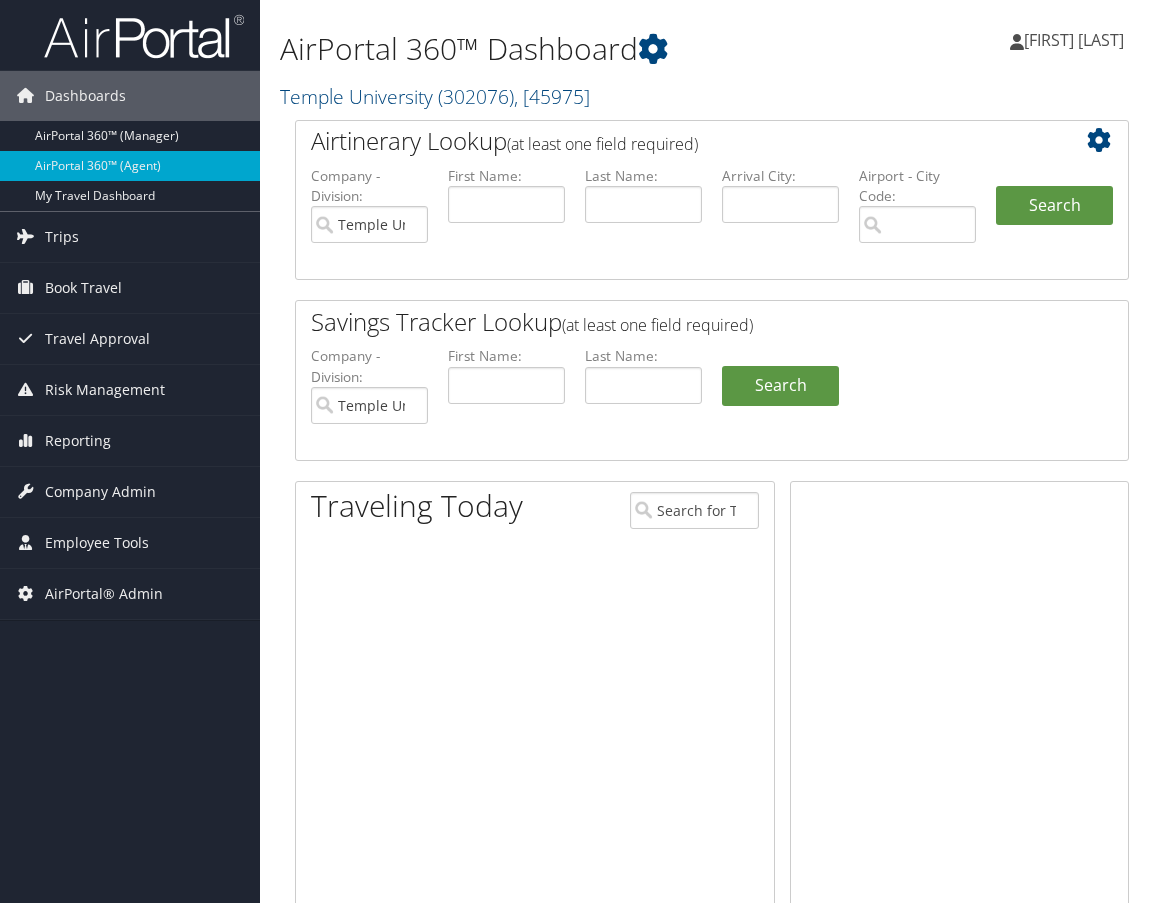 click on "Temple University   ( 302076 )  , [ 45975 ]" at bounding box center [435, 96] 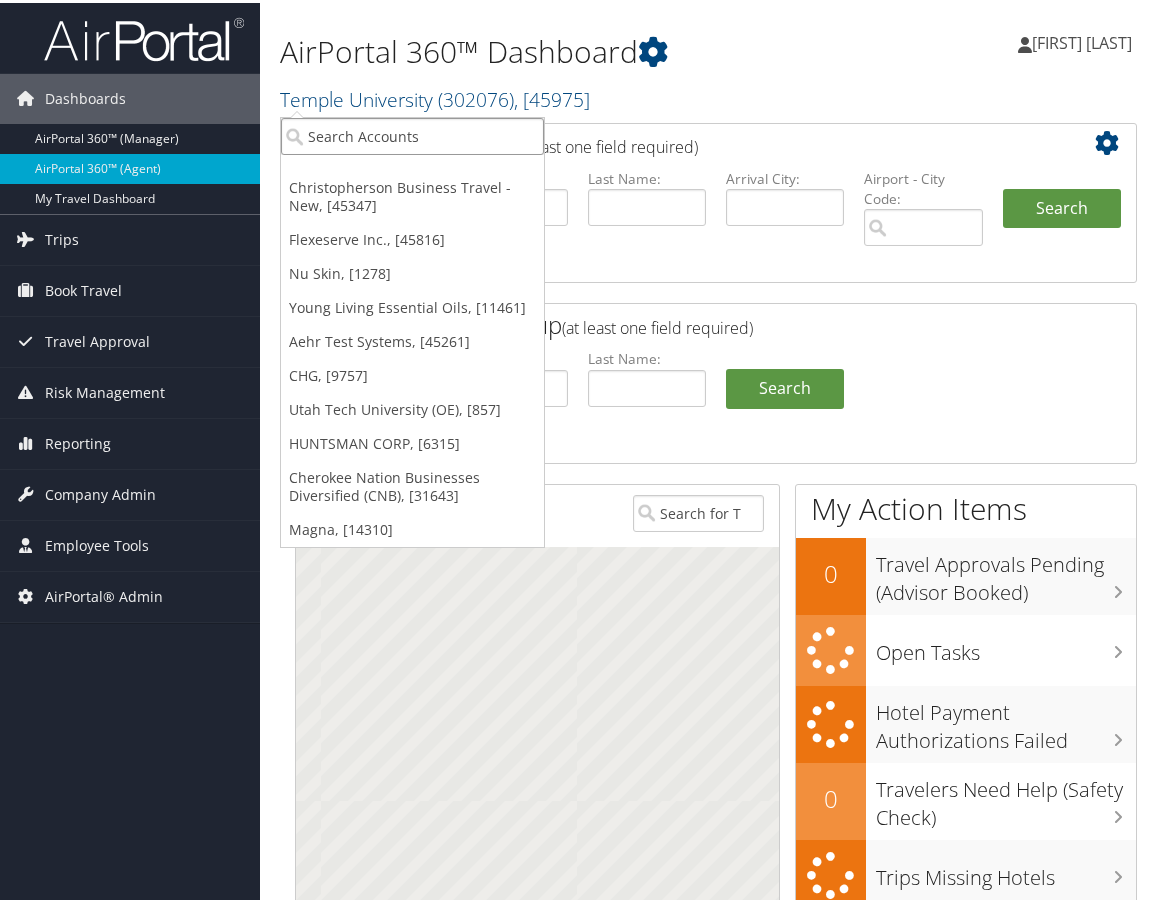 click at bounding box center [412, 133] 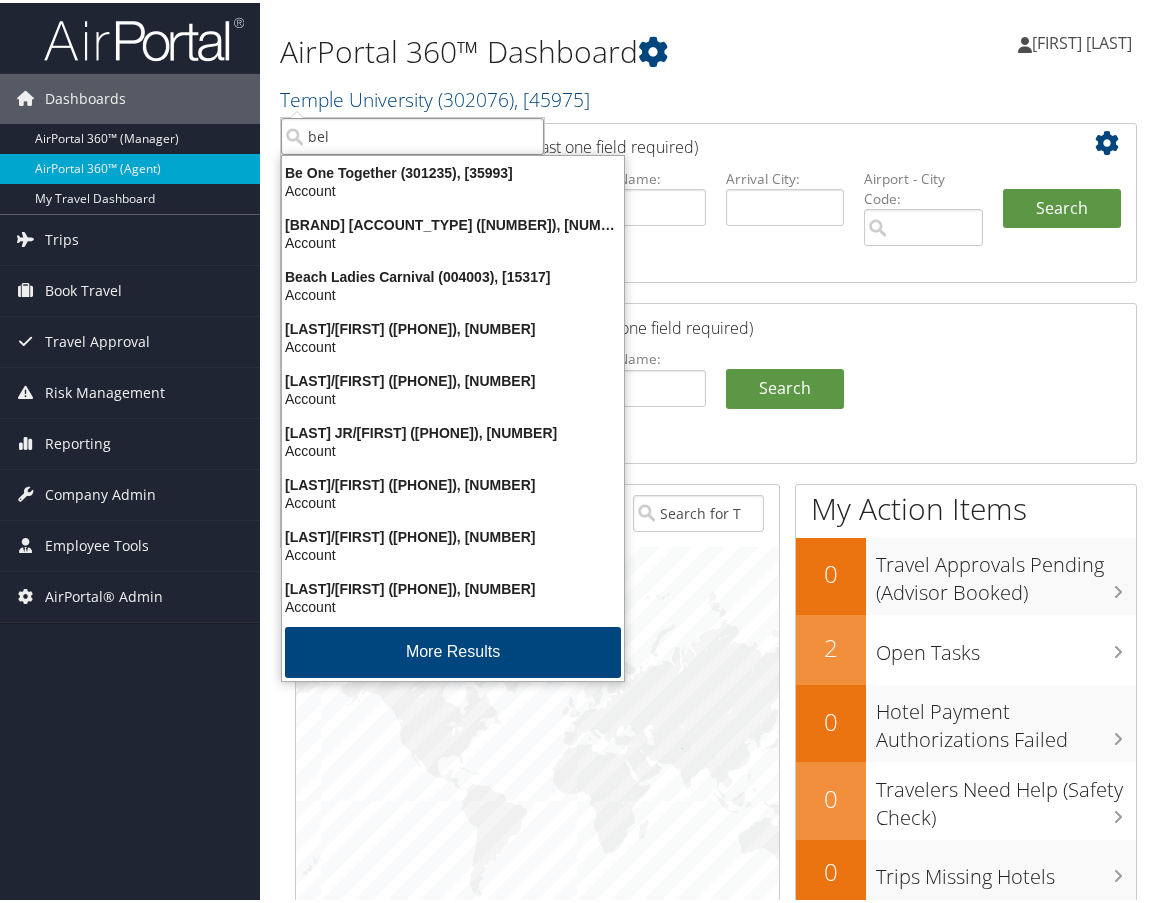 type on "belc" 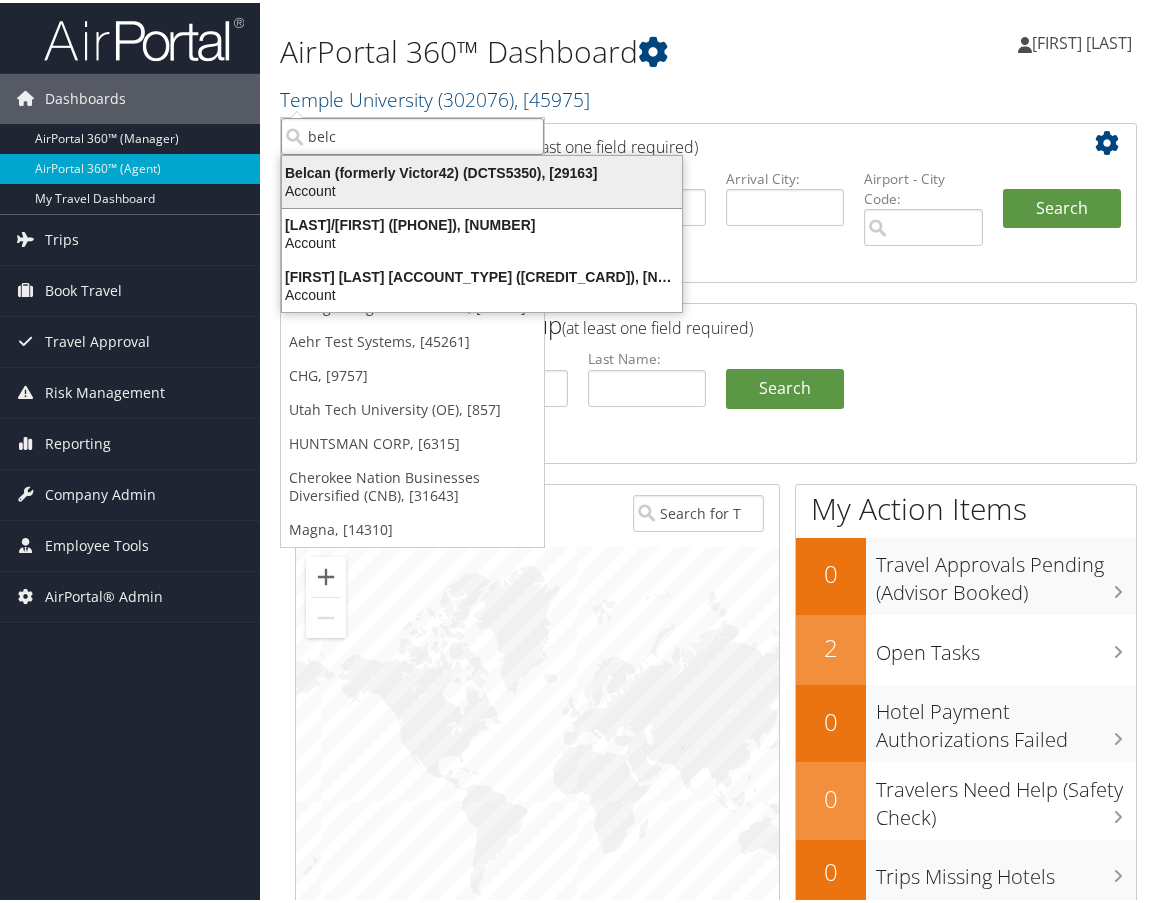 click on "Account" at bounding box center (482, 188) 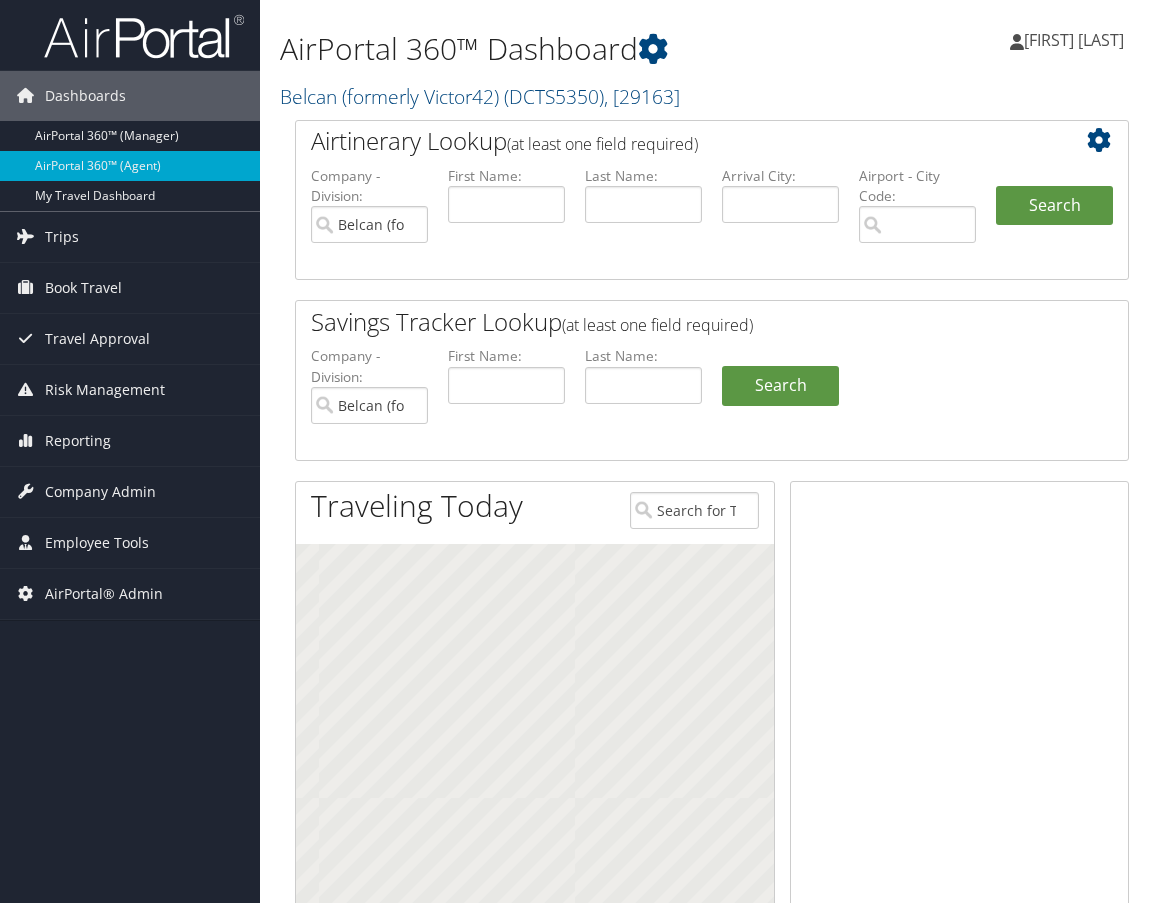 scroll, scrollTop: 0, scrollLeft: 0, axis: both 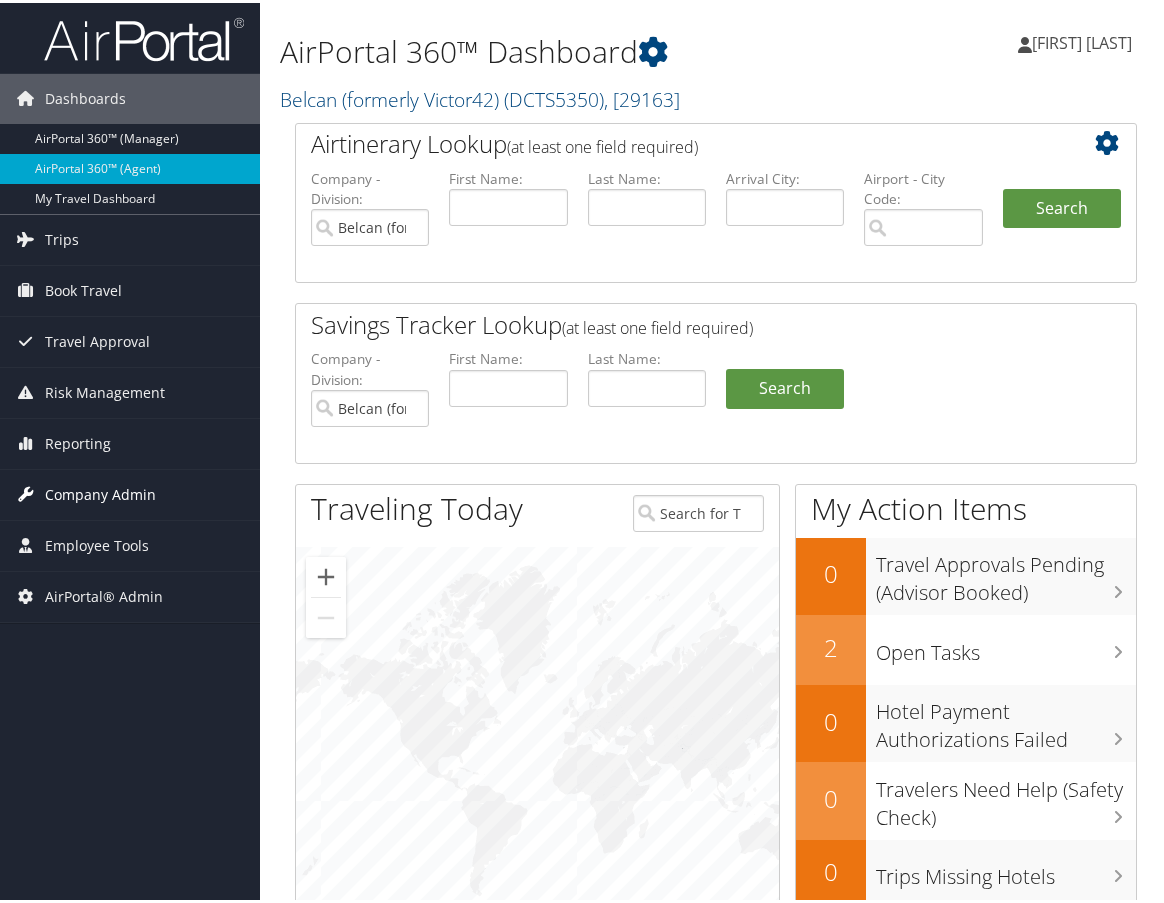 click on "Company Admin" at bounding box center (100, 492) 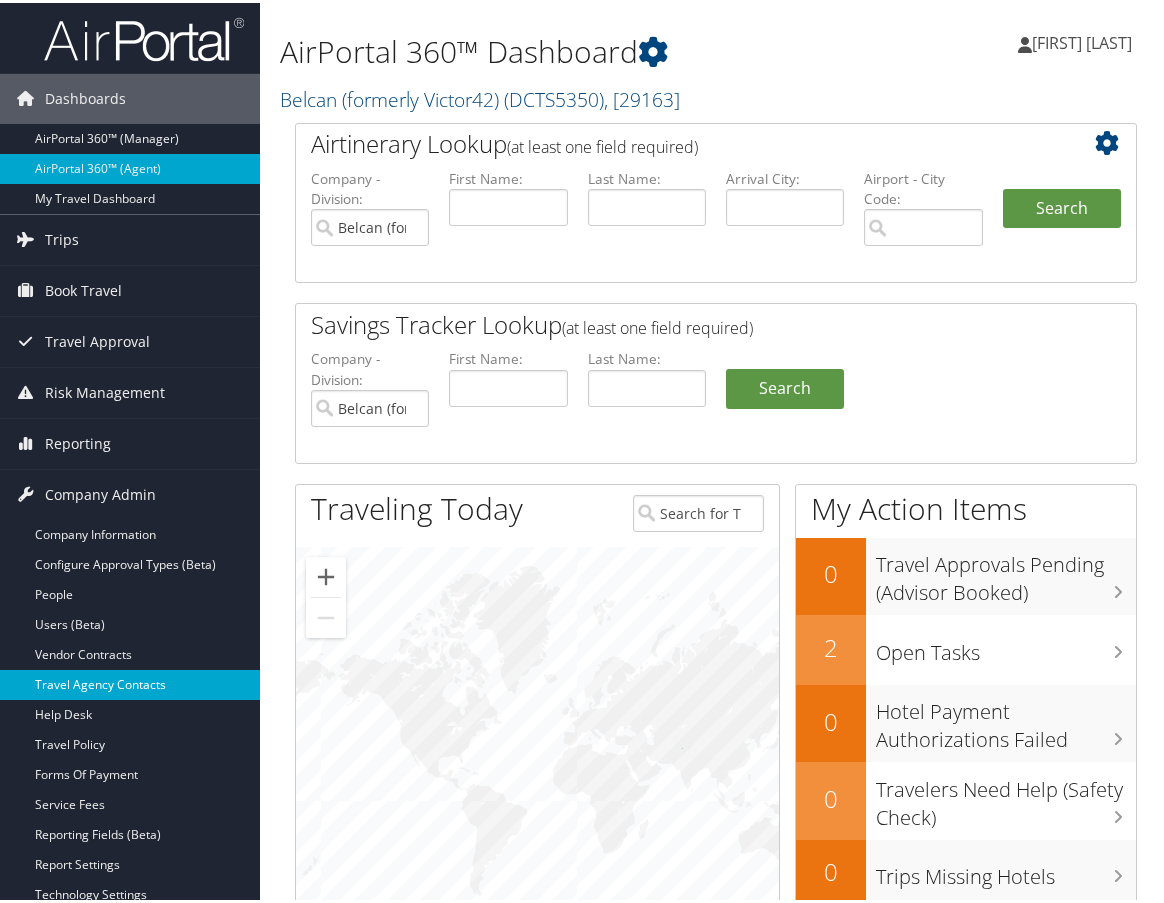 click on "Travel Agency Contacts" at bounding box center (130, 682) 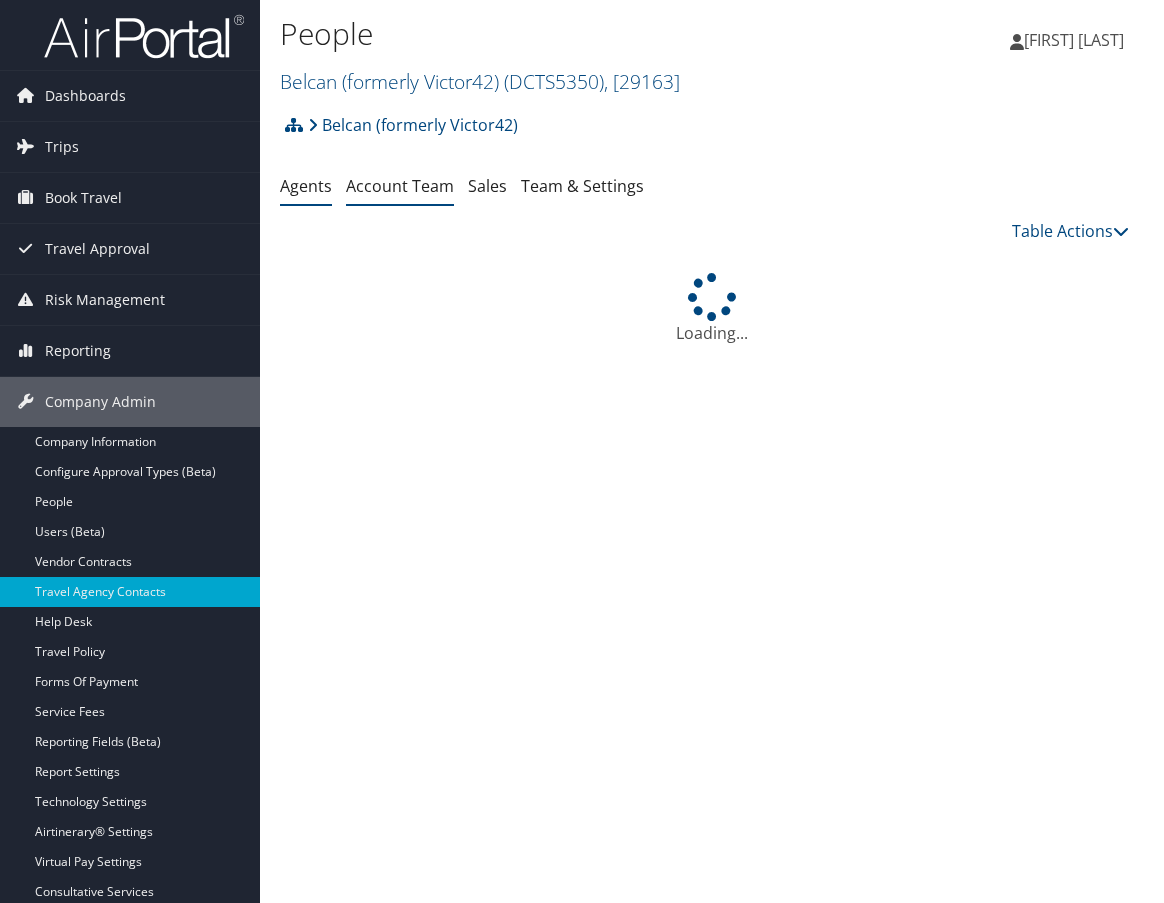 scroll, scrollTop: 0, scrollLeft: 0, axis: both 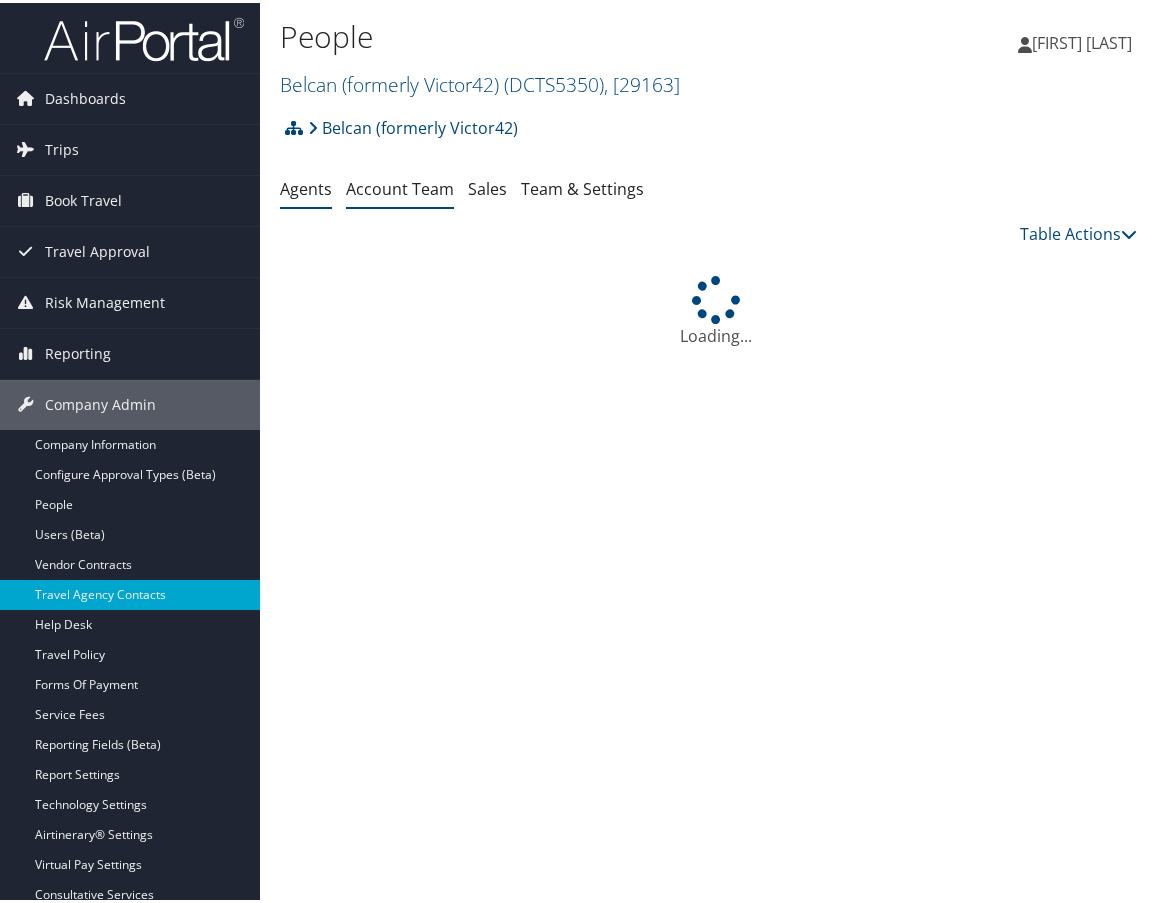 click on "Account Team" at bounding box center [400, 186] 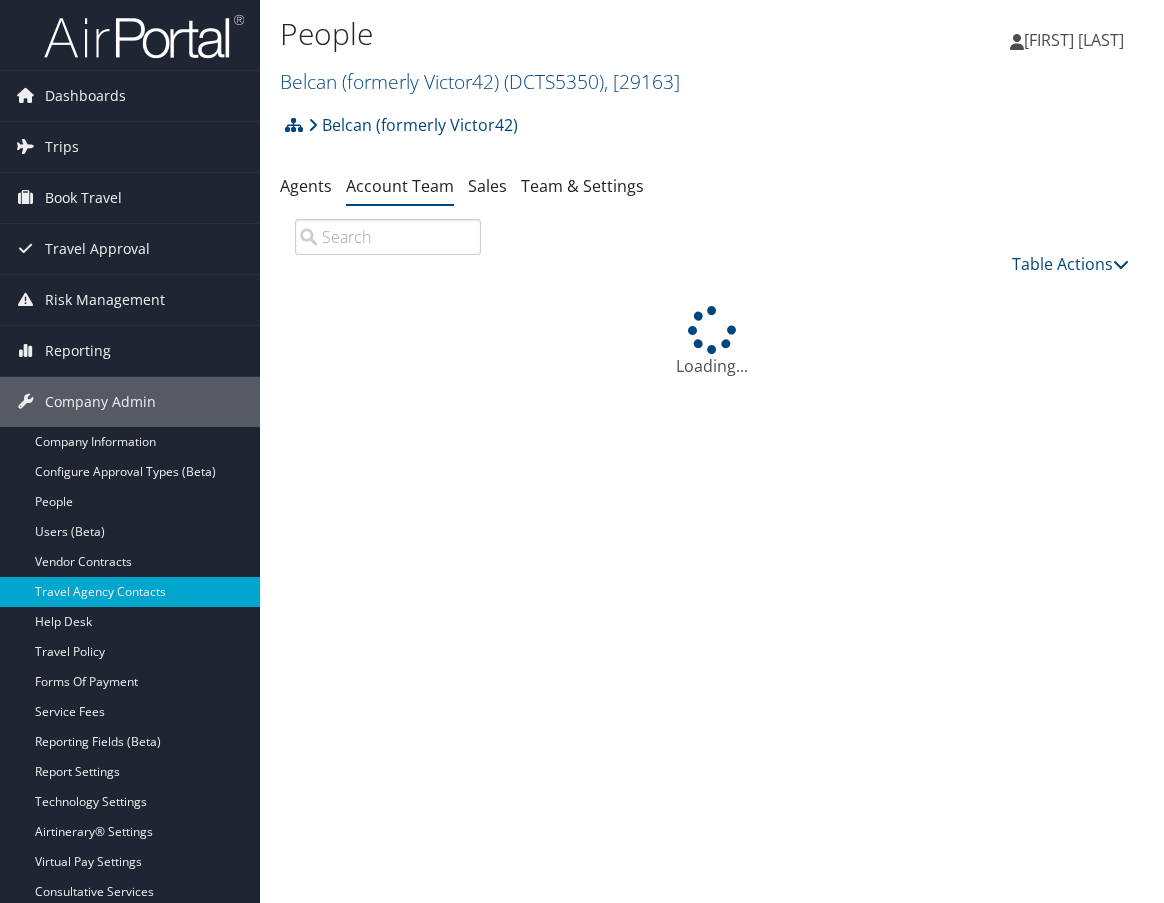 scroll, scrollTop: 0, scrollLeft: 0, axis: both 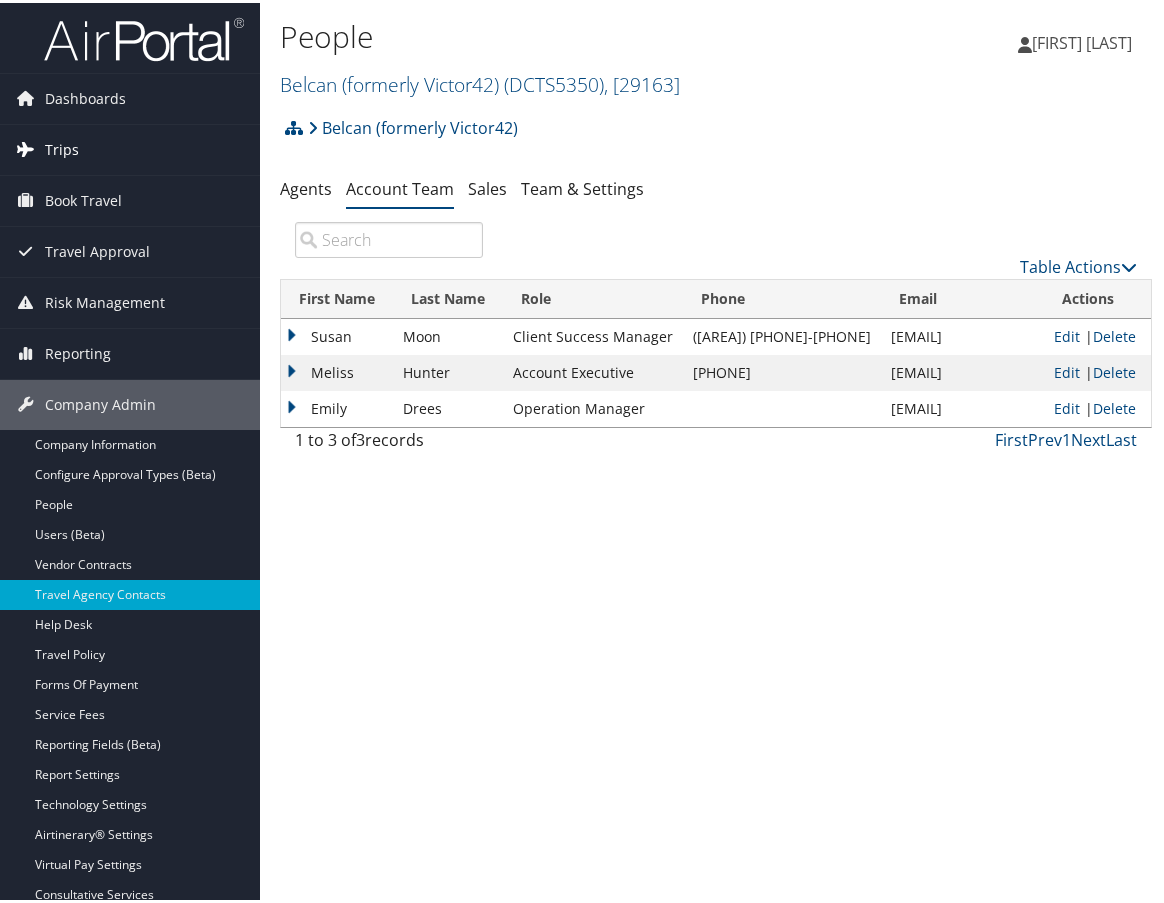 click on "Trips" at bounding box center (130, 147) 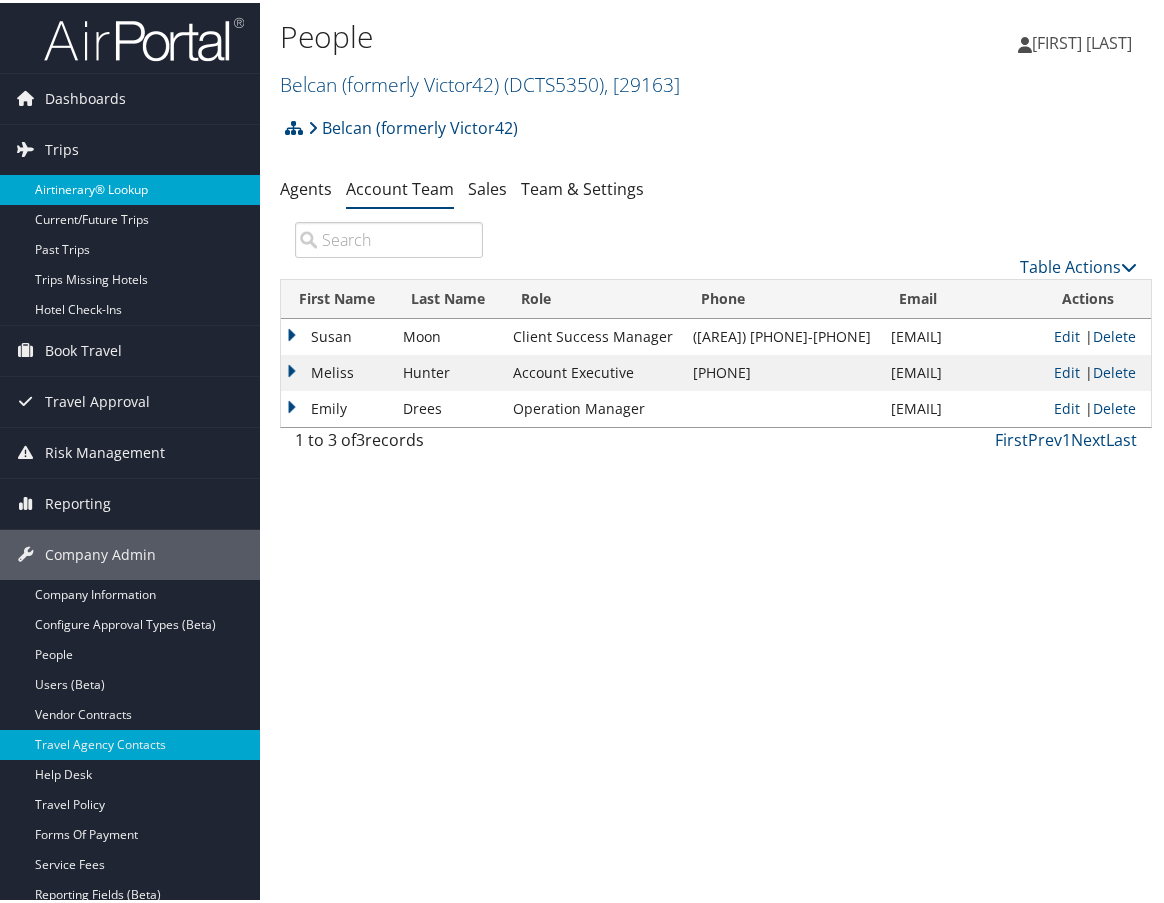 click on "Airtinerary® Lookup" at bounding box center [130, 187] 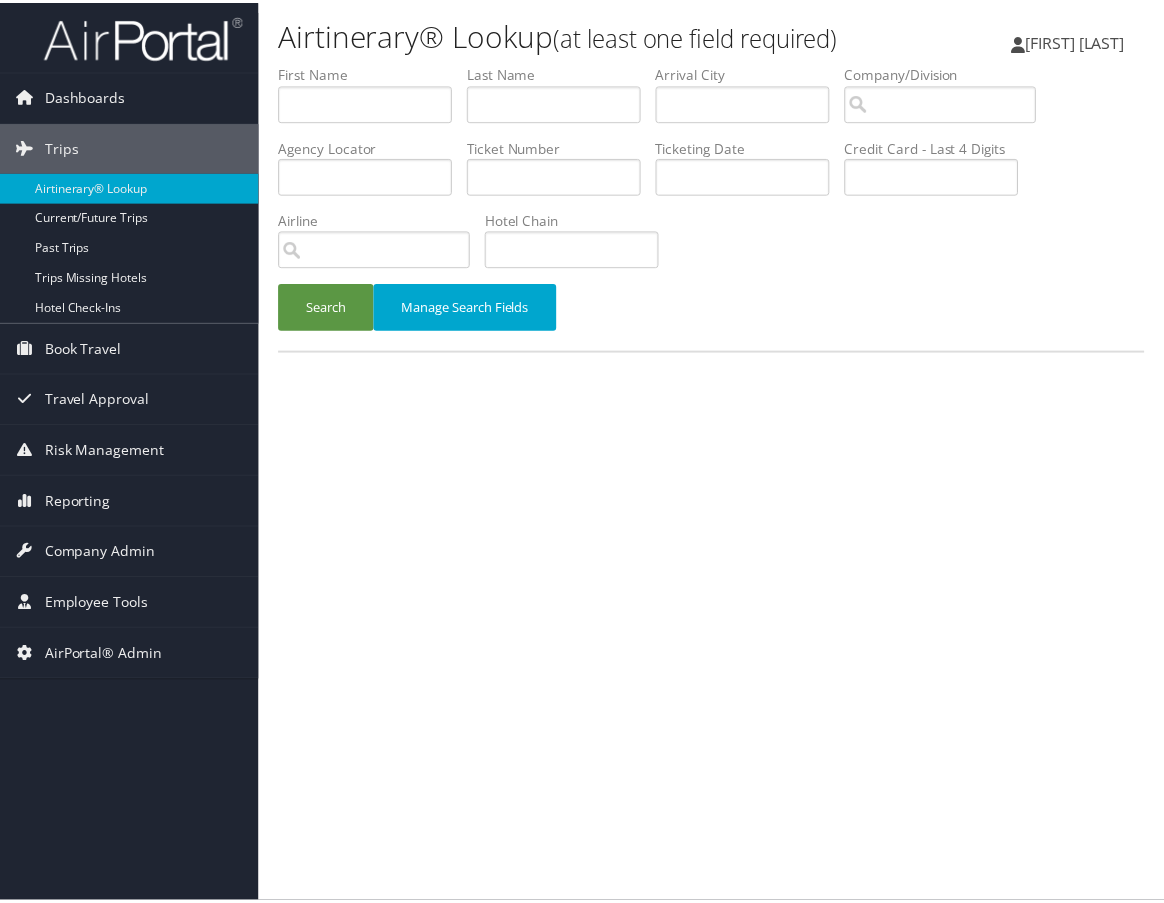 scroll, scrollTop: 0, scrollLeft: 0, axis: both 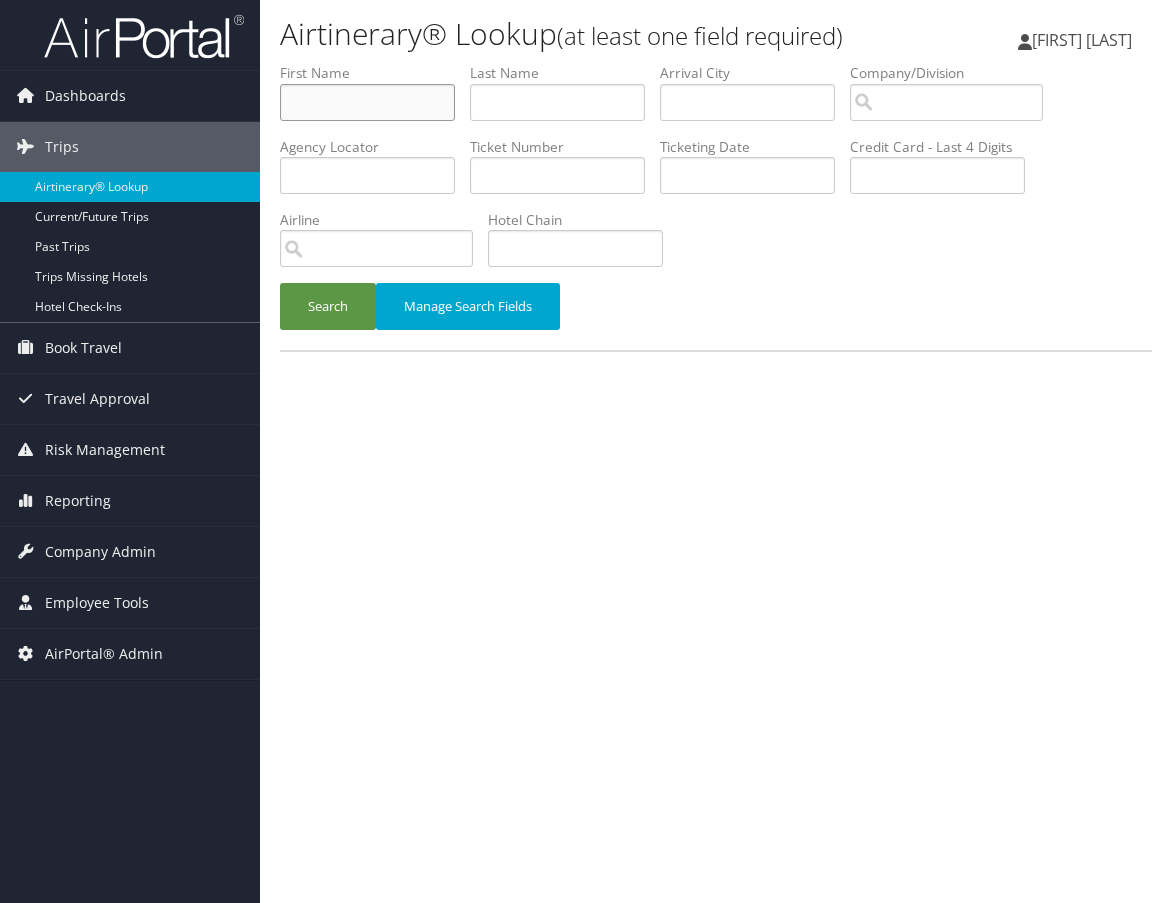 click at bounding box center [367, 102] 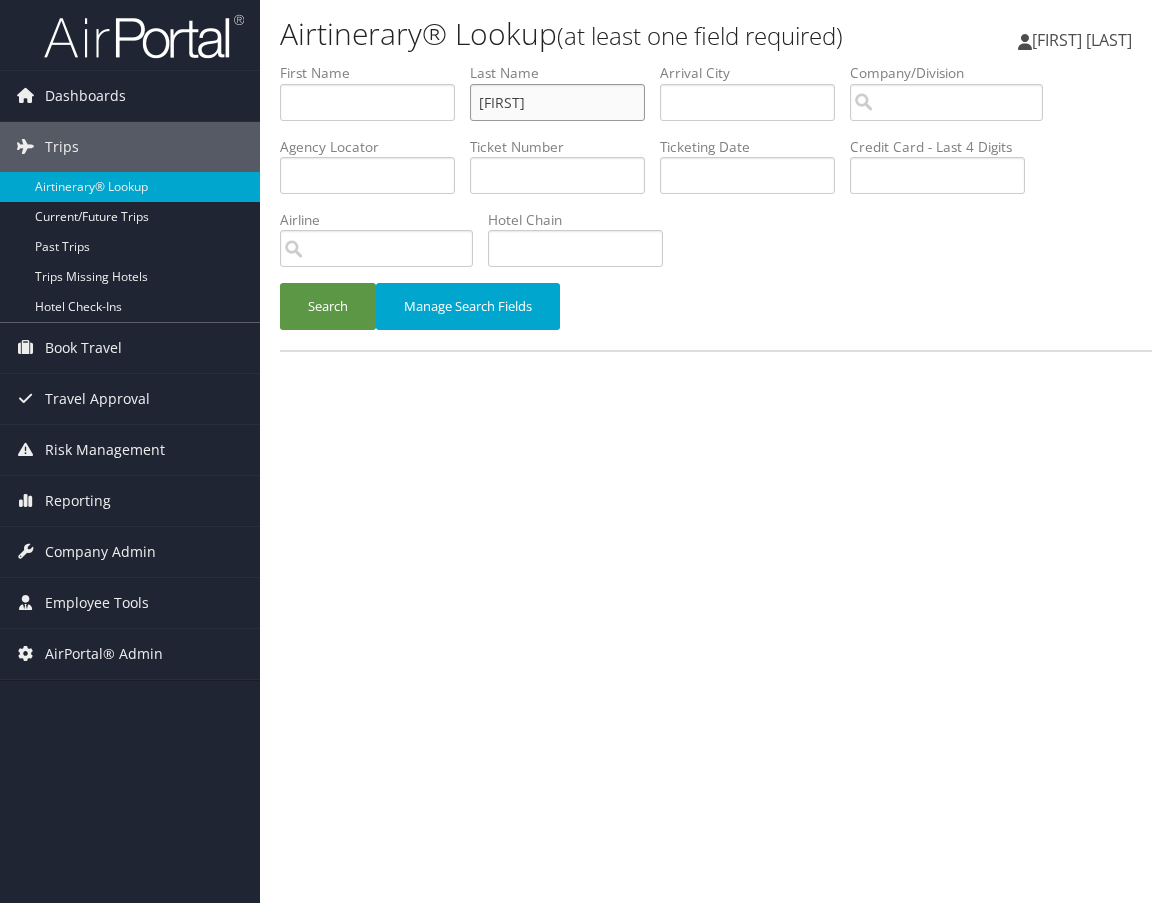 type on "[FIRST]" 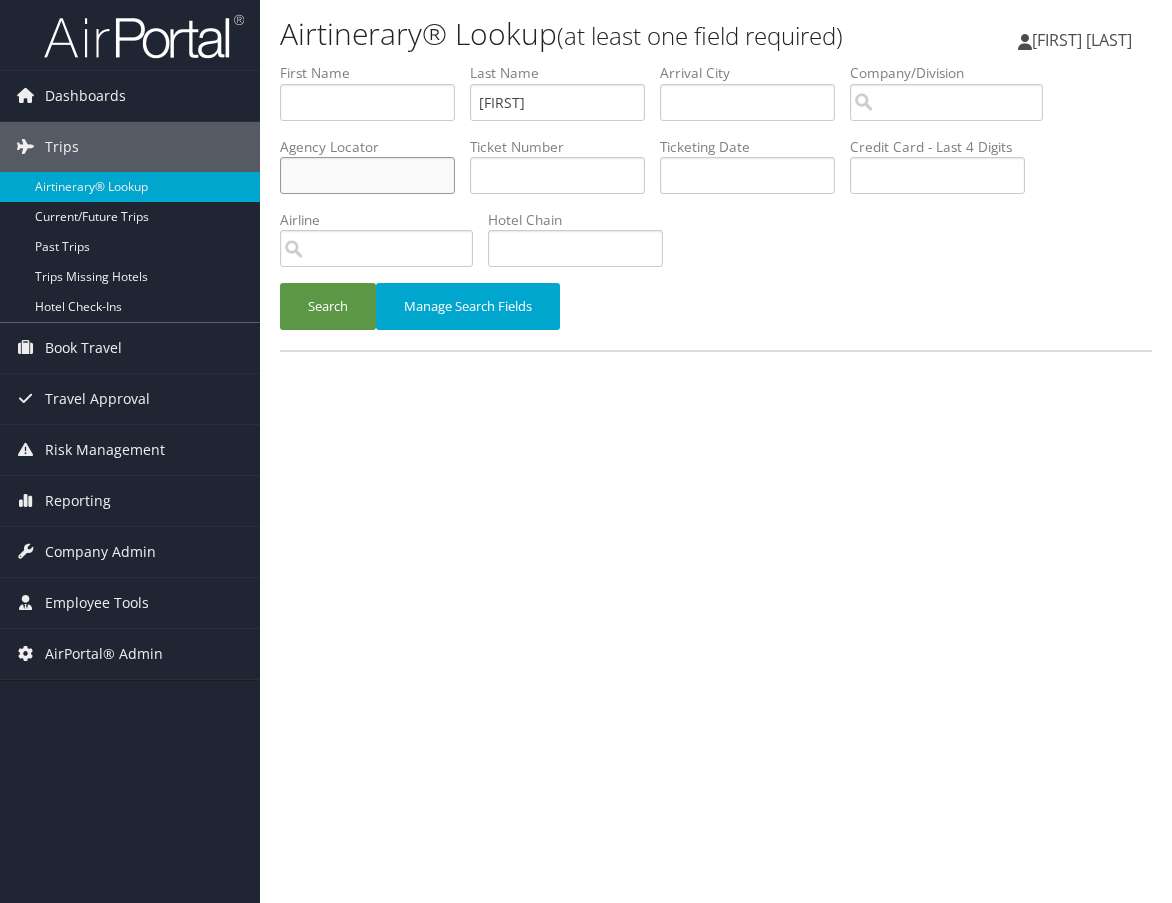 click at bounding box center [367, 175] 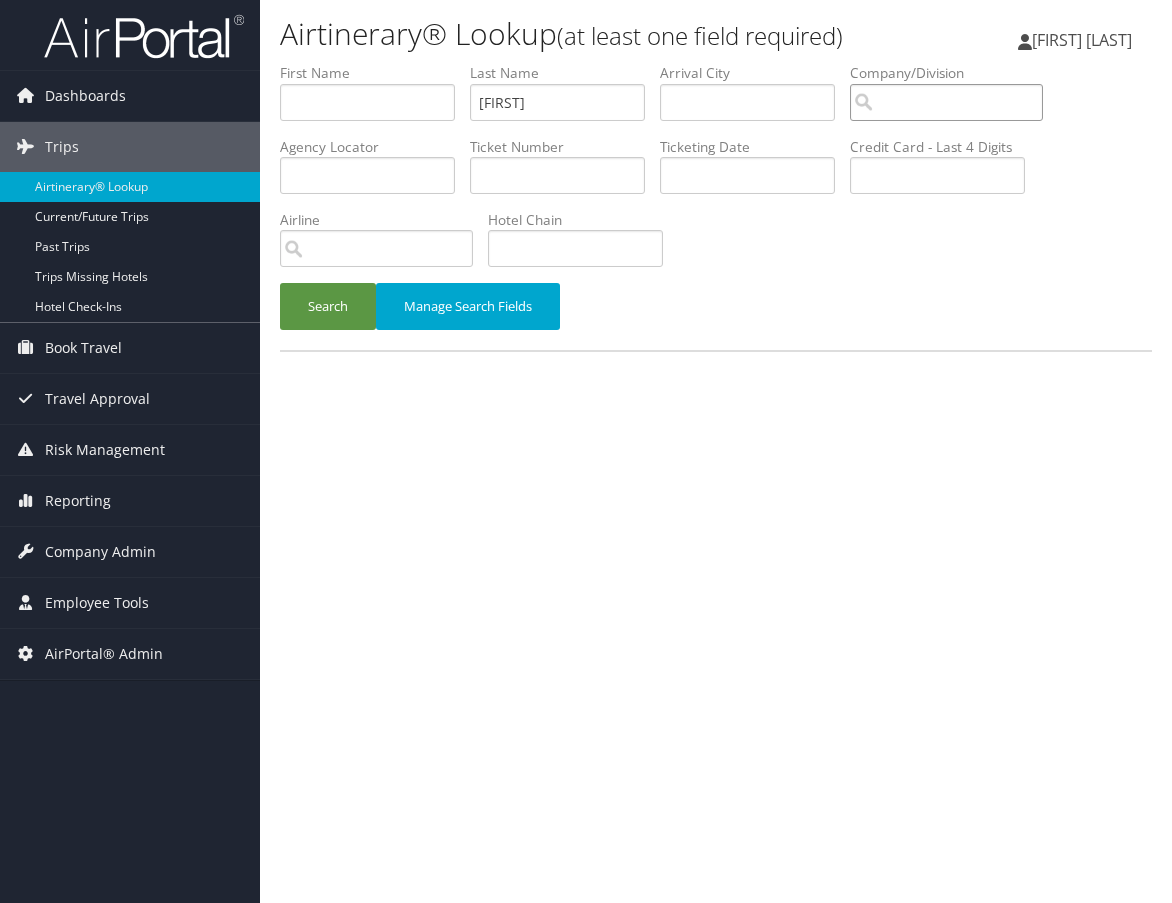 click at bounding box center (946, 102) 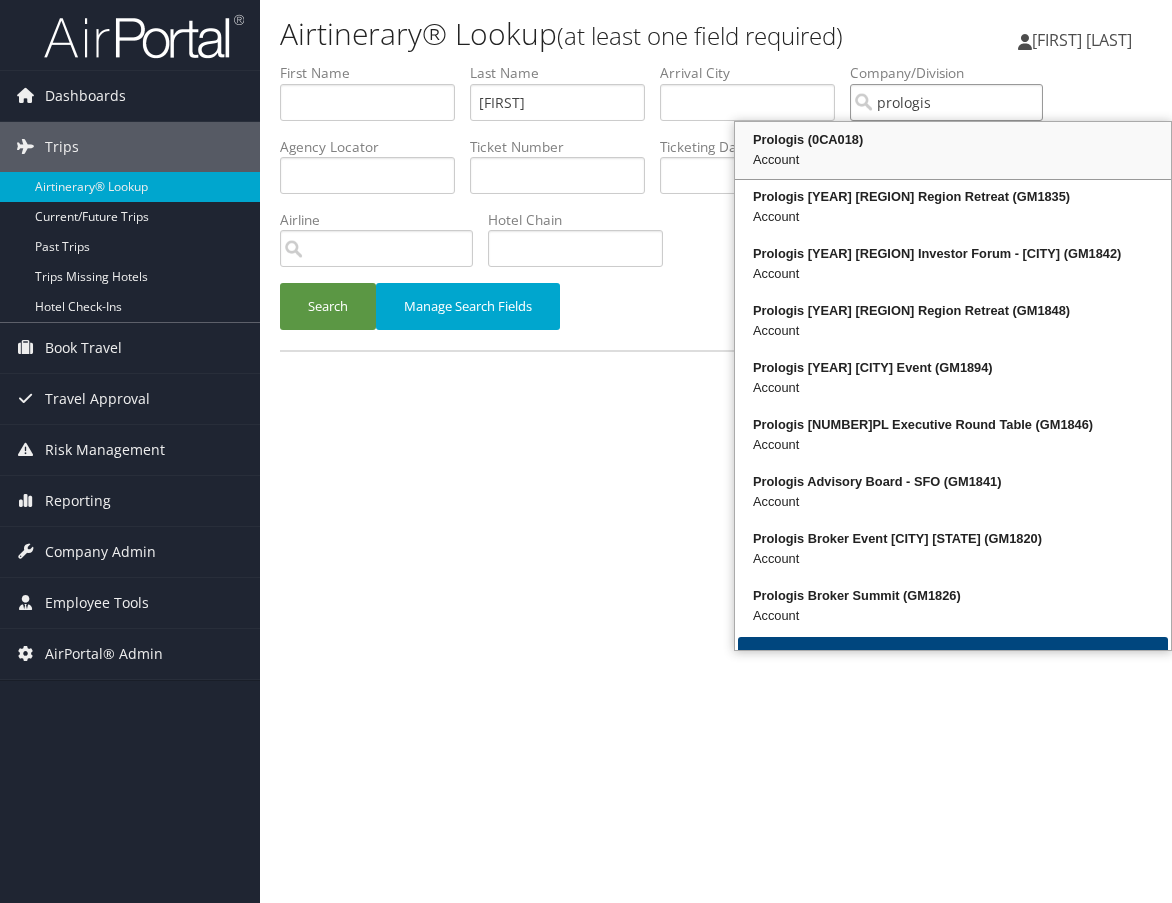 click on "Prologis (0CA018)" at bounding box center [953, 140] 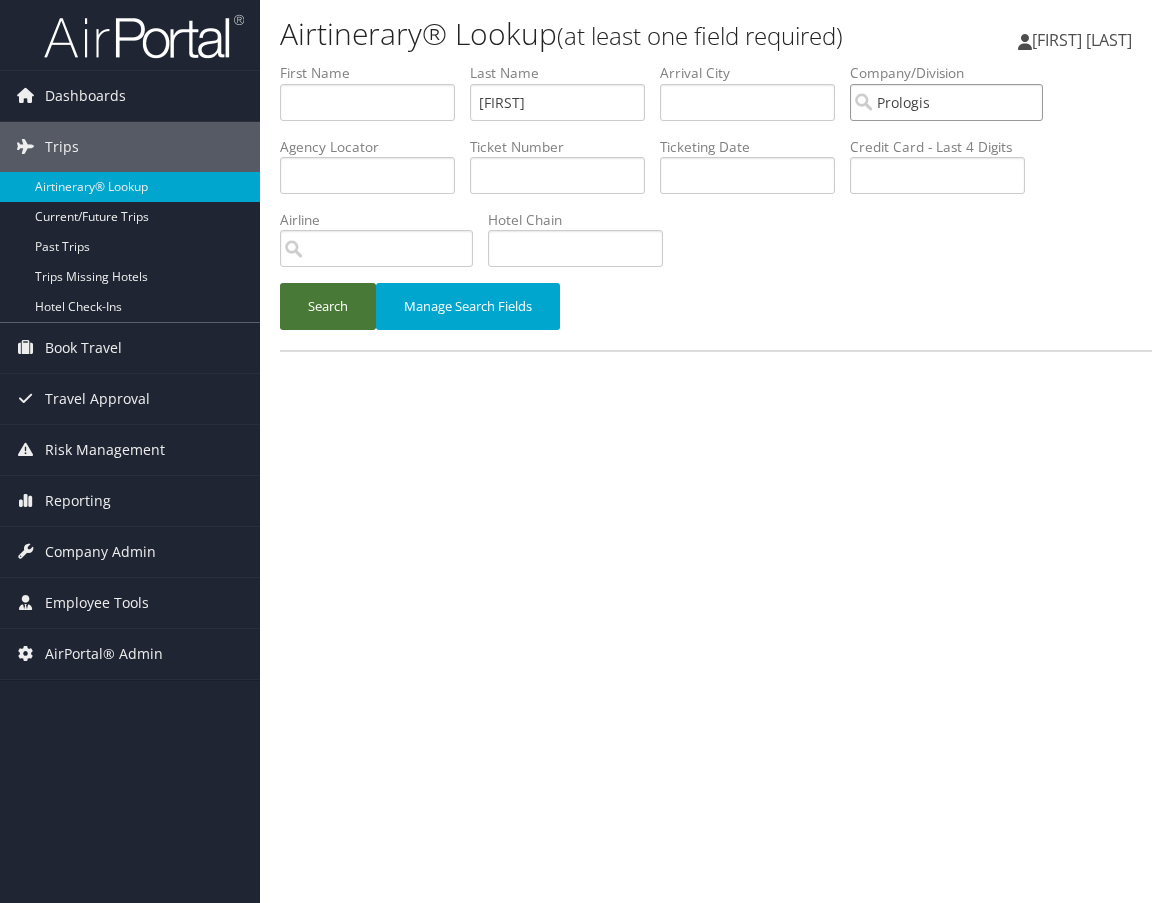 type on "Prologis" 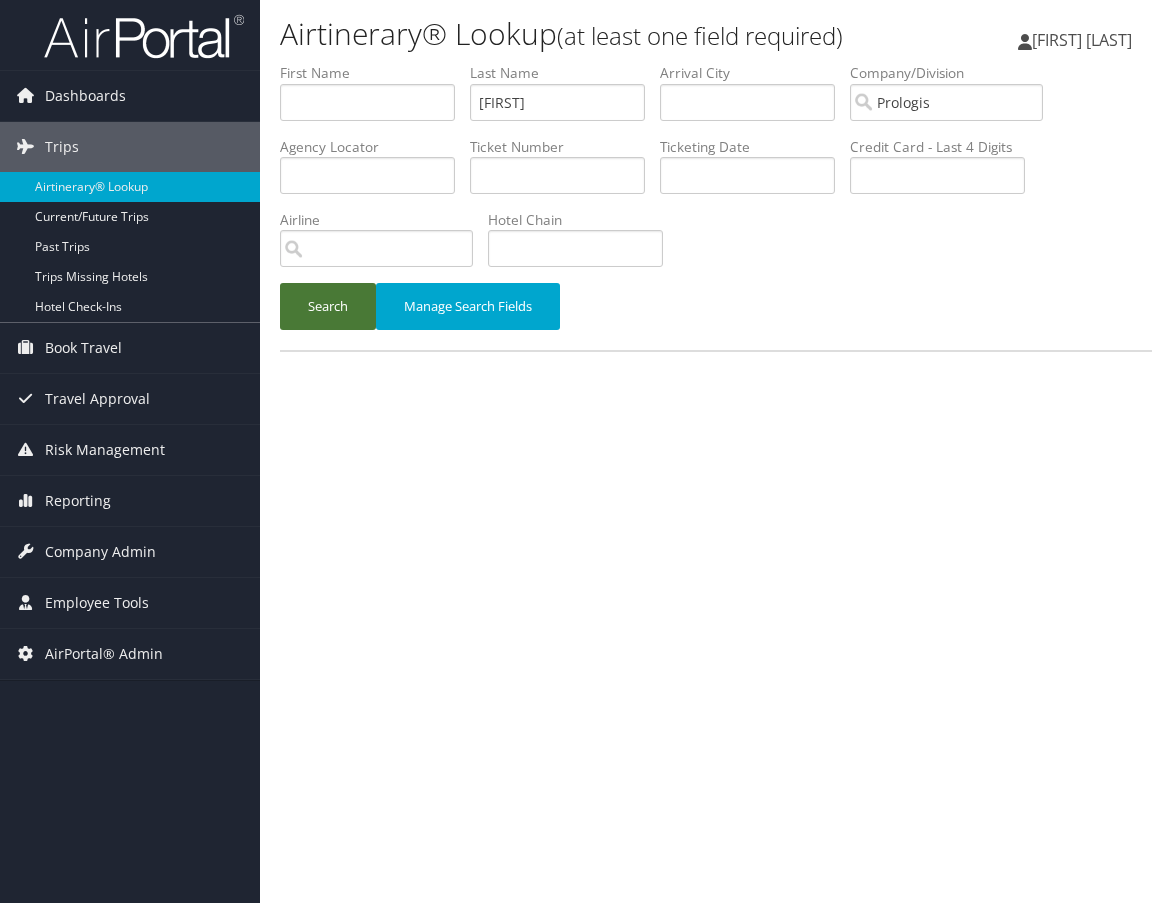 click on "Search" at bounding box center (328, 306) 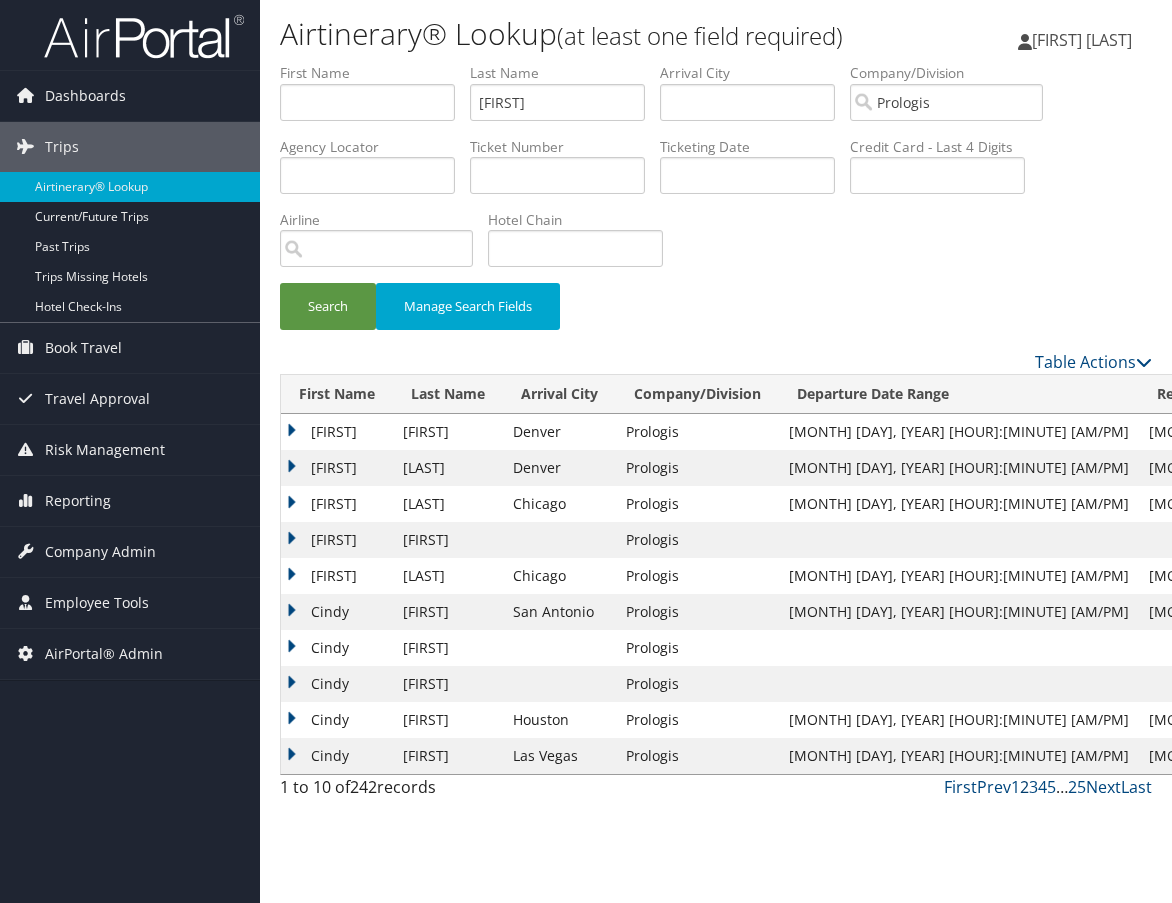 click on "2" at bounding box center (1024, 787) 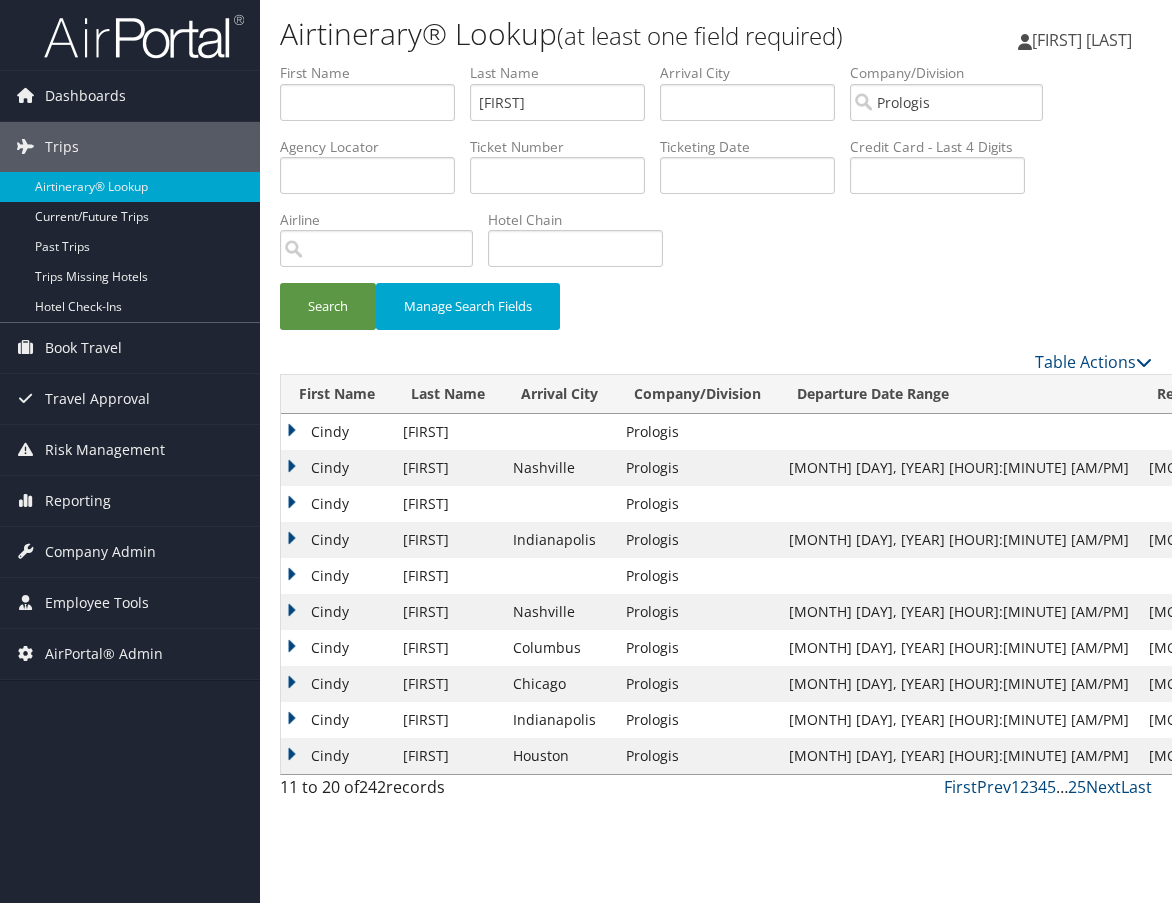 click on "3" at bounding box center [1033, 787] 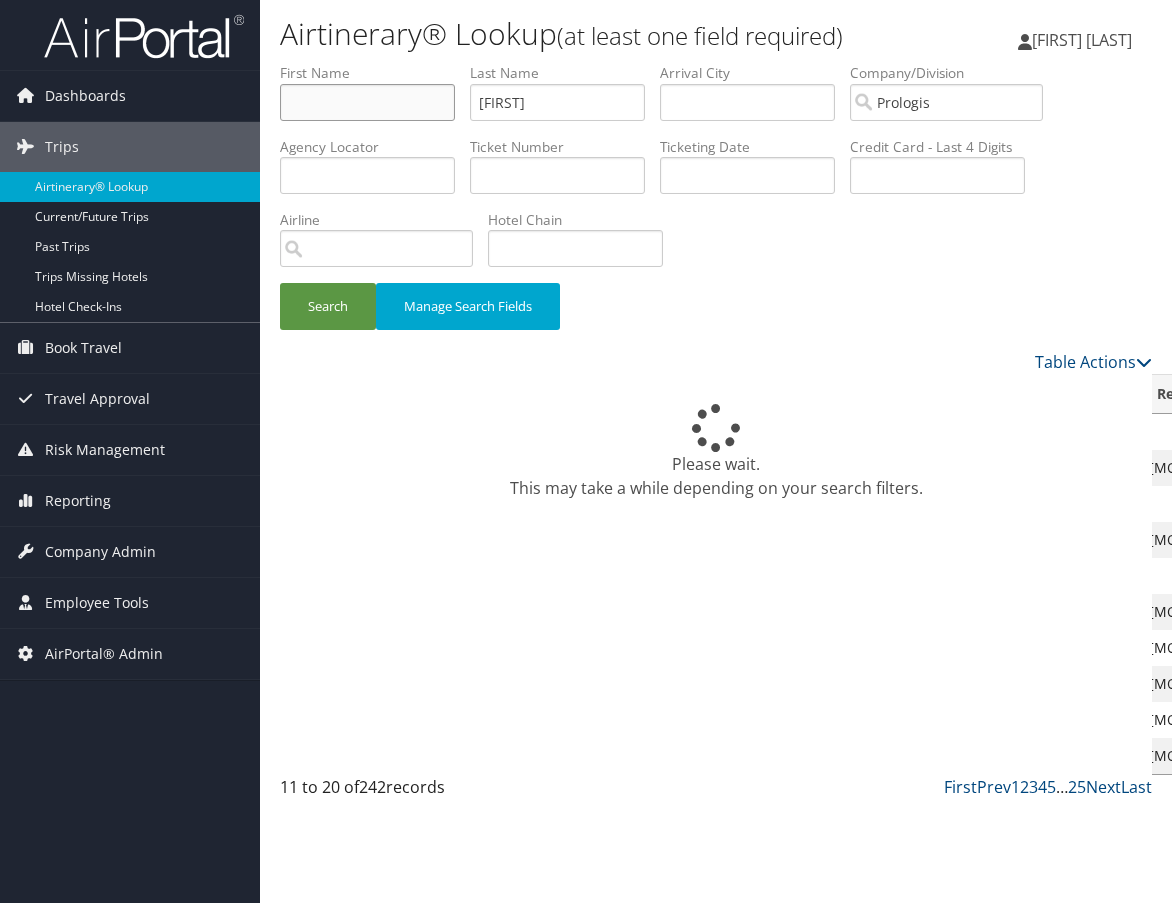 click at bounding box center (367, 102) 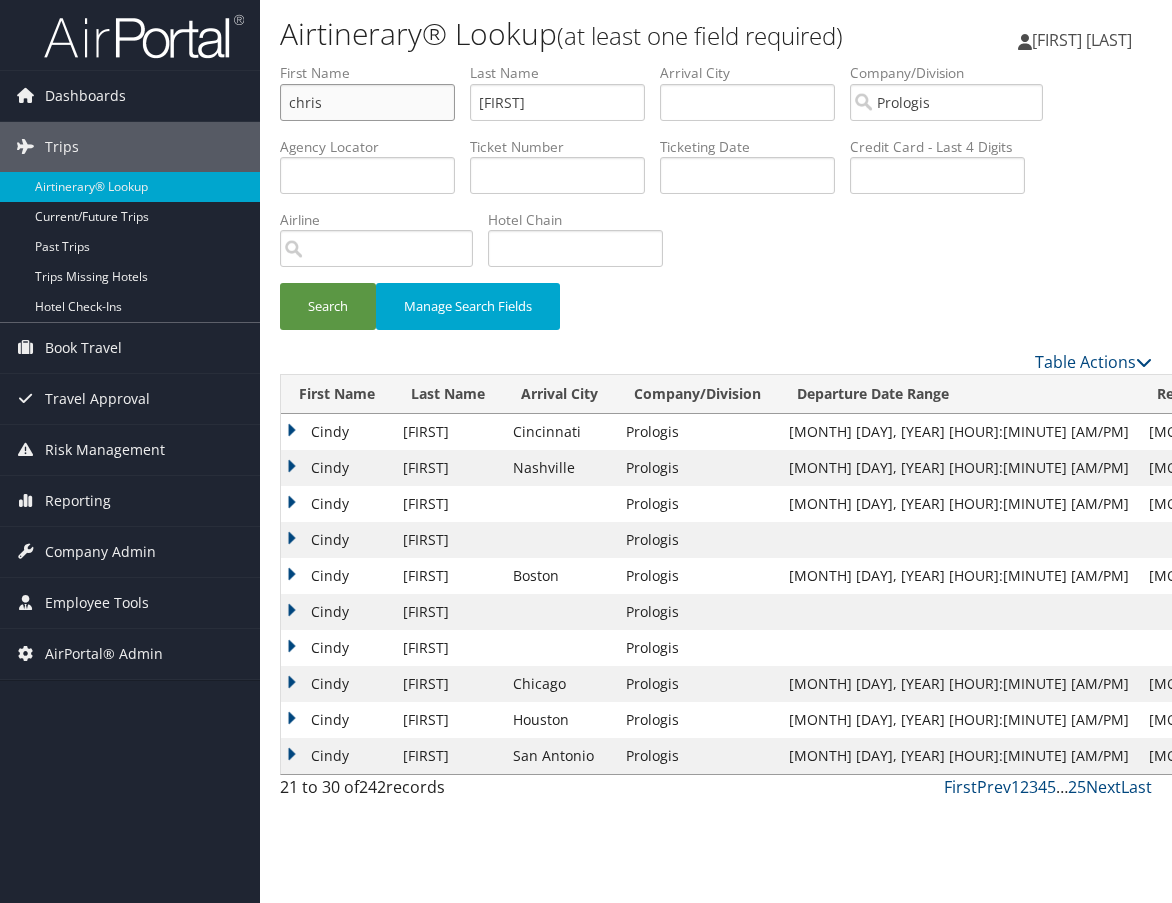 type on "chris" 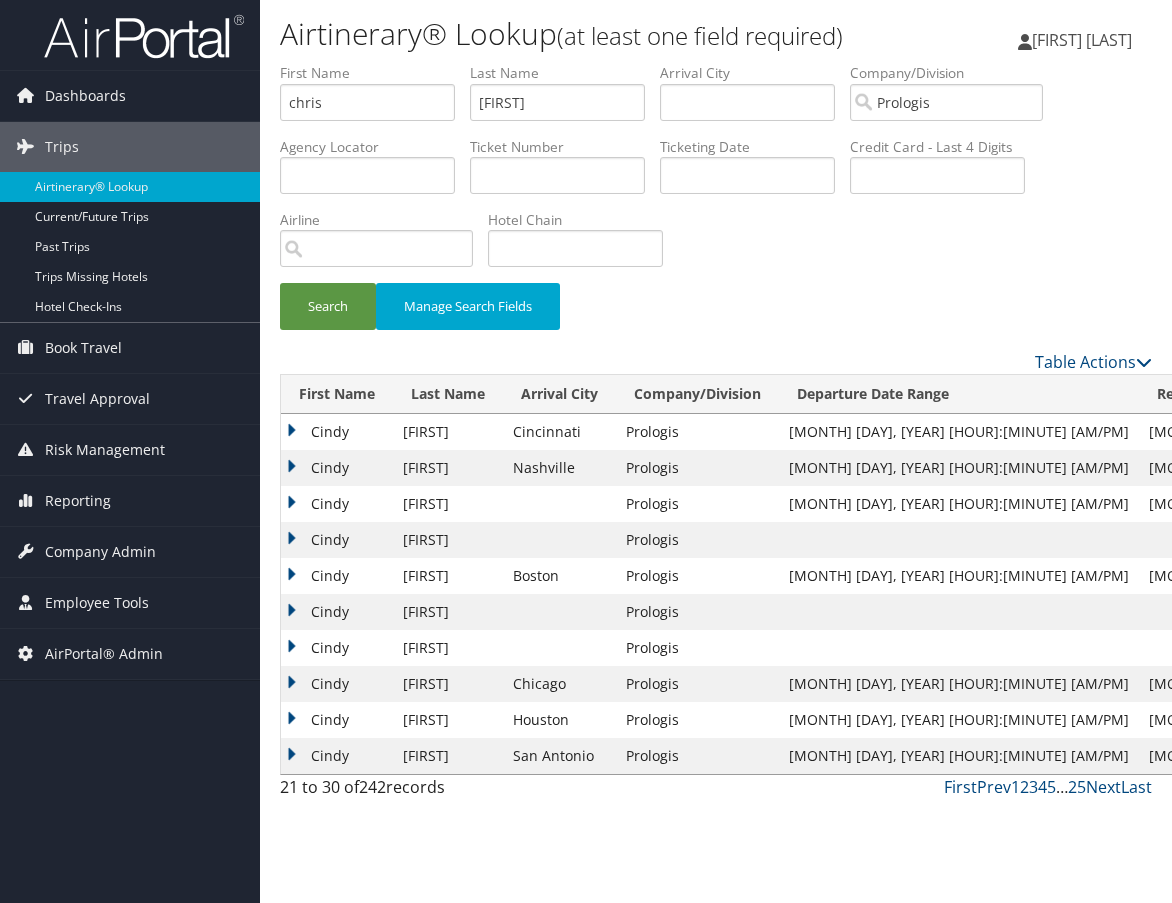 click on "Airline" at bounding box center (384, 246) 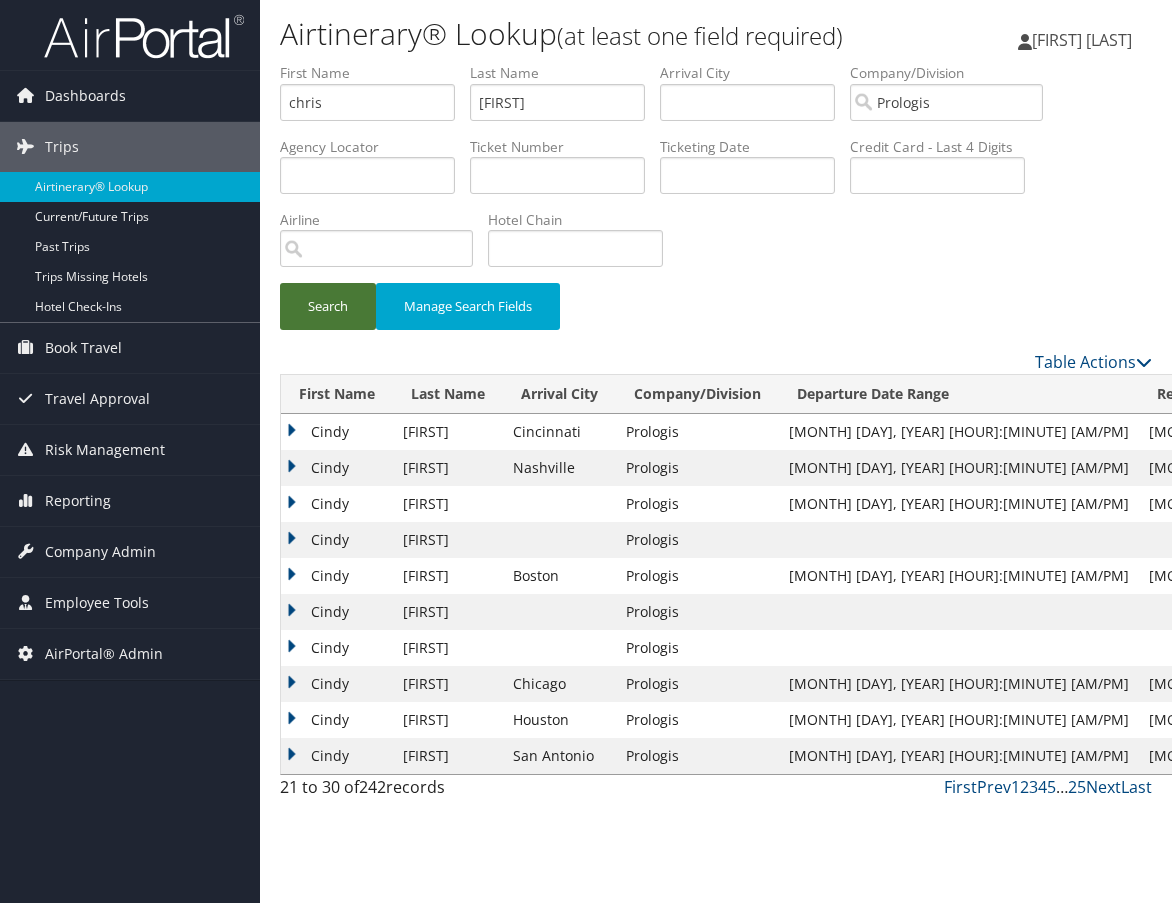 click on "Search" at bounding box center (328, 306) 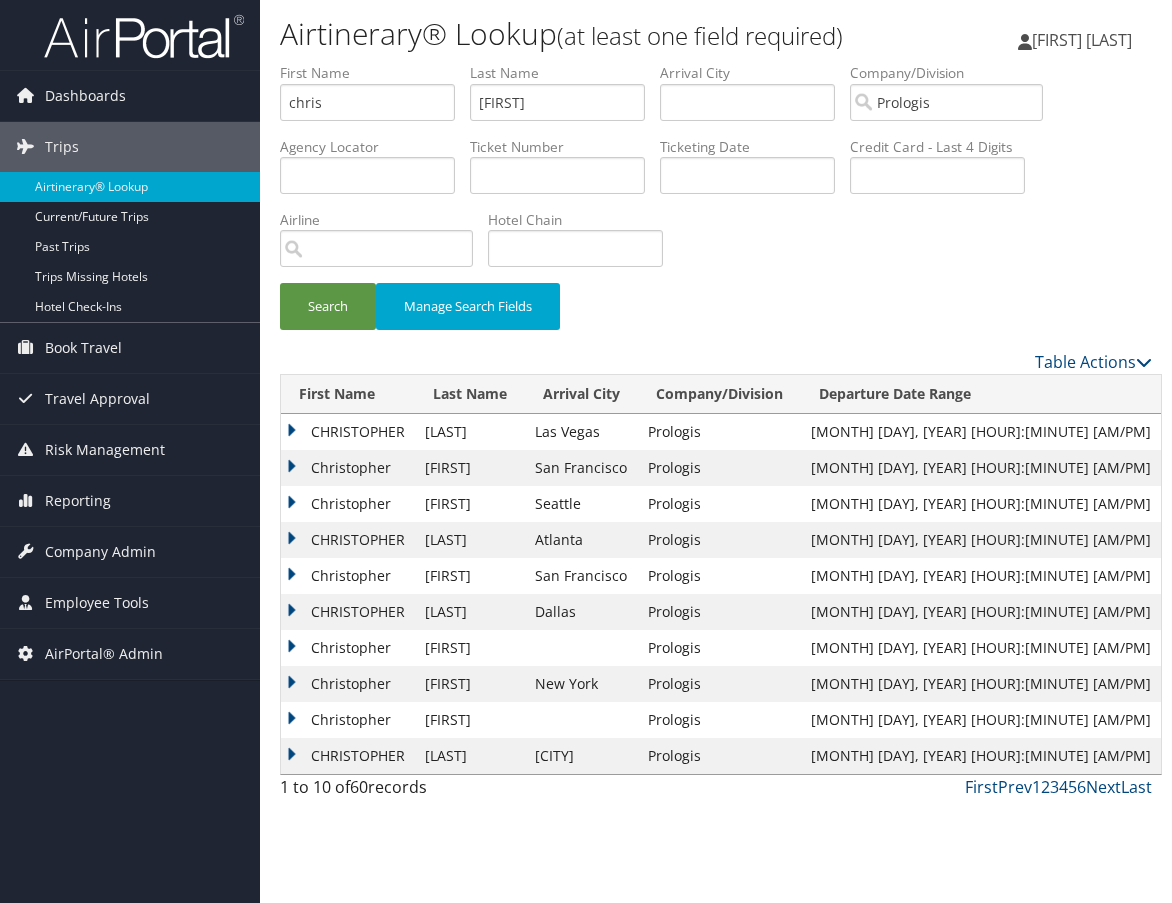 click on "Departure Date Range" at bounding box center (981, 394) 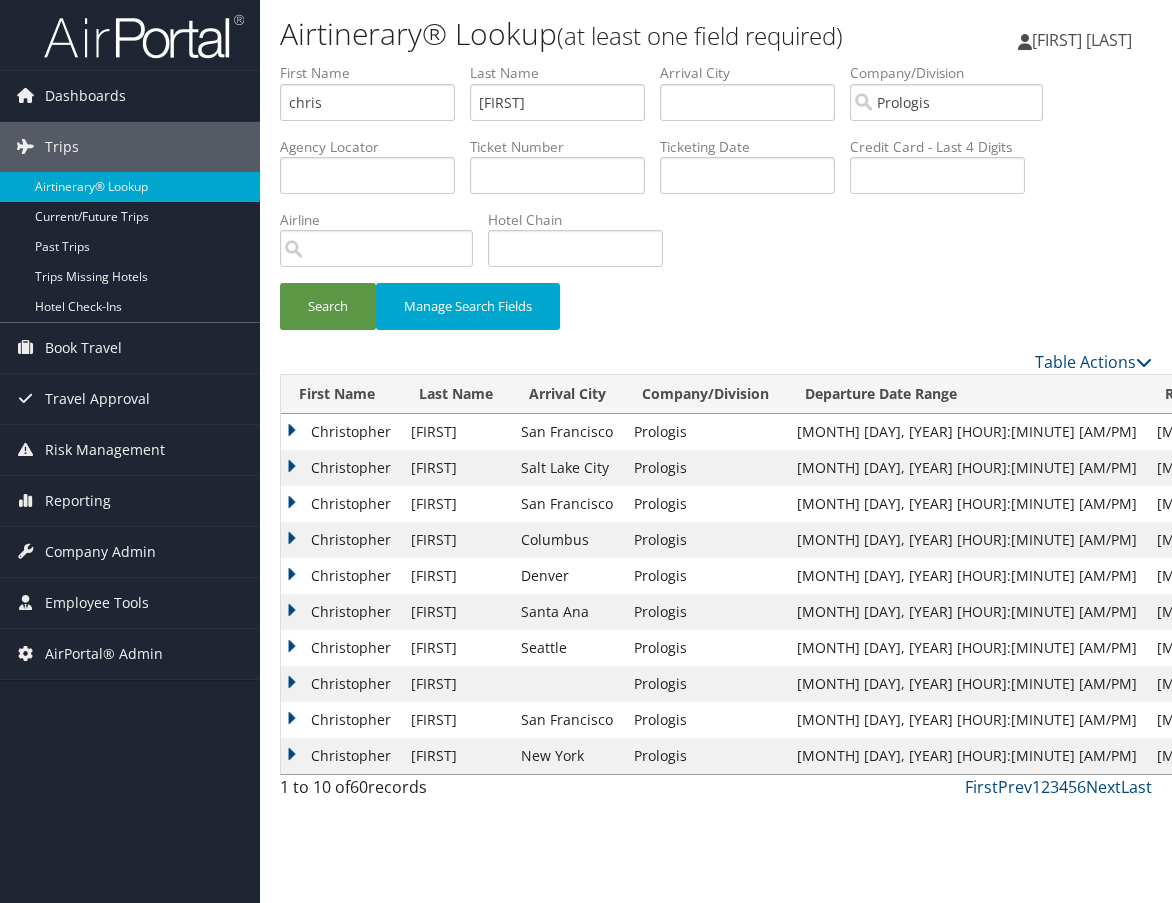click on "4" at bounding box center (1063, 787) 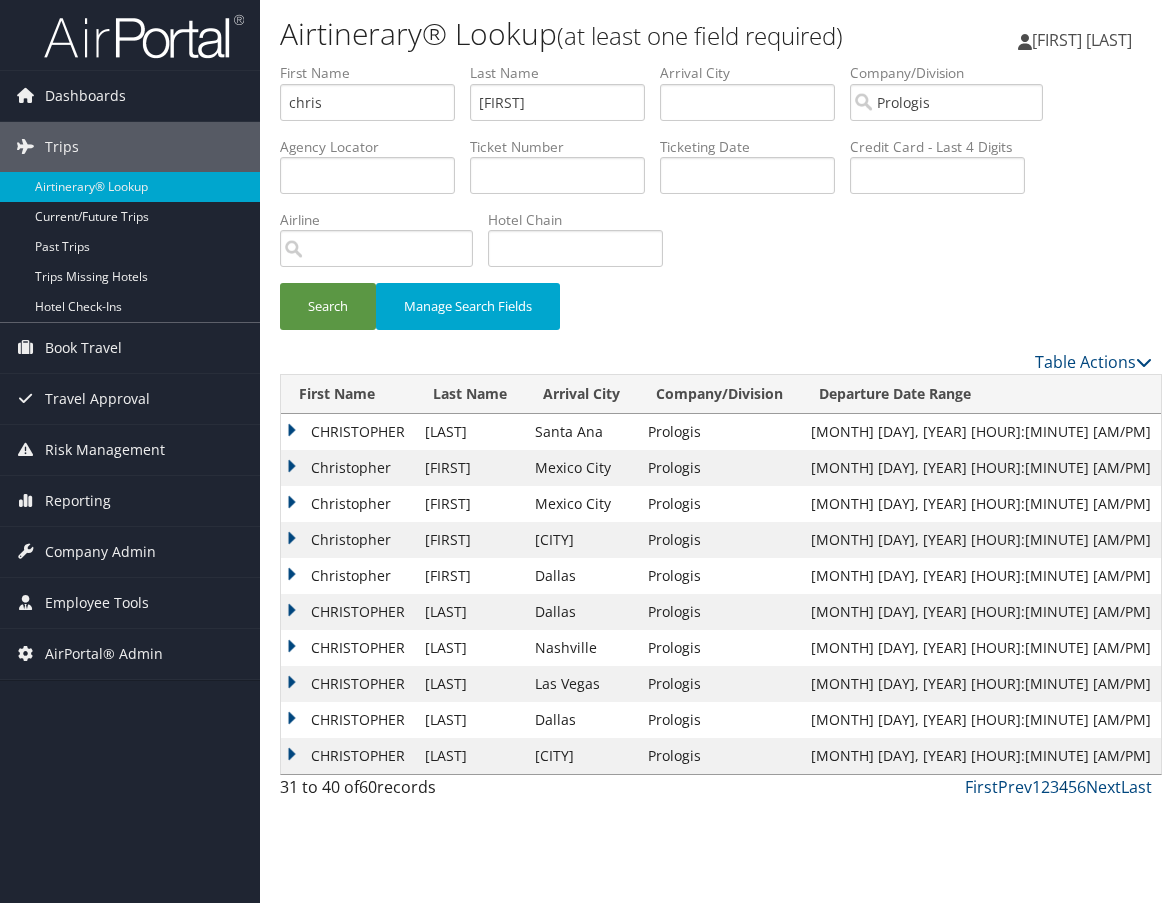 click on "4" at bounding box center (1063, 787) 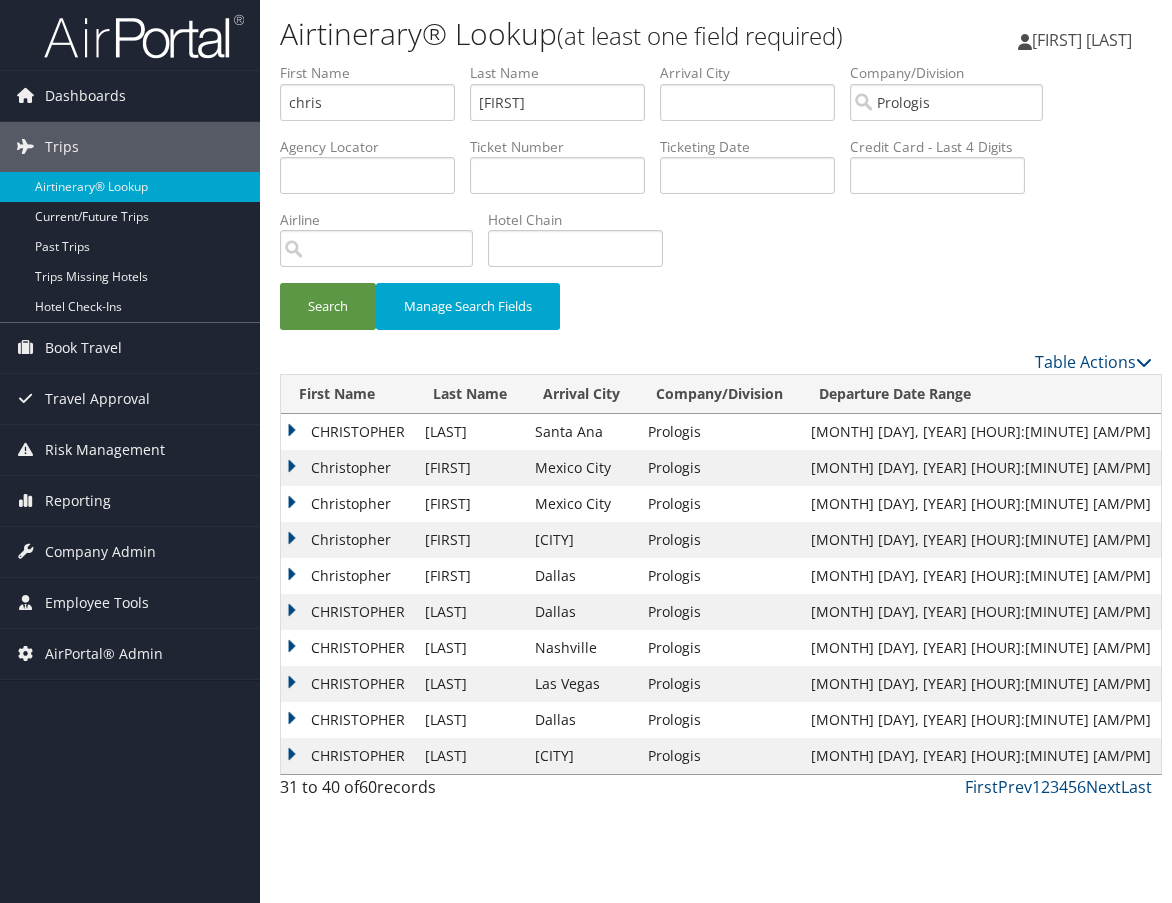 click on "5" at bounding box center [1072, 787] 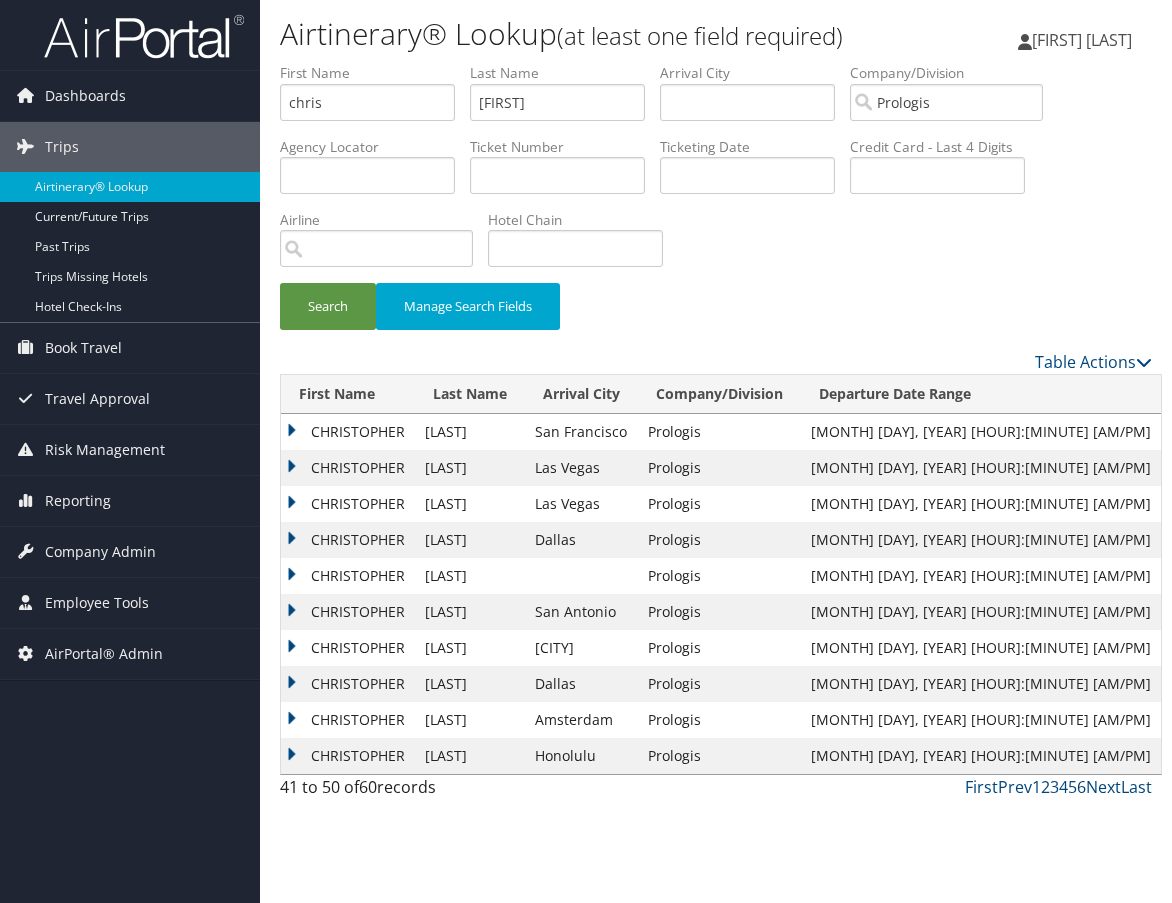 click on "6" at bounding box center [1081, 787] 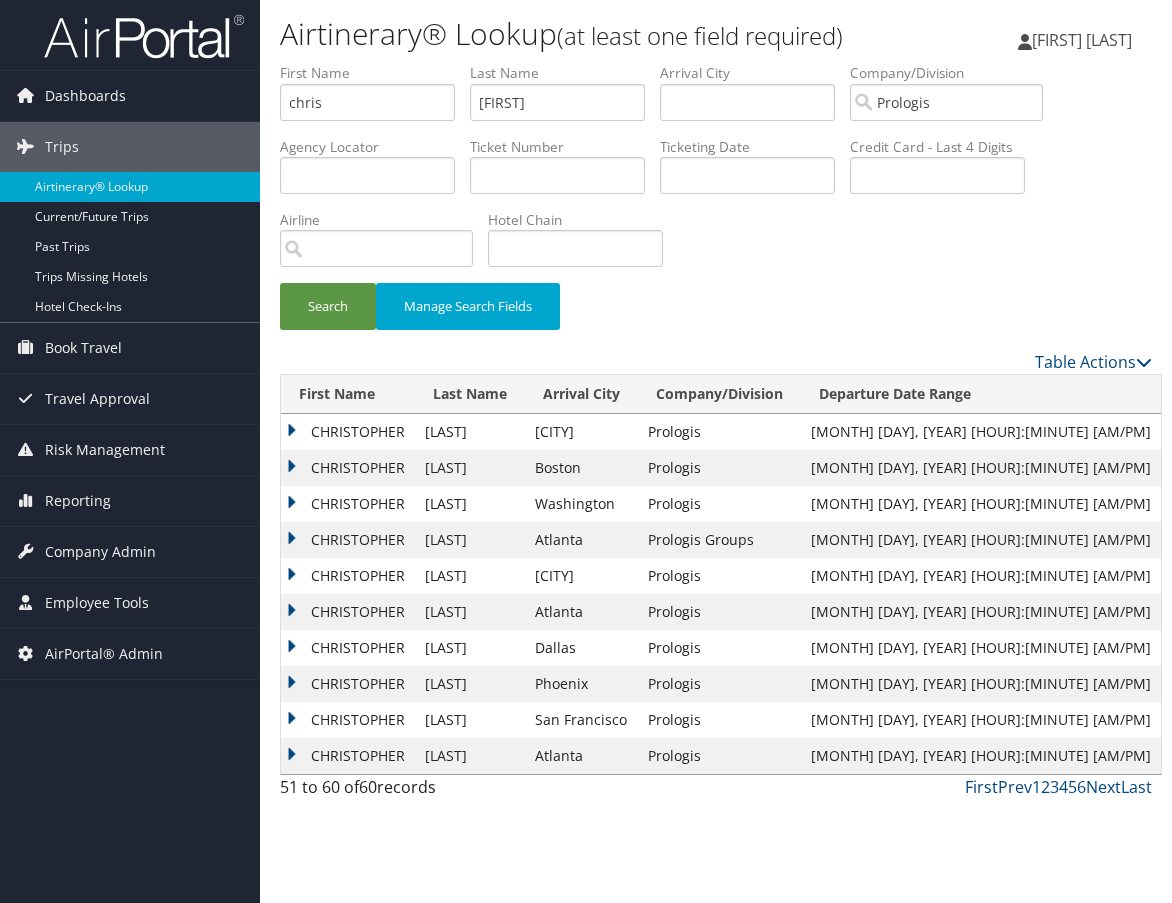 drag, startPoint x: 293, startPoint y: 609, endPoint x: 333, endPoint y: 611, distance: 40.04997 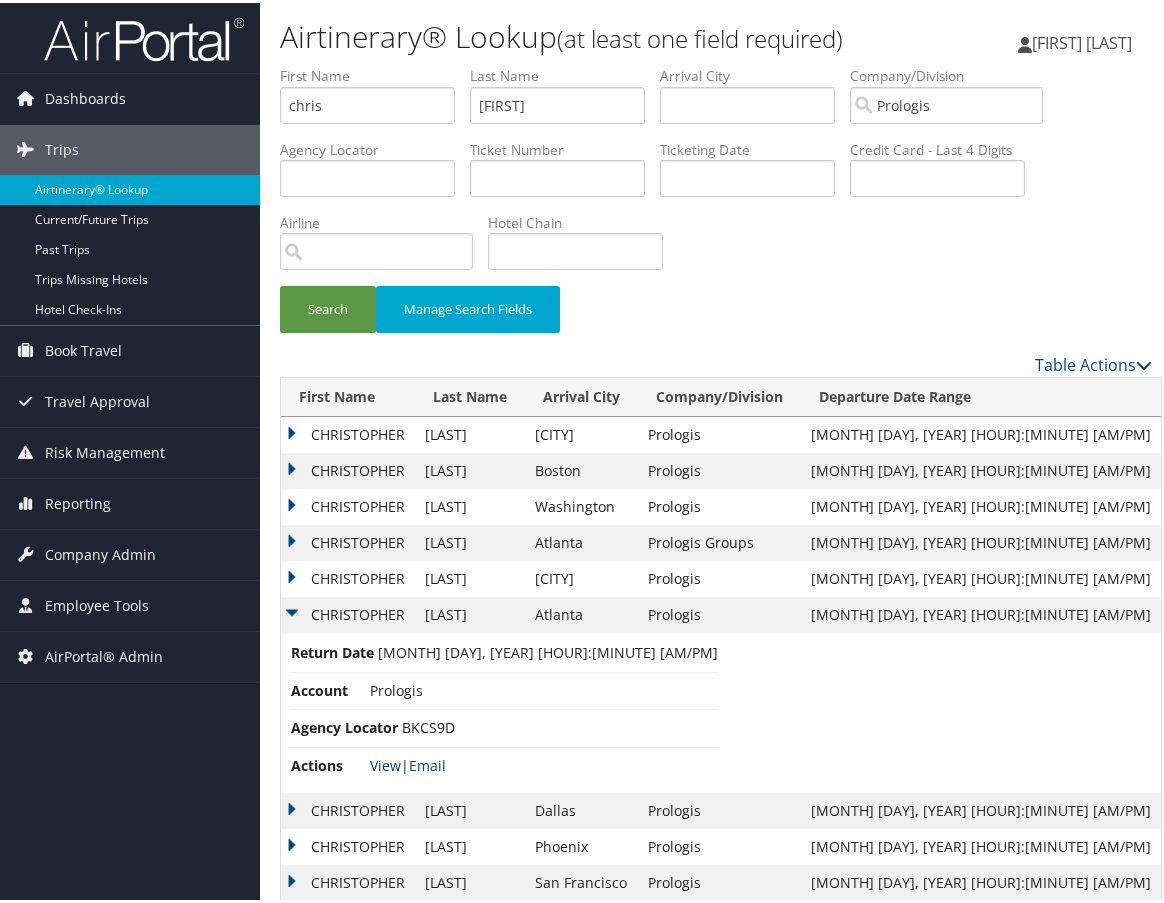 click on "View" at bounding box center (385, 762) 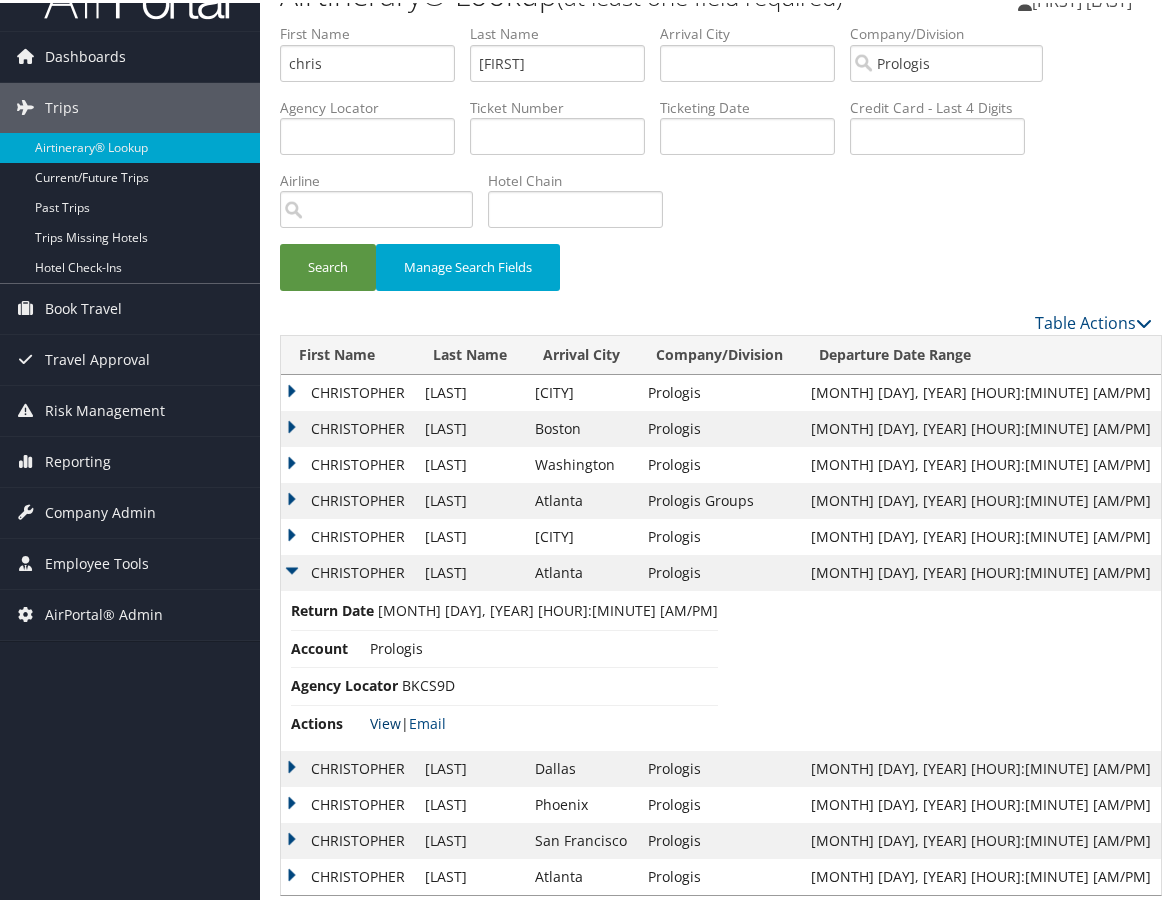 scroll, scrollTop: 66, scrollLeft: 0, axis: vertical 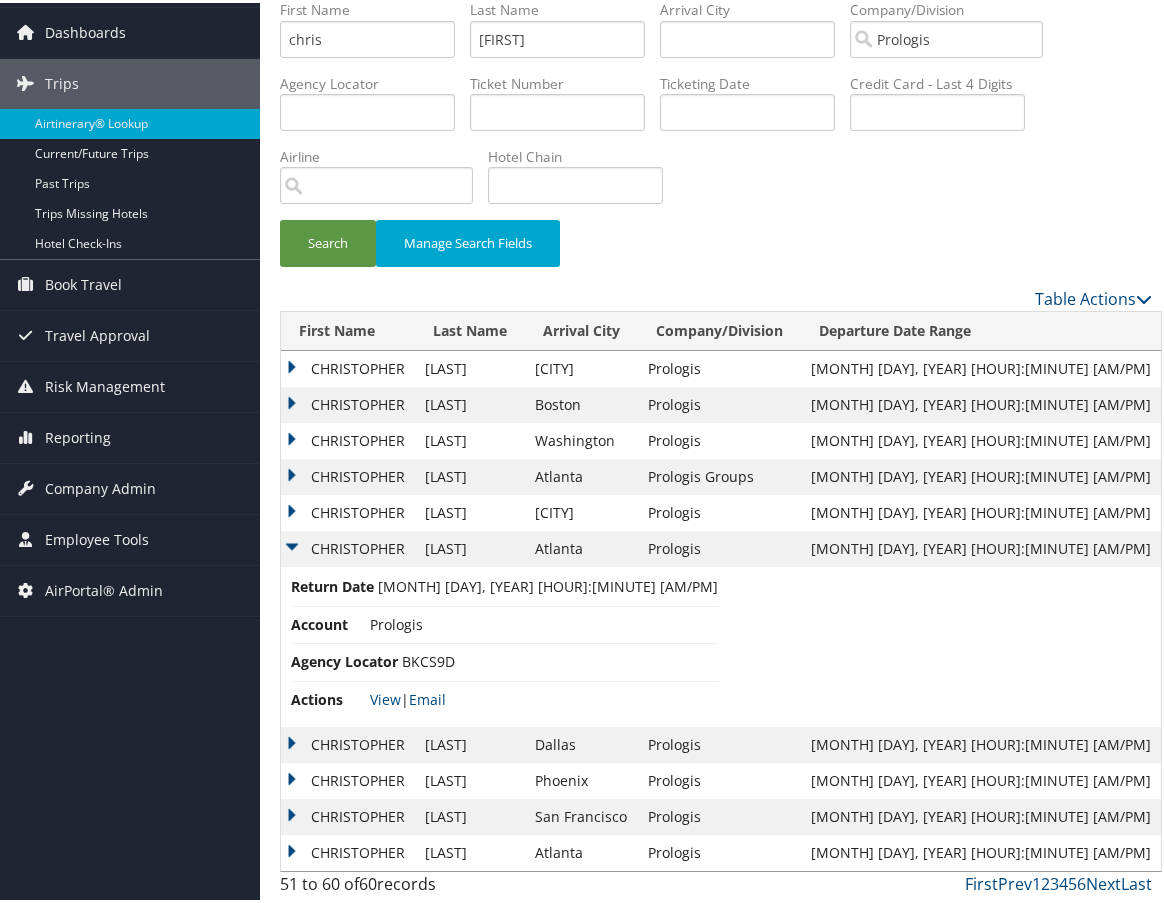 click on "CHRISTOPHER" at bounding box center [348, 814] 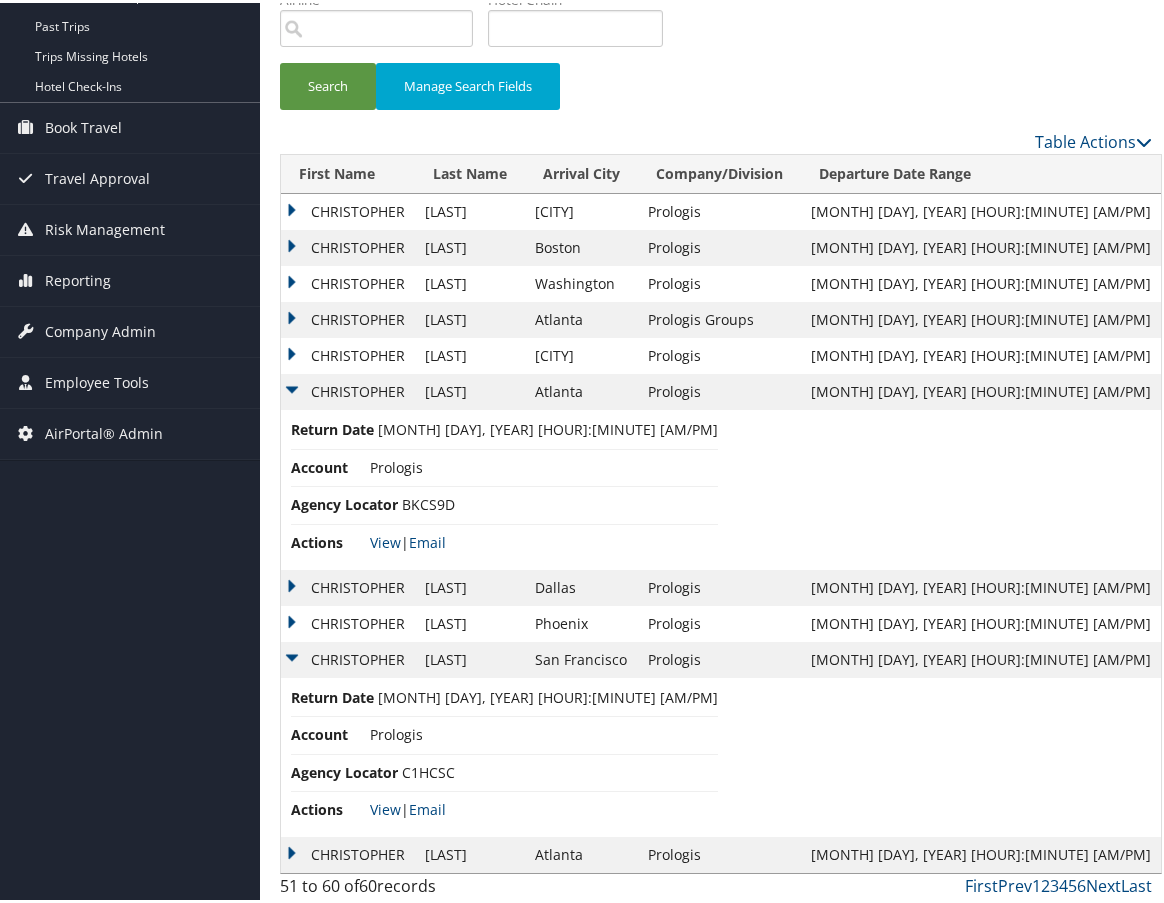 scroll, scrollTop: 225, scrollLeft: 0, axis: vertical 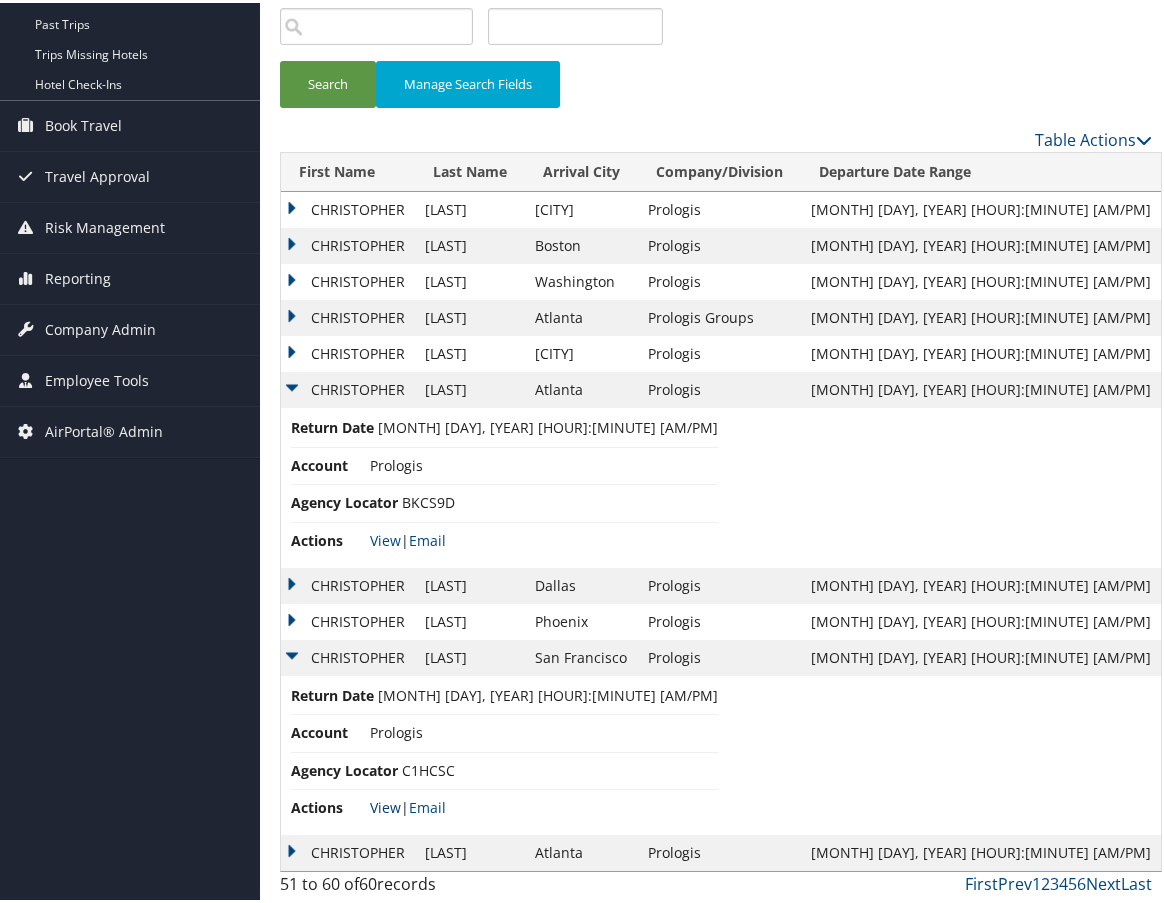 click on "View" at bounding box center (385, 804) 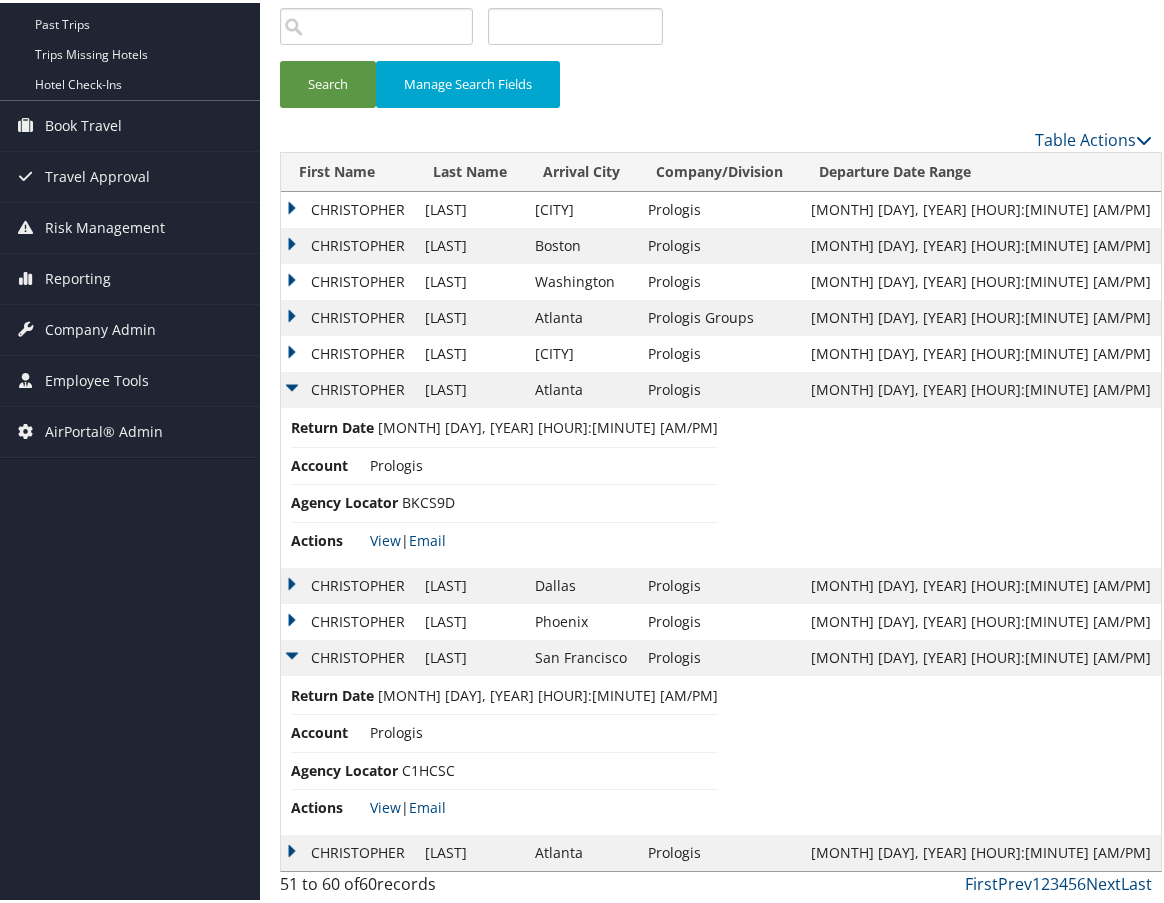 click on "CHRISTOPHER" at bounding box center (348, 850) 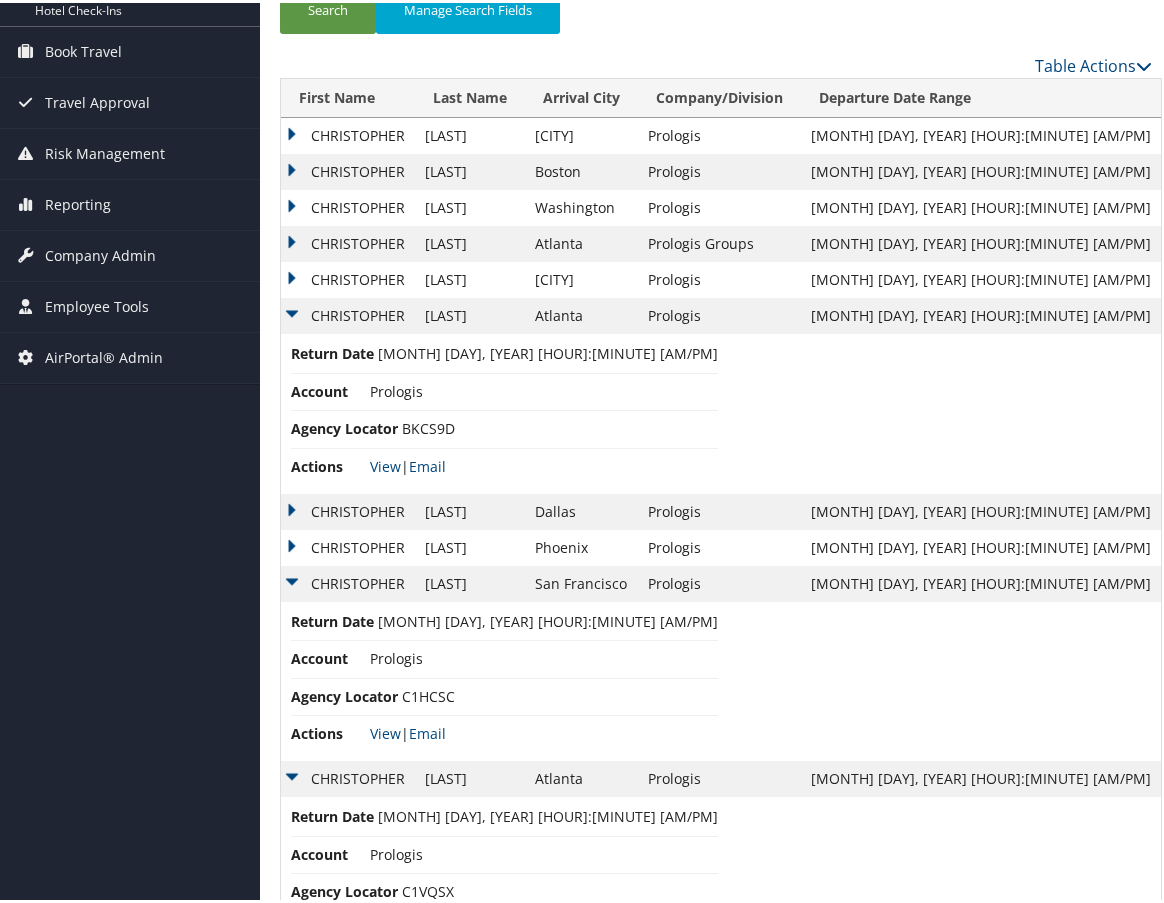 scroll, scrollTop: 385, scrollLeft: 0, axis: vertical 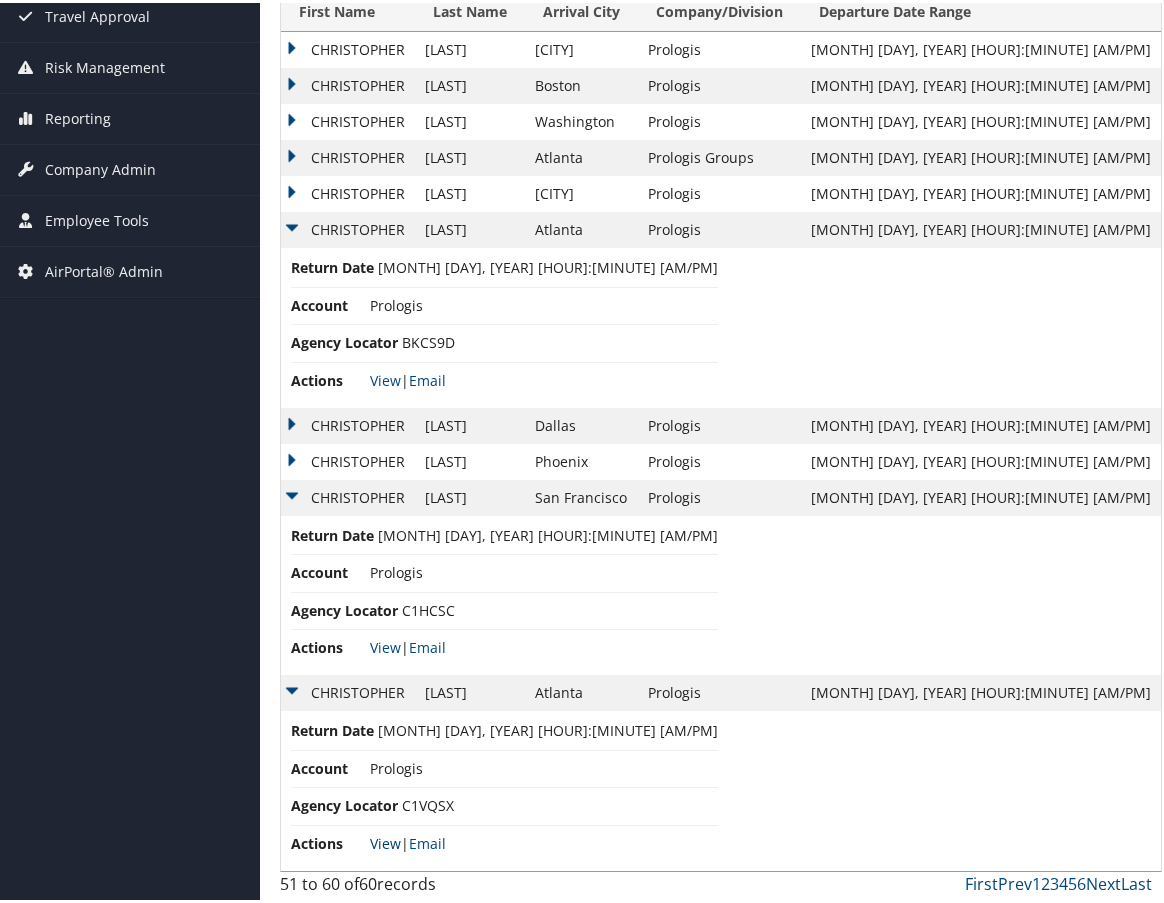 click on "View" at bounding box center [385, 840] 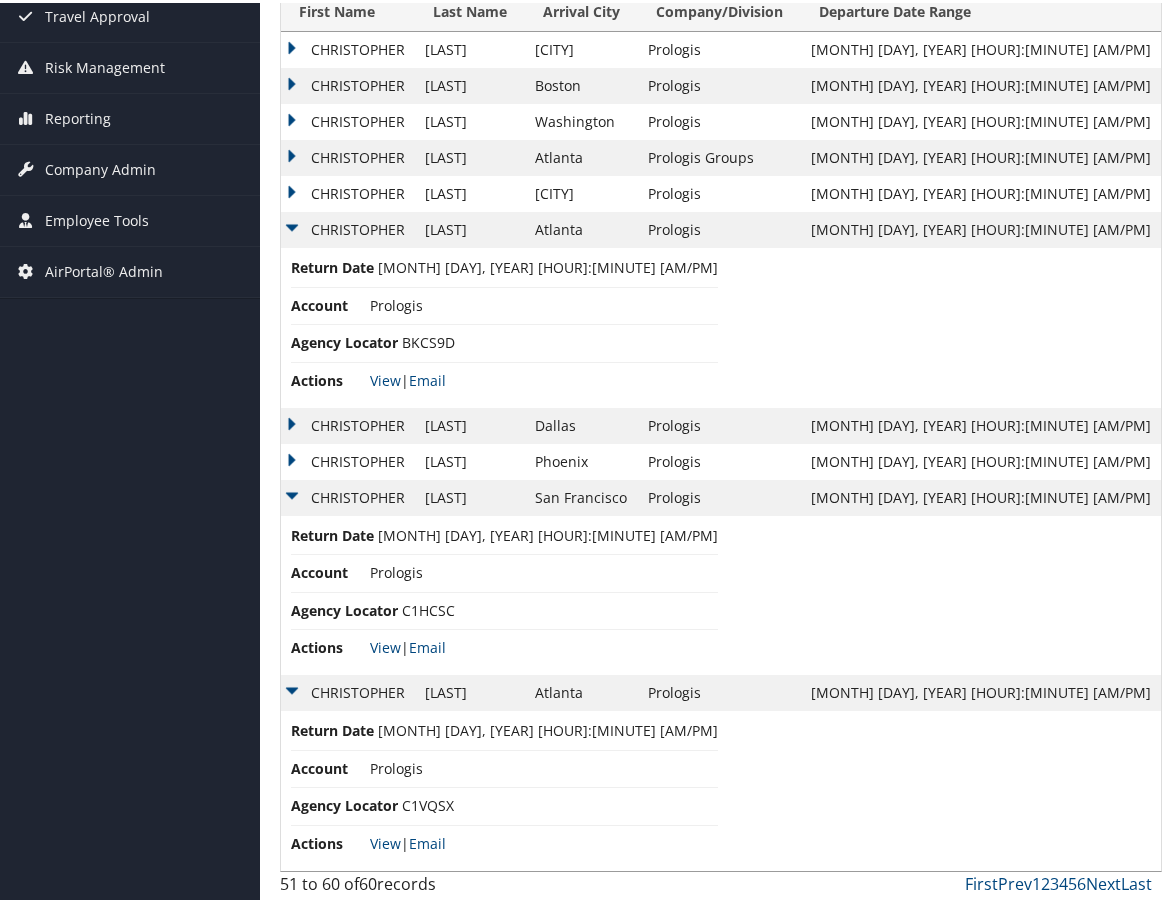 click on "CHRISTOPHER" at bounding box center (348, 459) 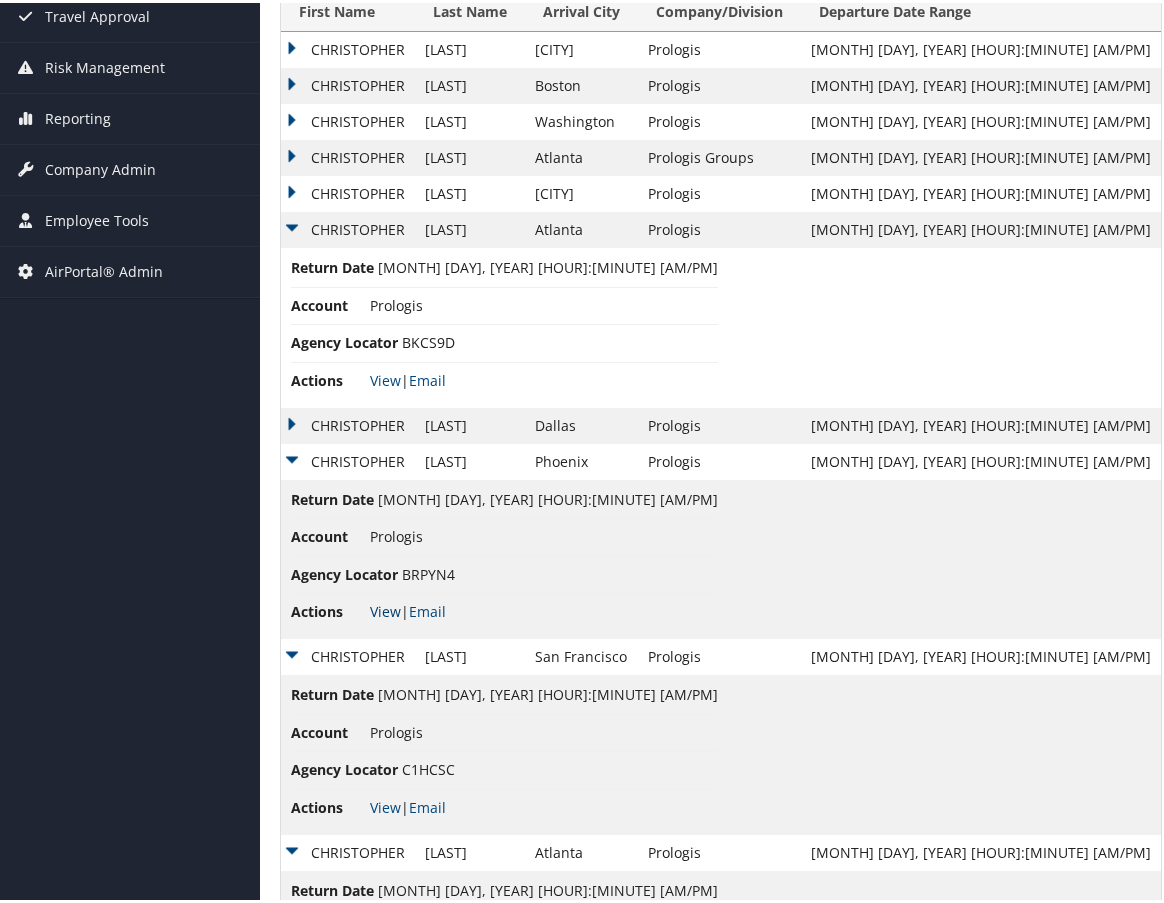 click on "View" at bounding box center [385, 608] 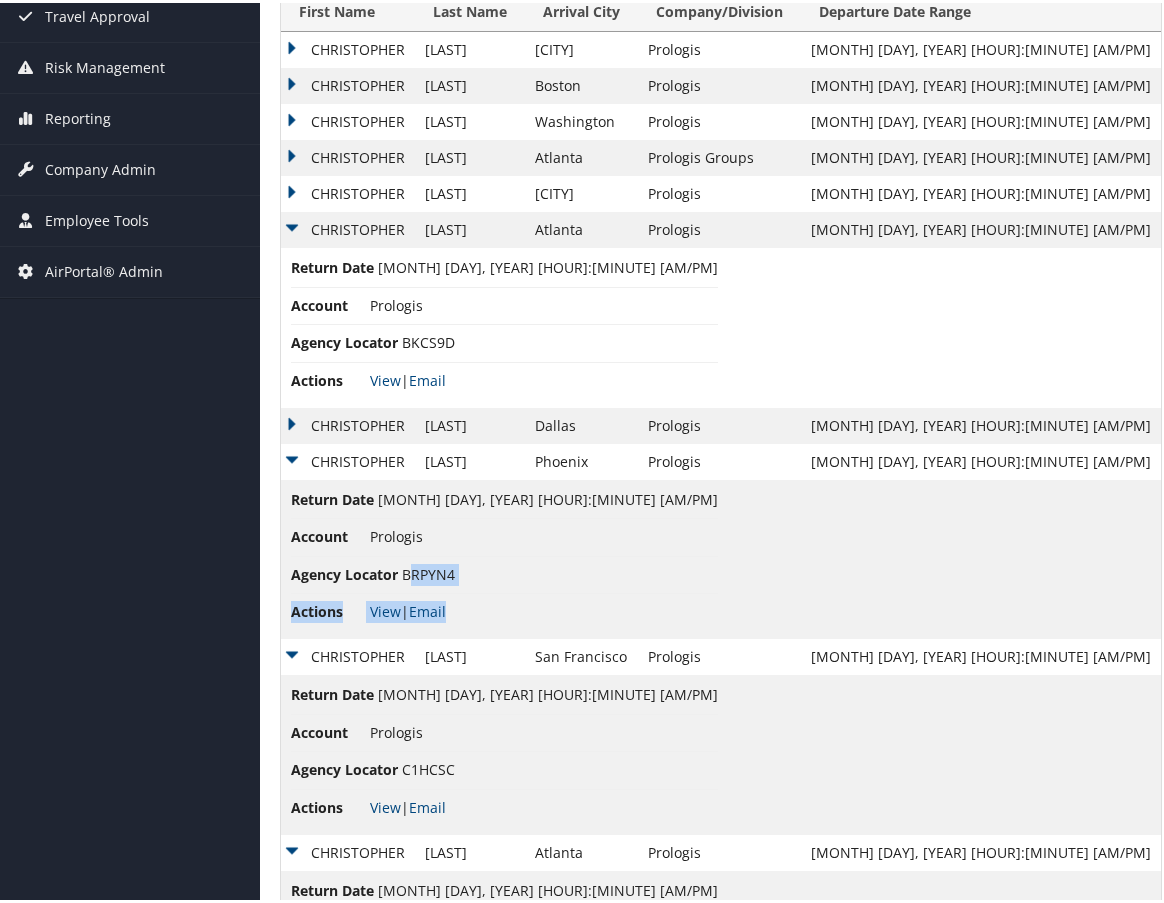 drag, startPoint x: 424, startPoint y: 576, endPoint x: 411, endPoint y: 576, distance: 13 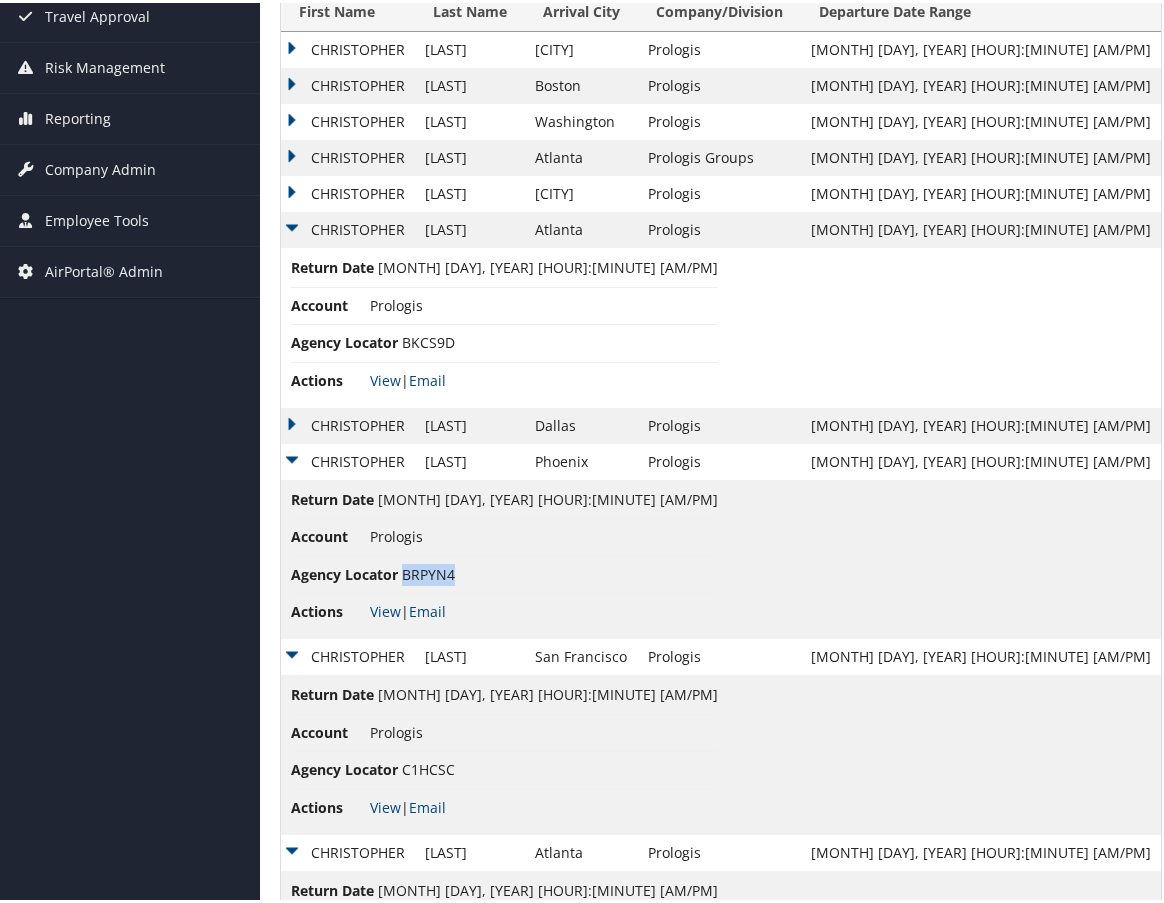 drag, startPoint x: 440, startPoint y: 577, endPoint x: 405, endPoint y: 575, distance: 35.057095 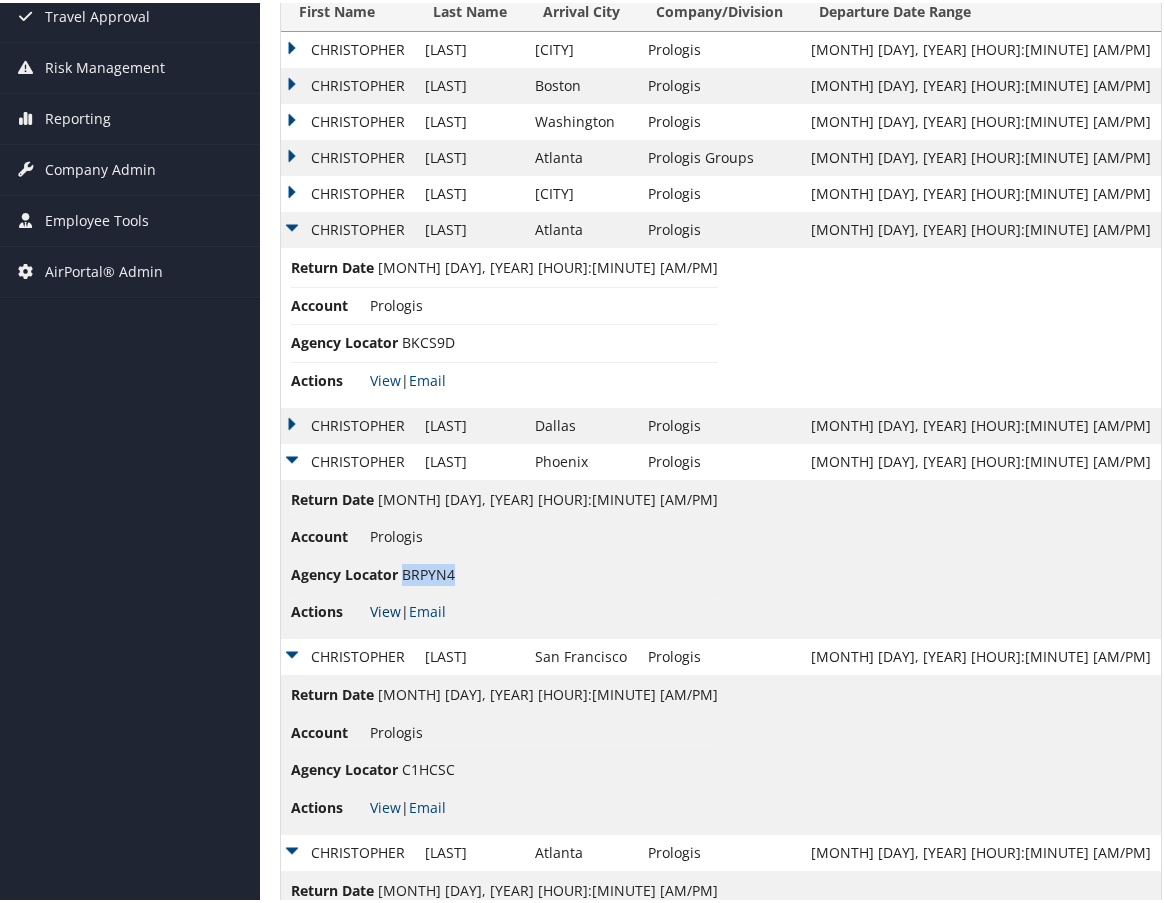 click on "View" at bounding box center [385, 608] 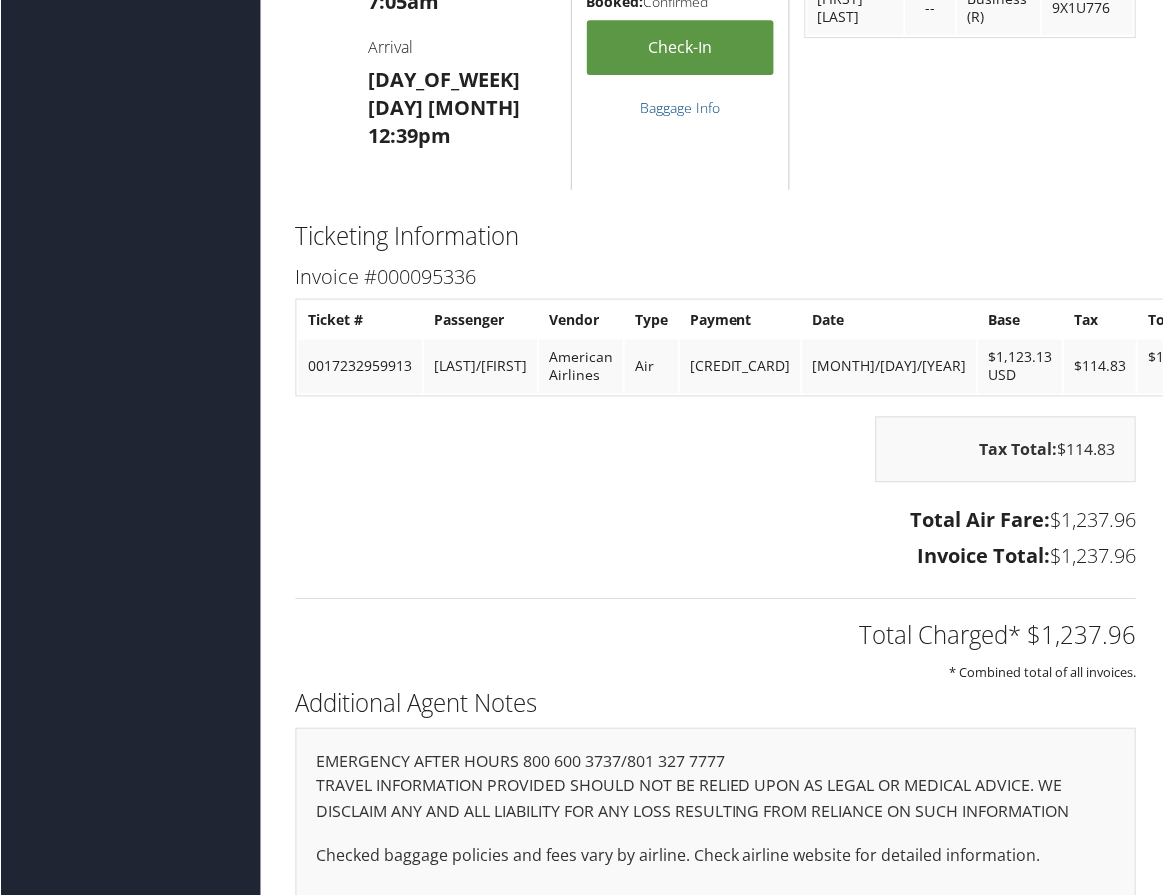 scroll, scrollTop: 1996, scrollLeft: 0, axis: vertical 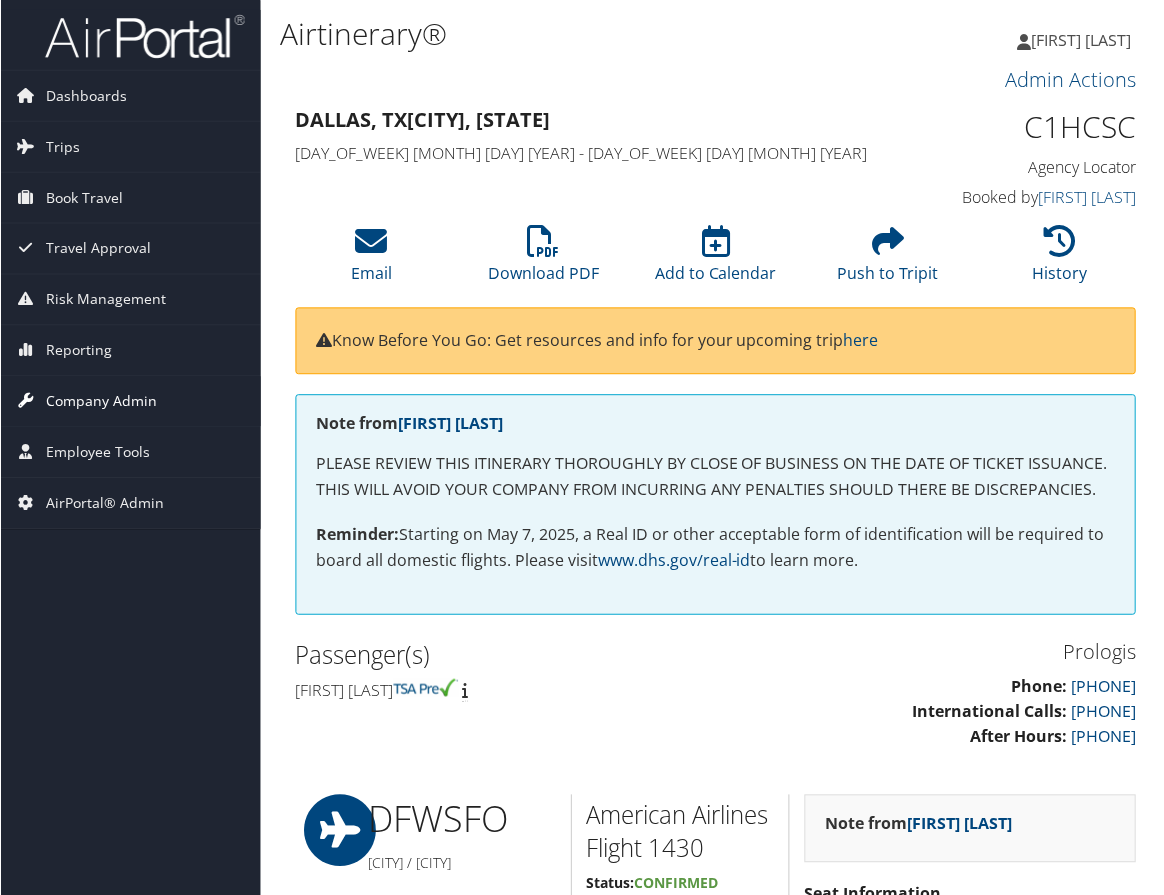 click on "Company Admin" at bounding box center [100, 402] 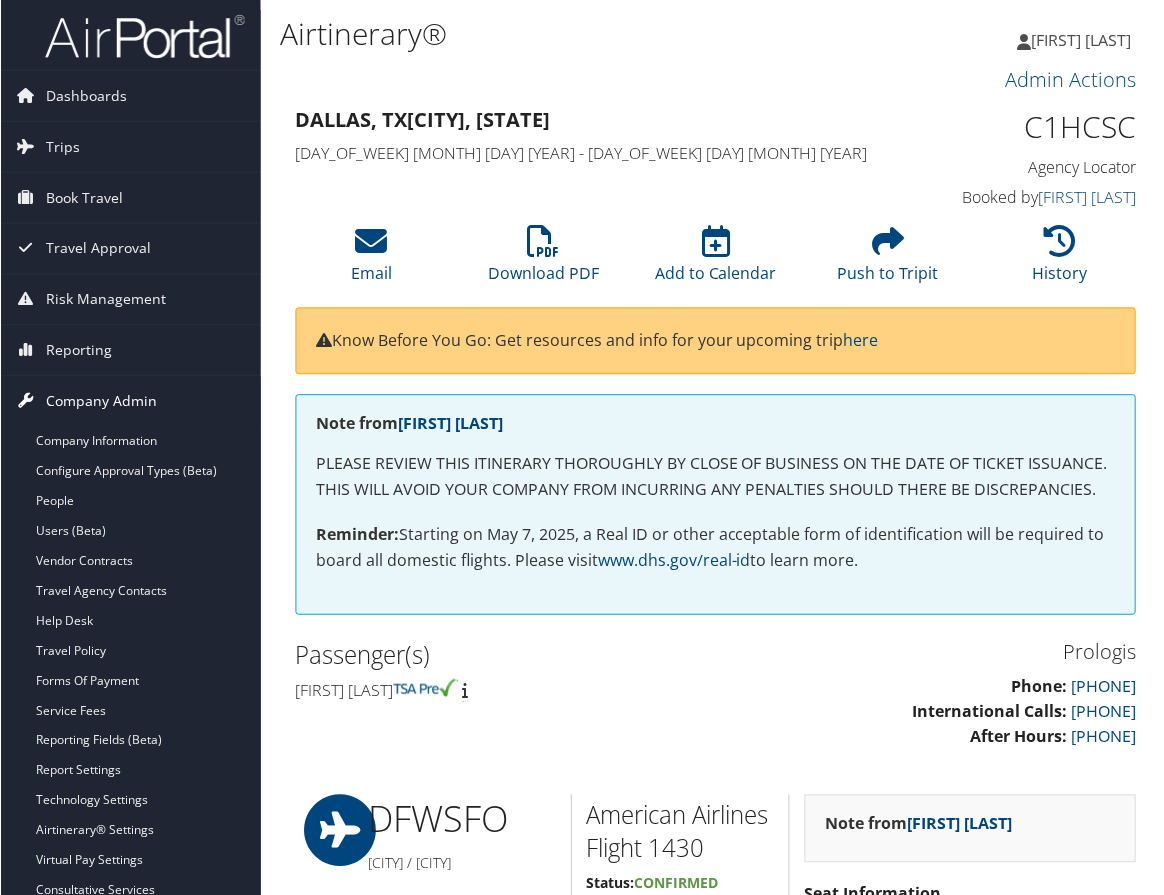 click on "Company Admin" at bounding box center [100, 402] 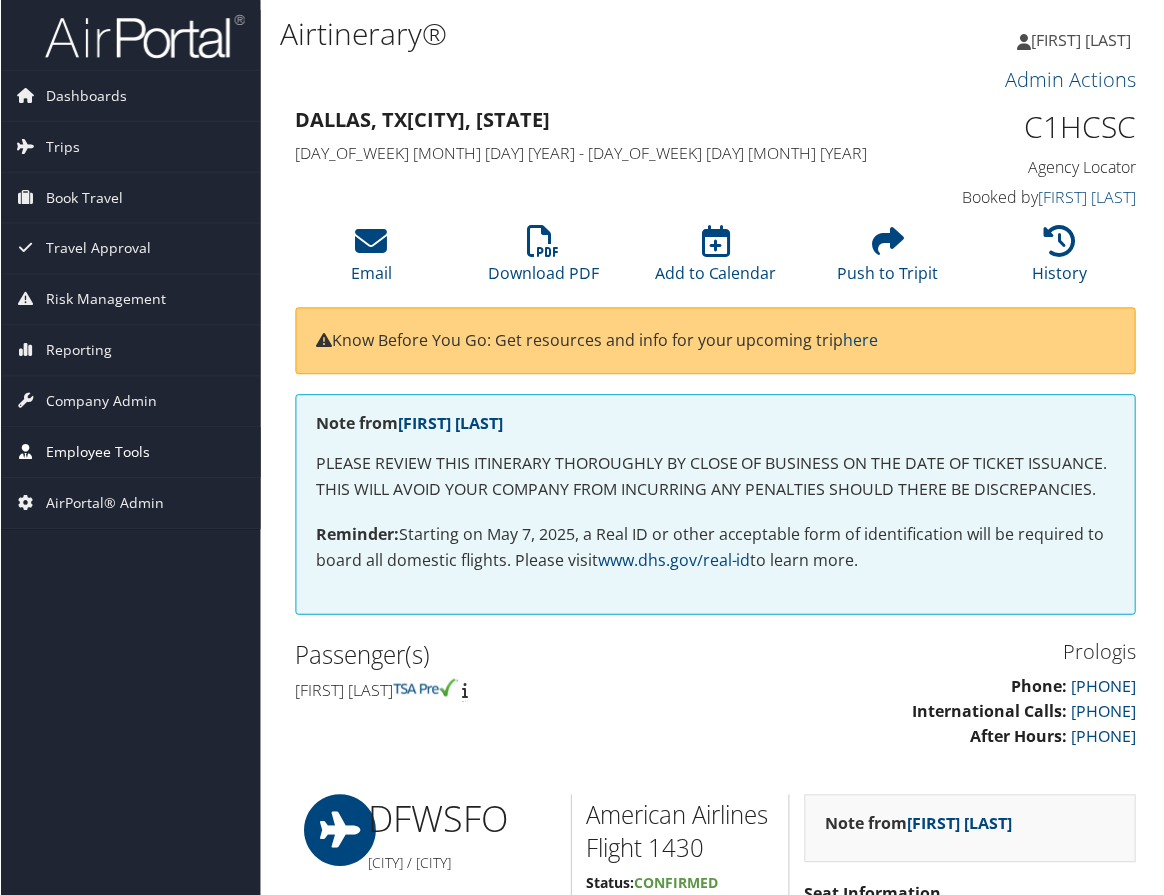 click on "Employee Tools" at bounding box center [97, 453] 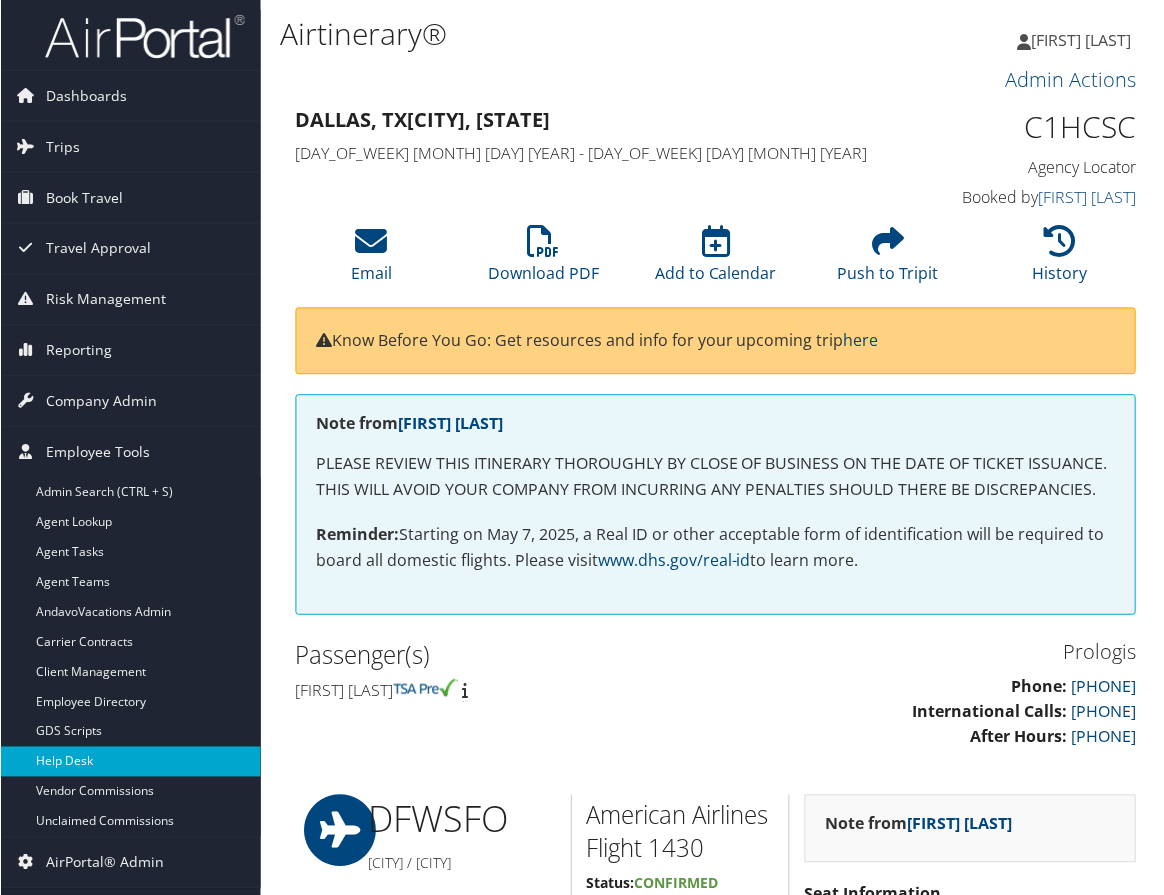 click on "Help Desk" at bounding box center (130, 763) 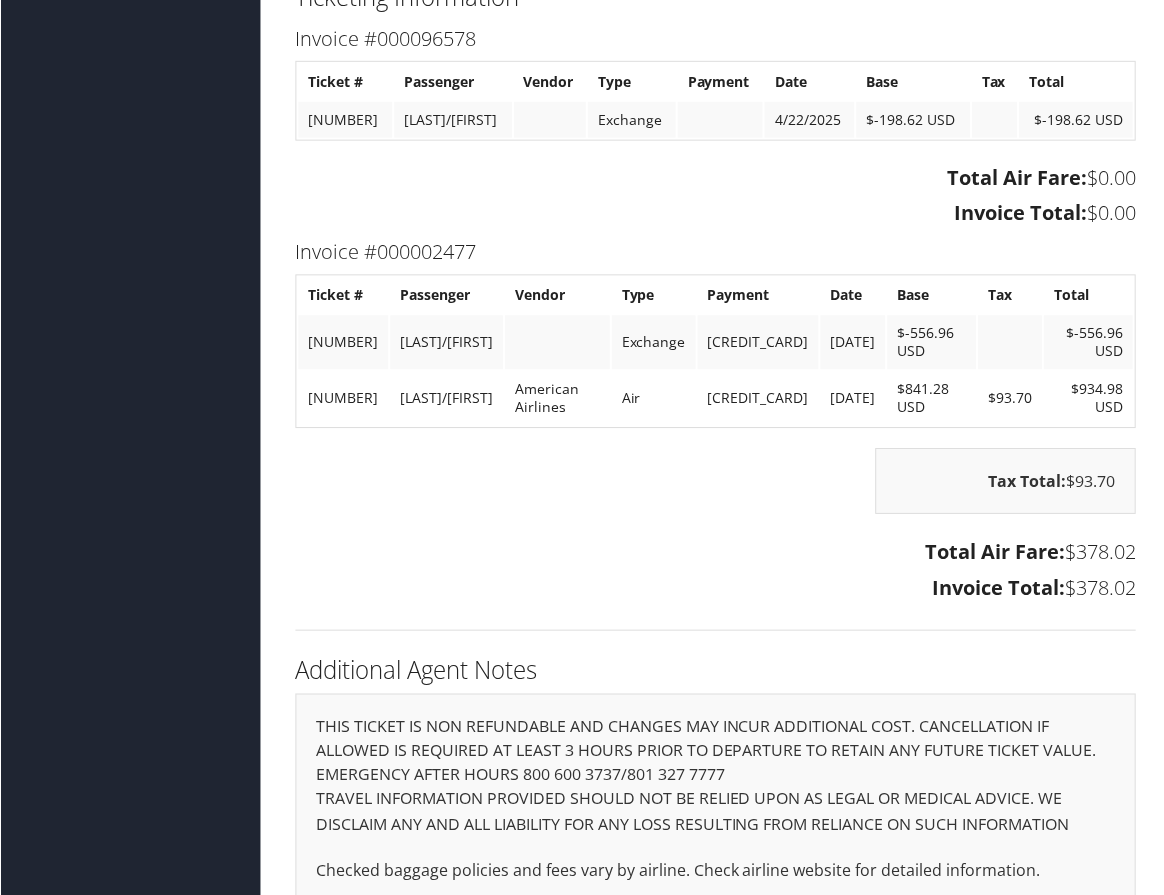 scroll, scrollTop: 2154, scrollLeft: 0, axis: vertical 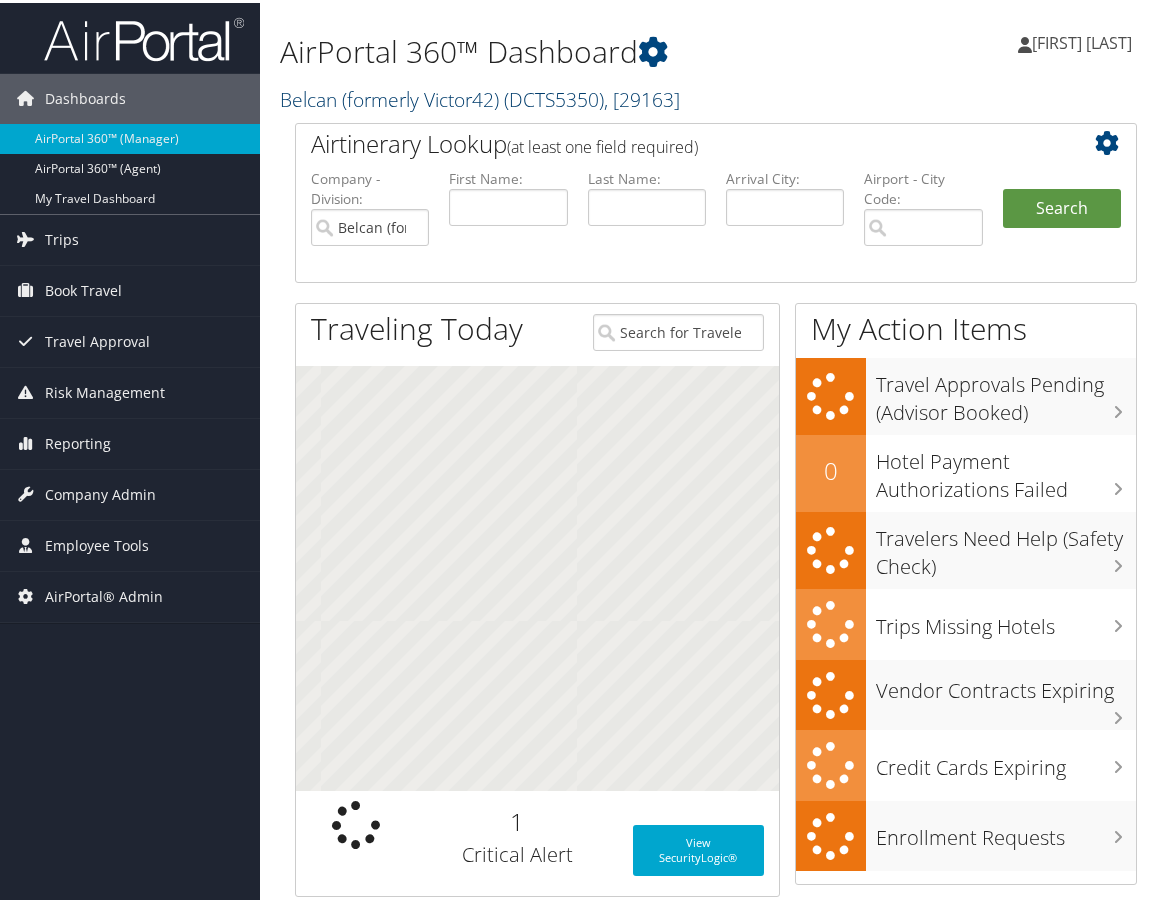 click on "( DCTS5350 )" at bounding box center (554, 96) 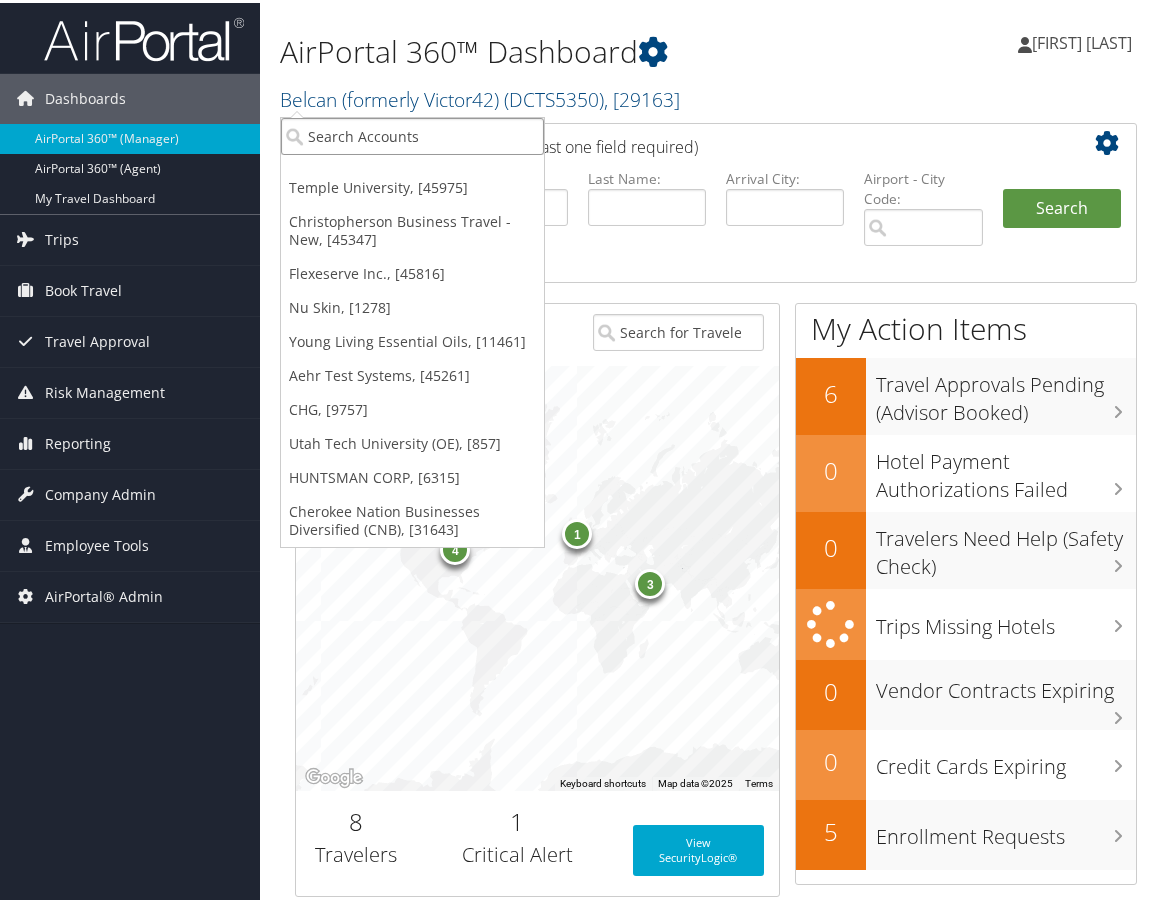 click at bounding box center (412, 133) 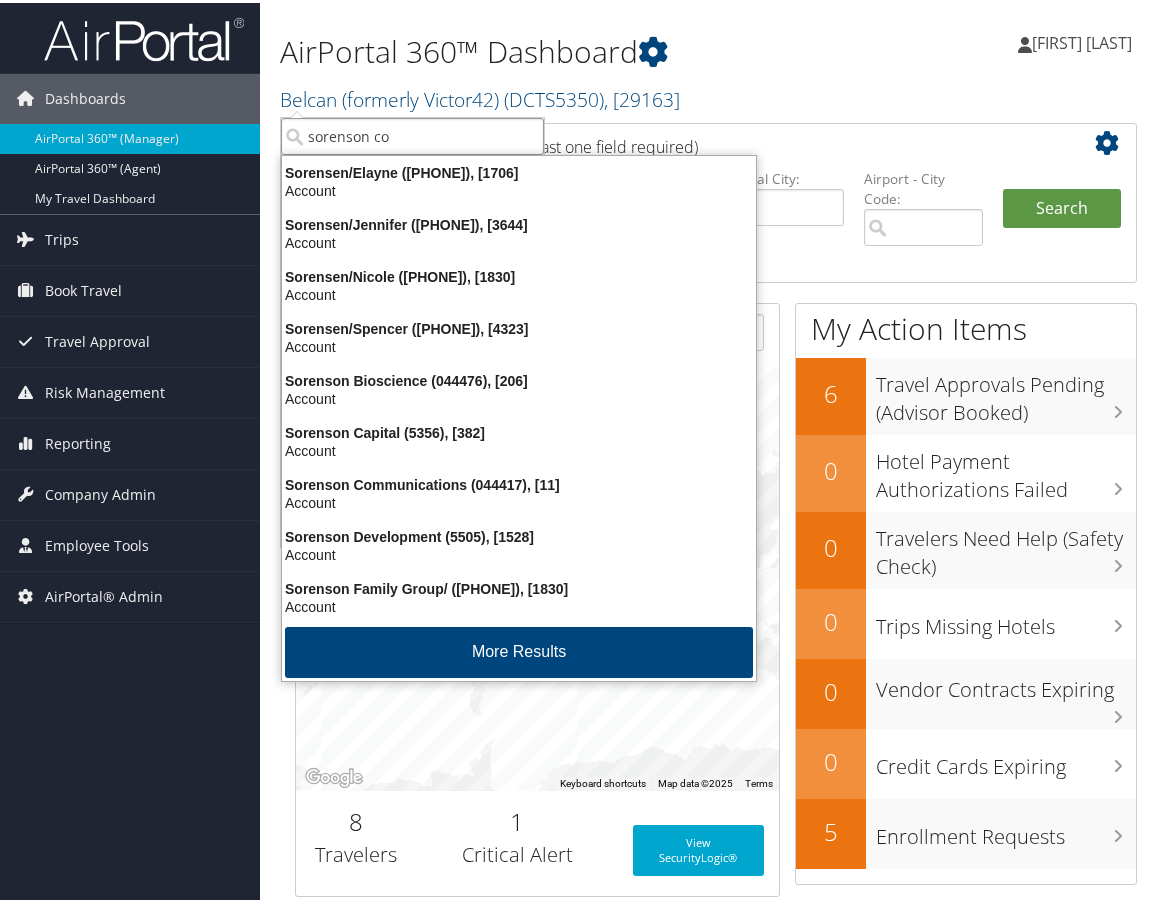 type on "sorenson com" 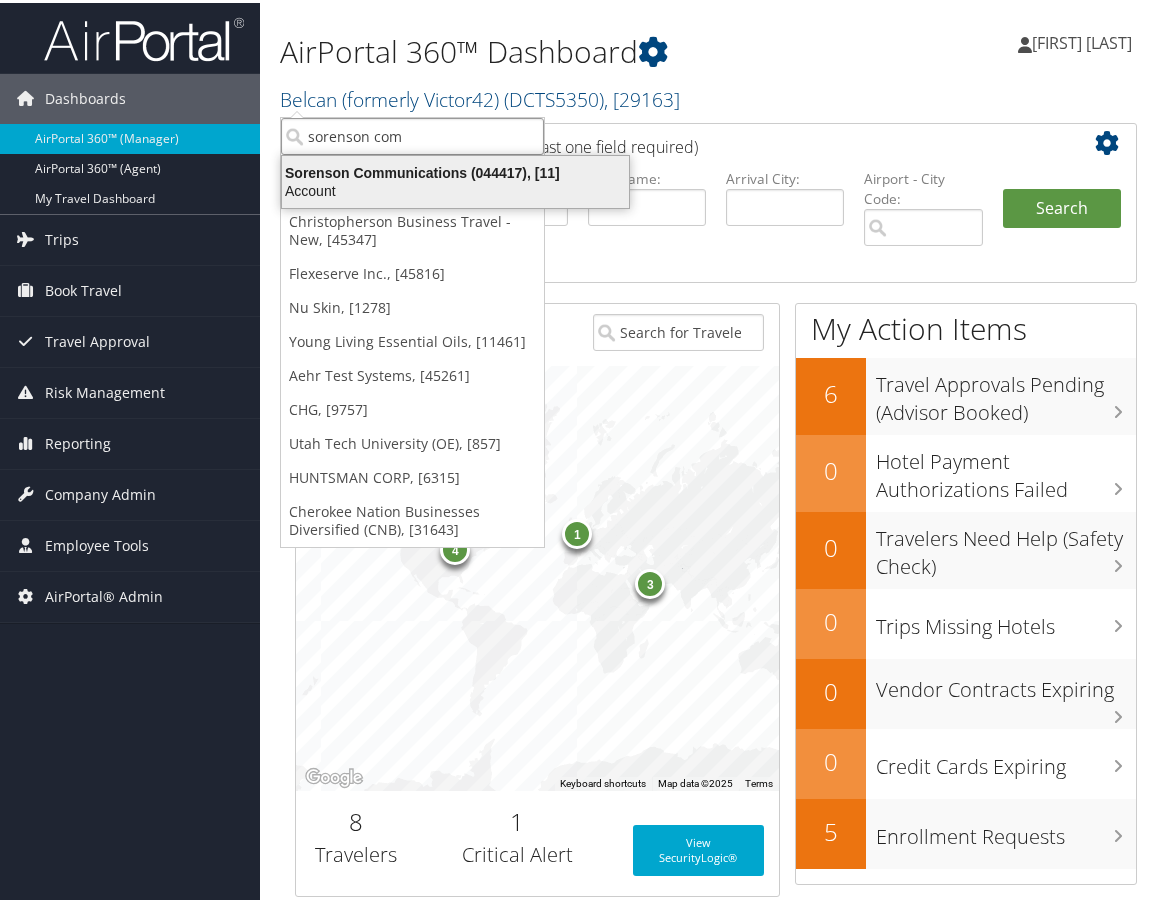 click on "Account" at bounding box center (455, 188) 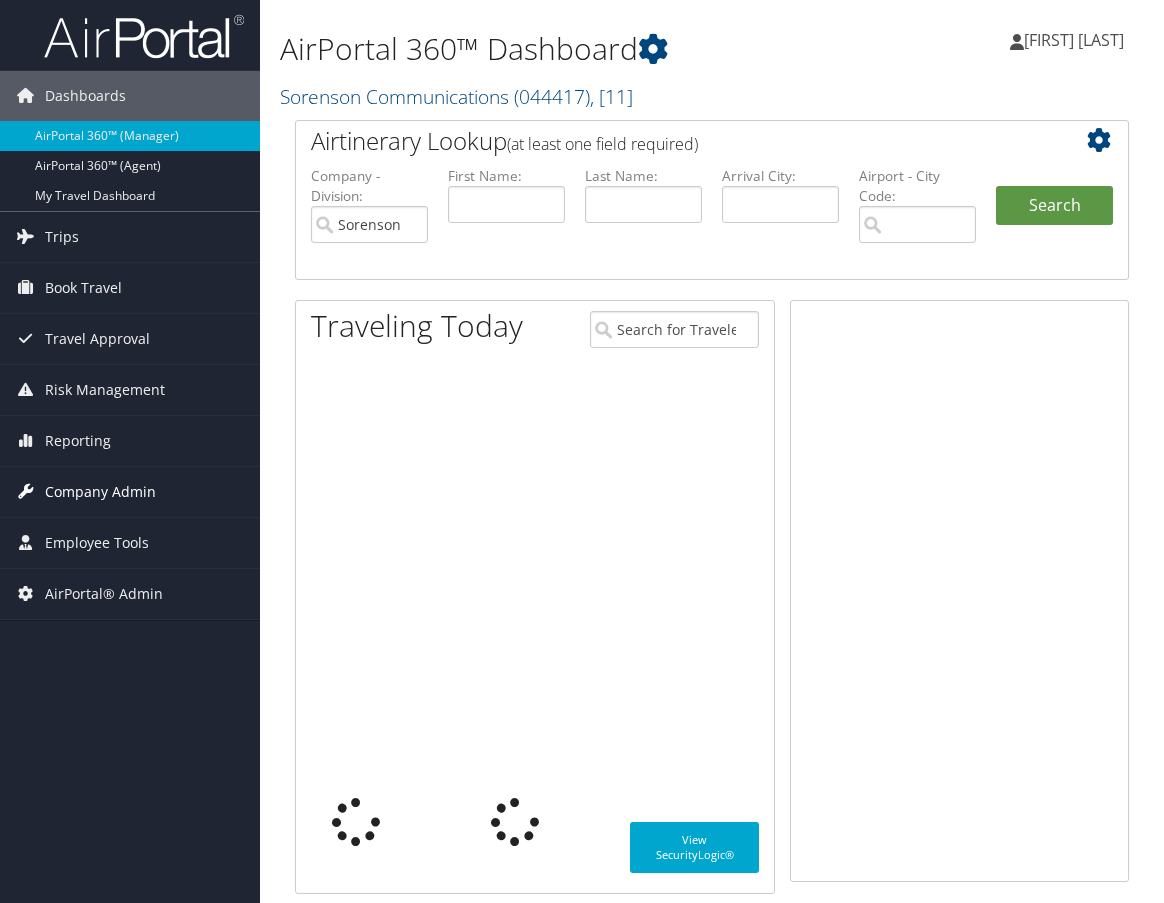 scroll, scrollTop: 0, scrollLeft: 0, axis: both 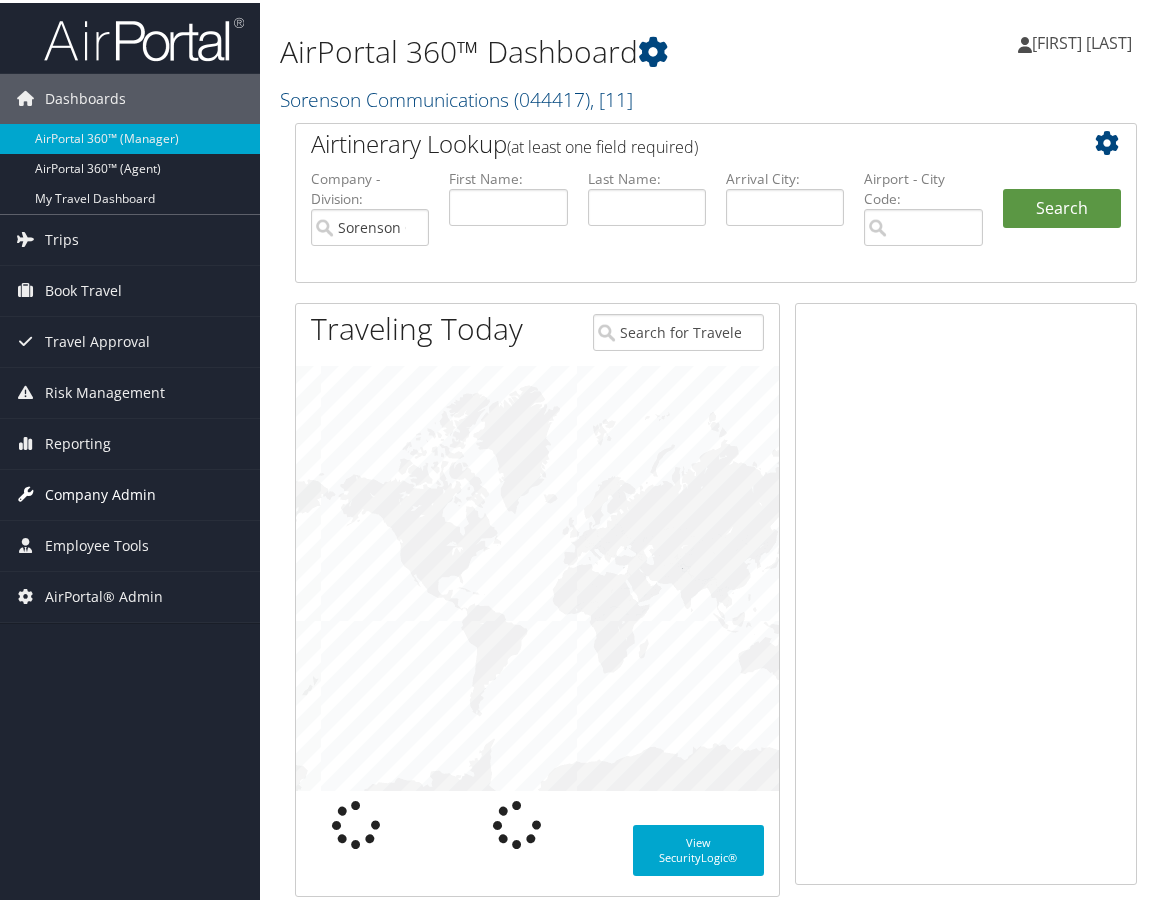 click on "Company Admin" at bounding box center [100, 492] 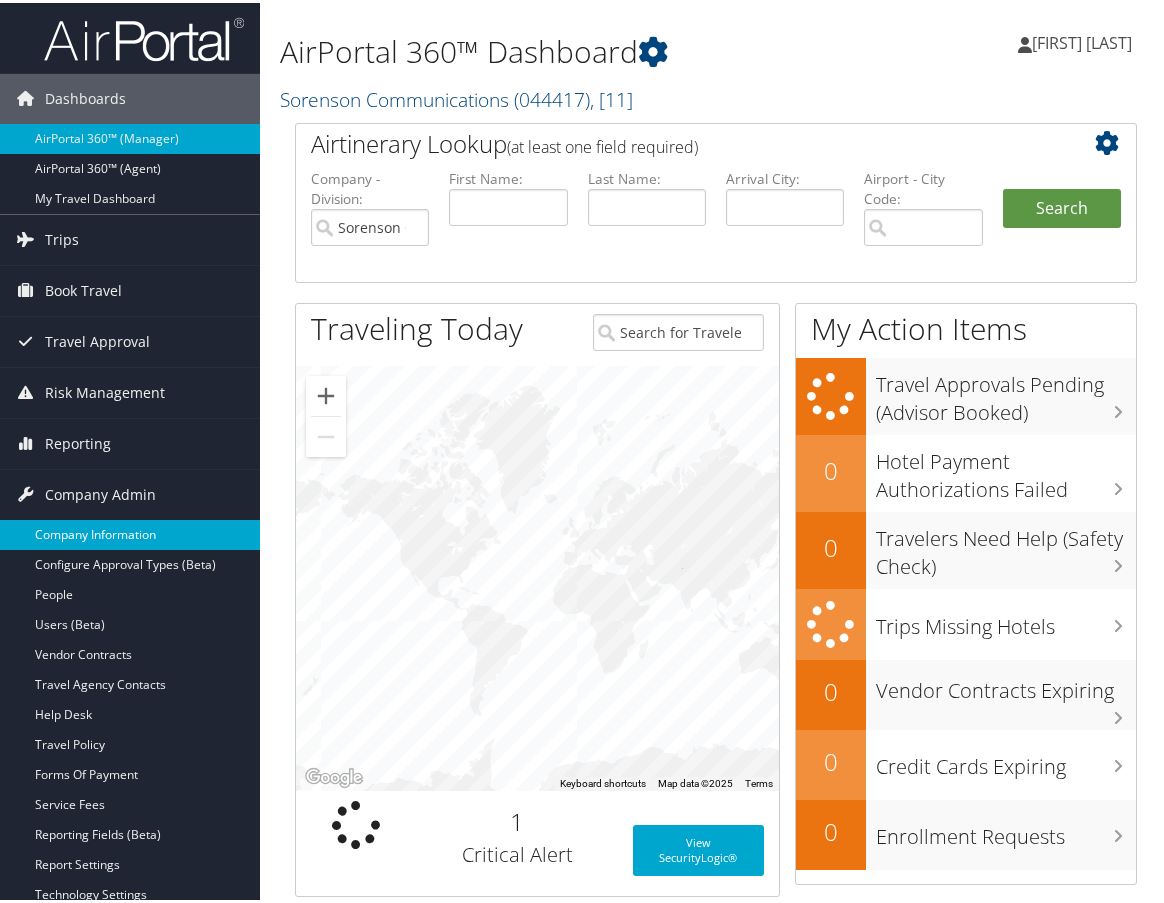 click on "Company Information" at bounding box center (130, 532) 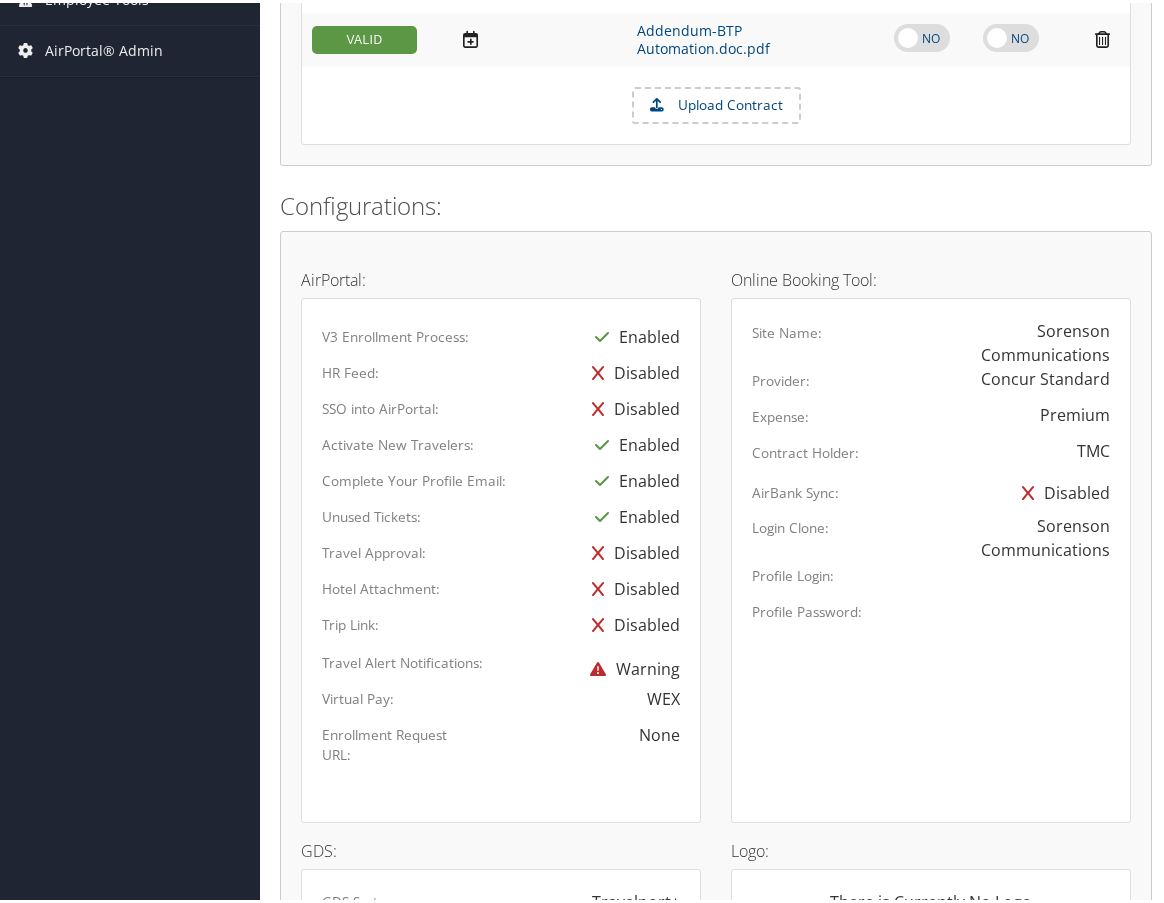 scroll, scrollTop: 1000, scrollLeft: 0, axis: vertical 